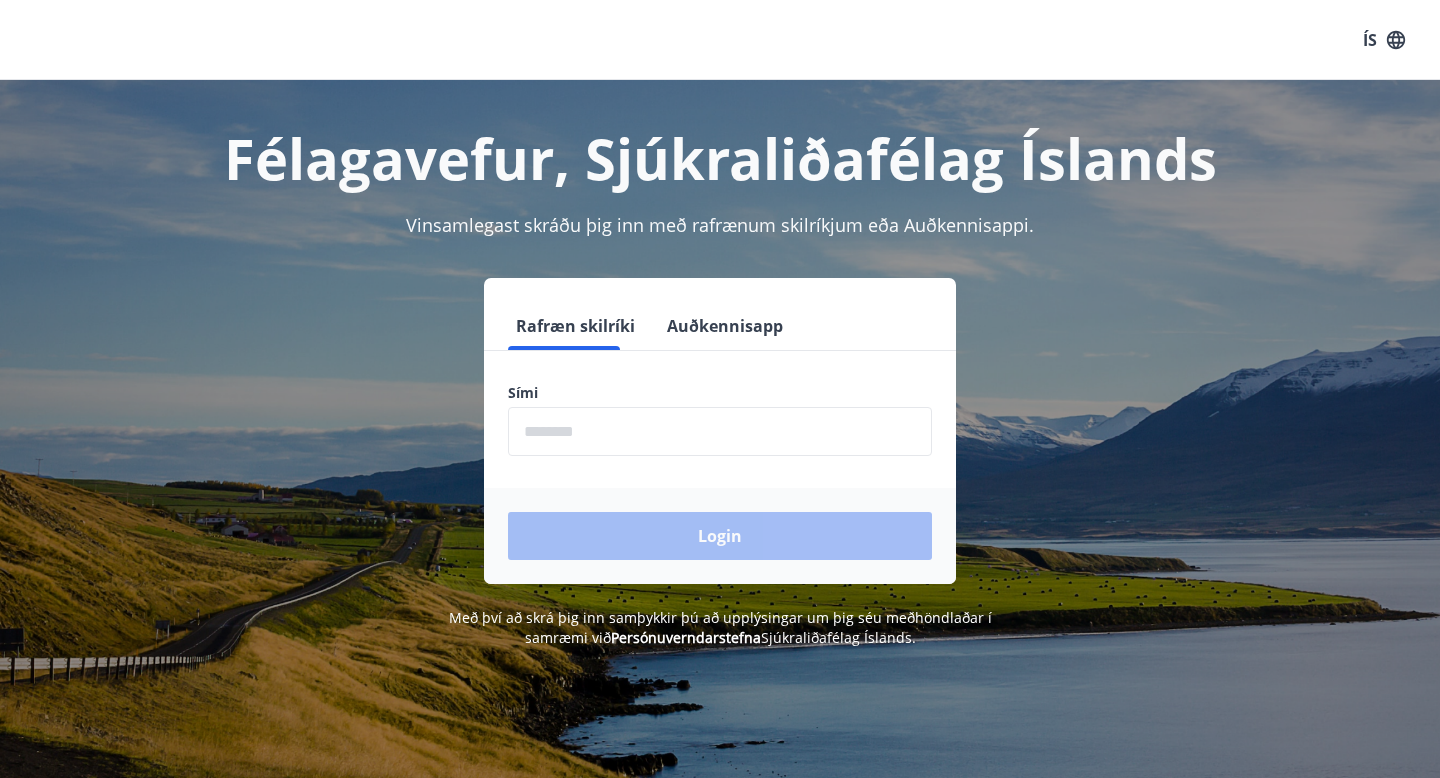 scroll, scrollTop: 0, scrollLeft: 0, axis: both 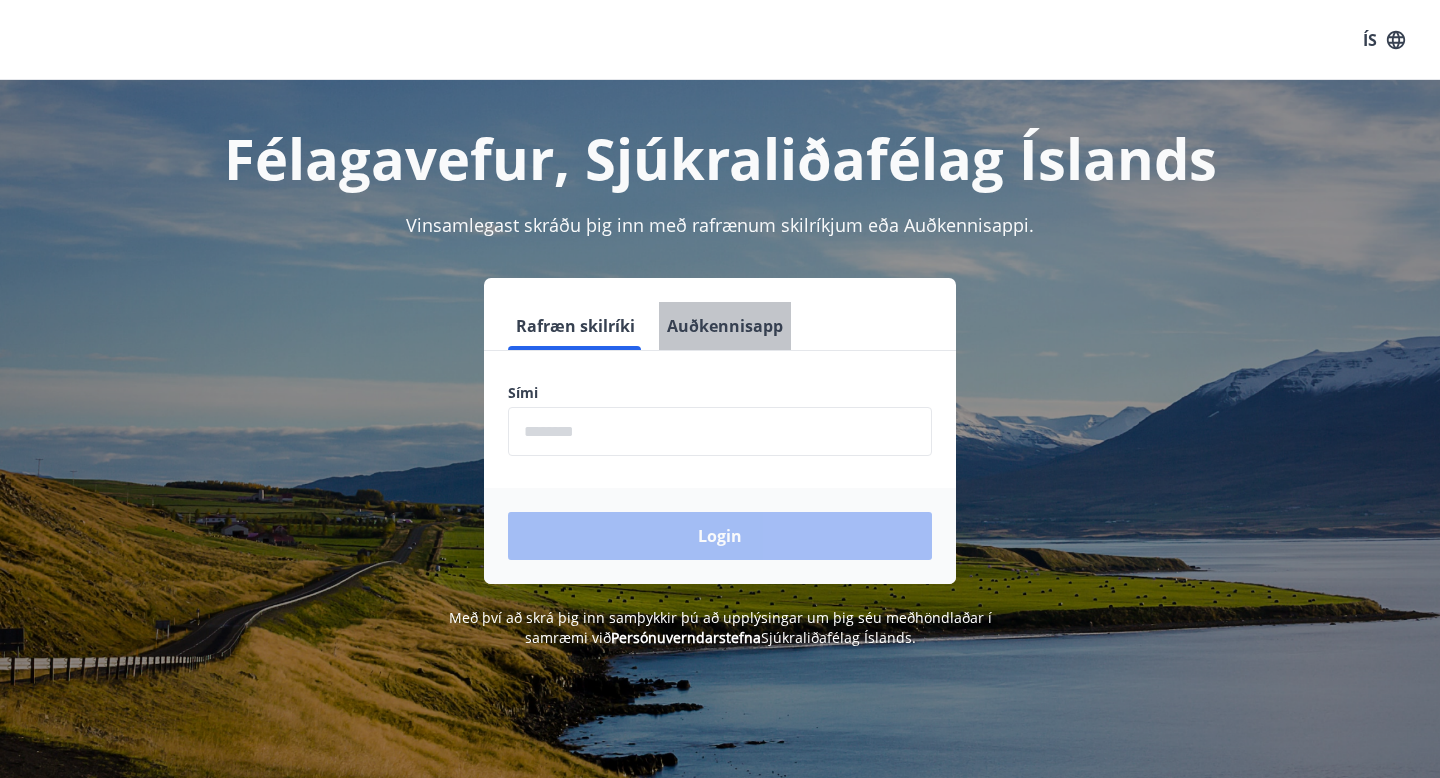 click on "Auðkennisapp" at bounding box center [725, 326] 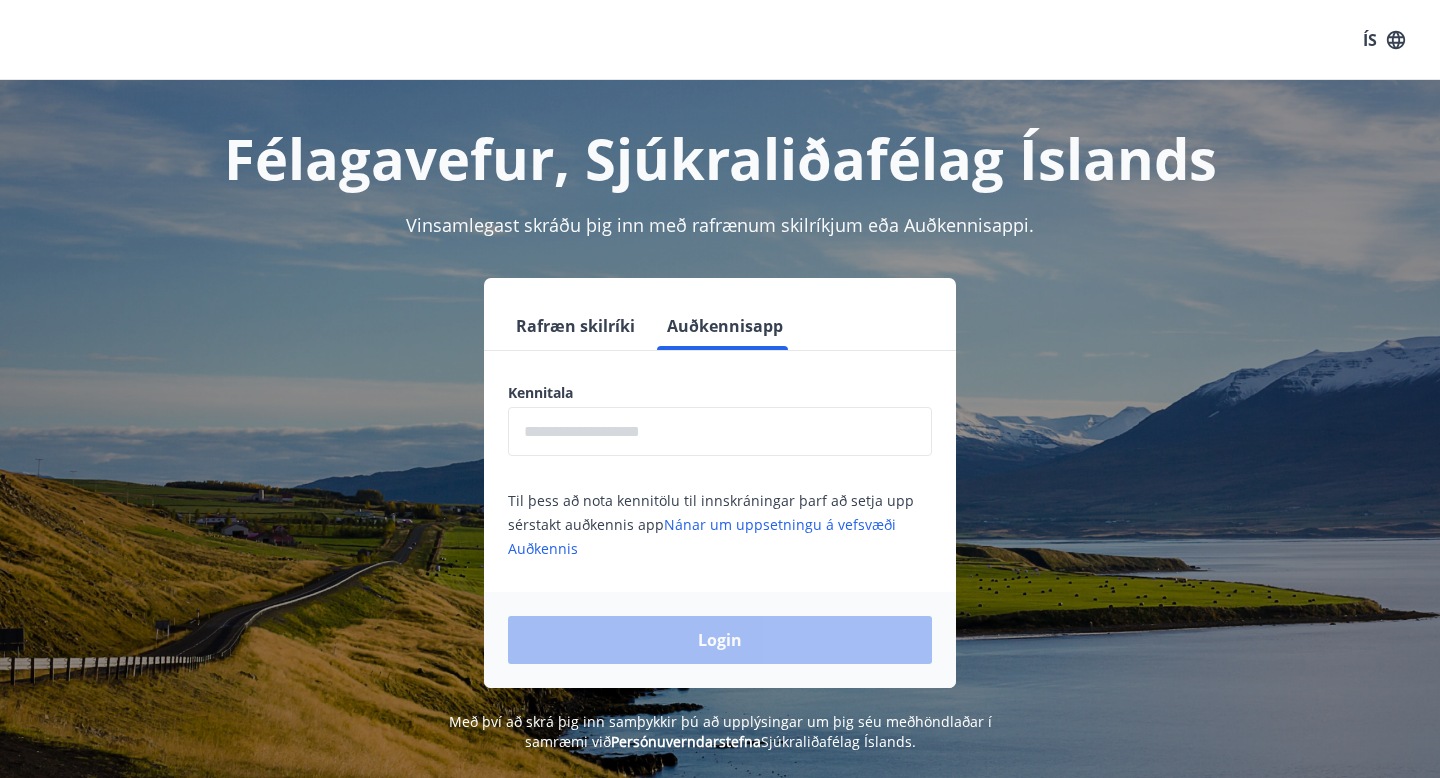 click on "Rafræn skilríki" at bounding box center (575, 326) 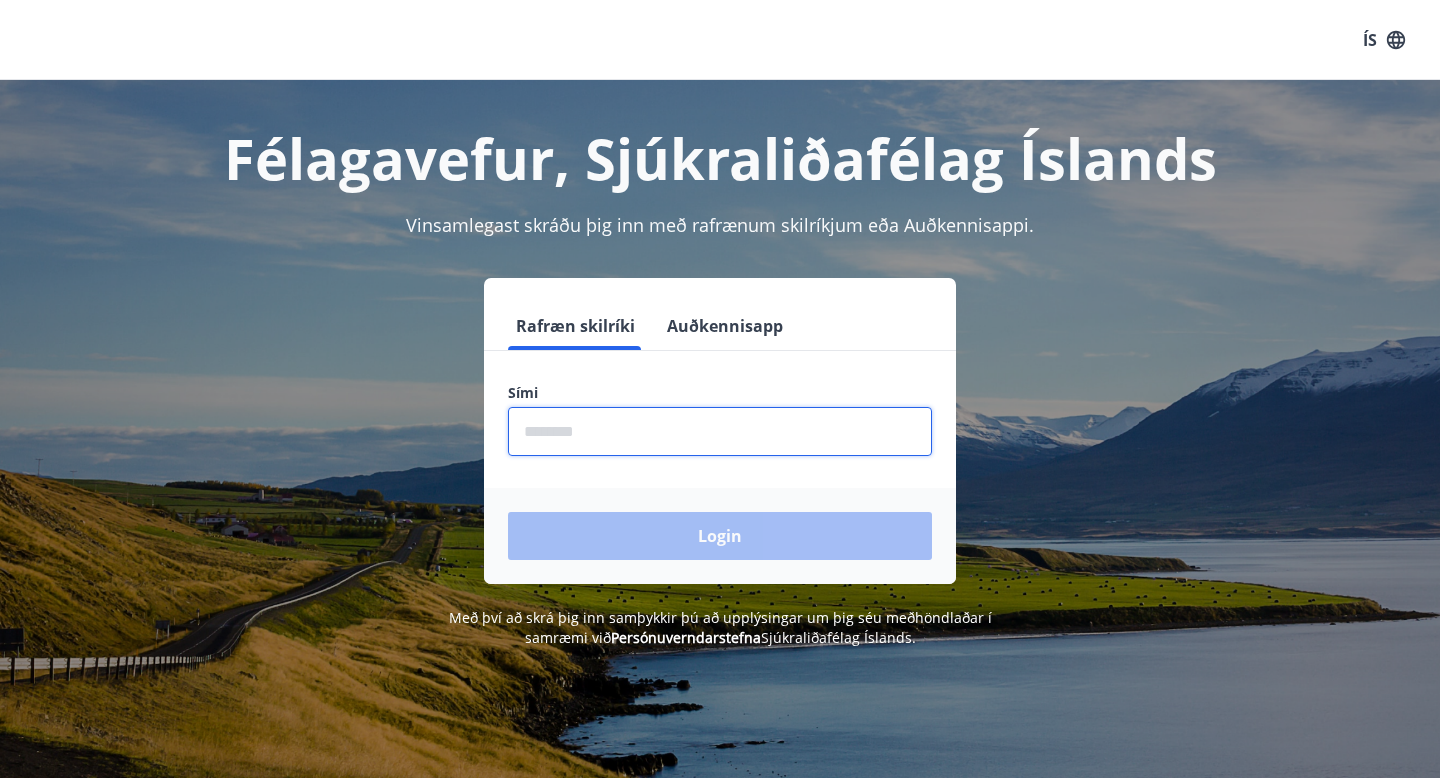 click at bounding box center (720, 431) 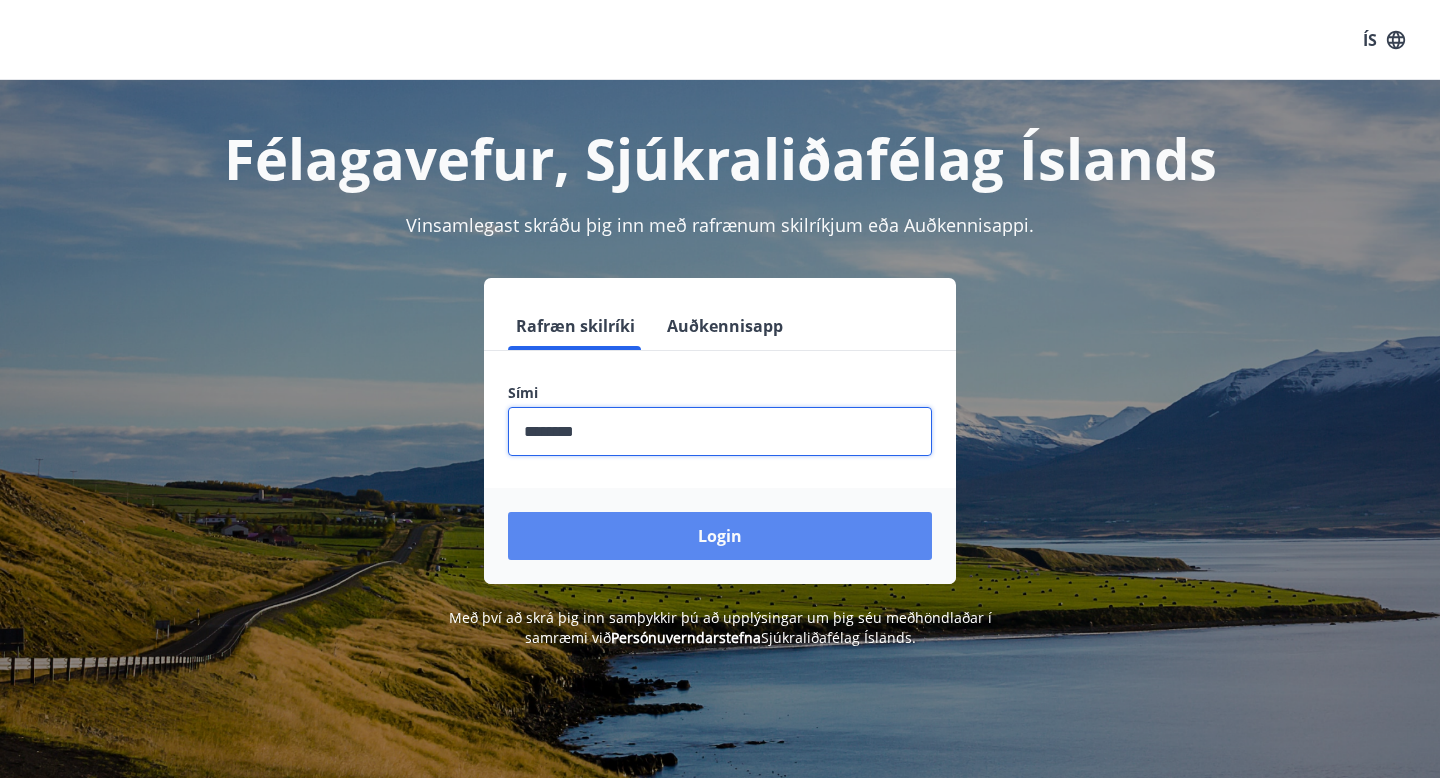type on "********" 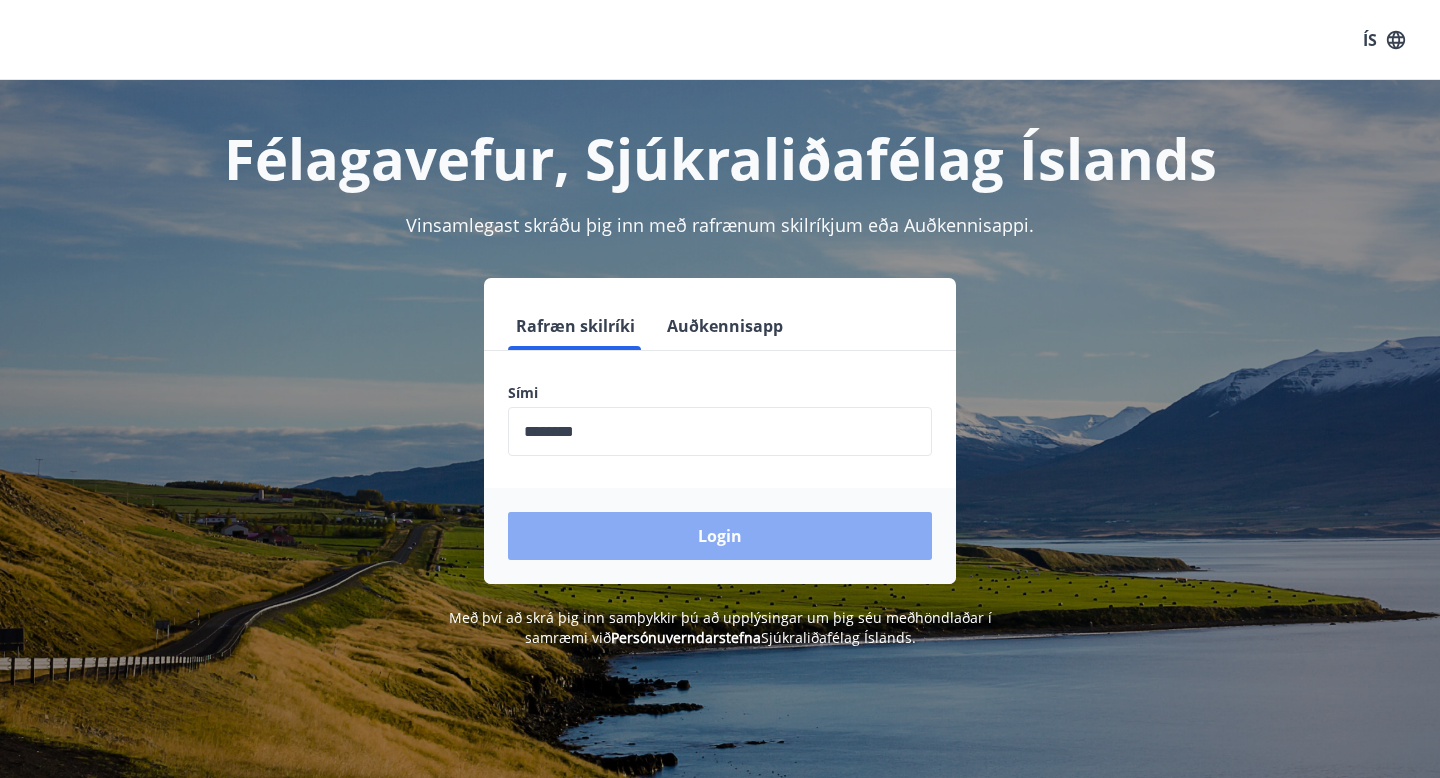 click on "Login" at bounding box center (720, 536) 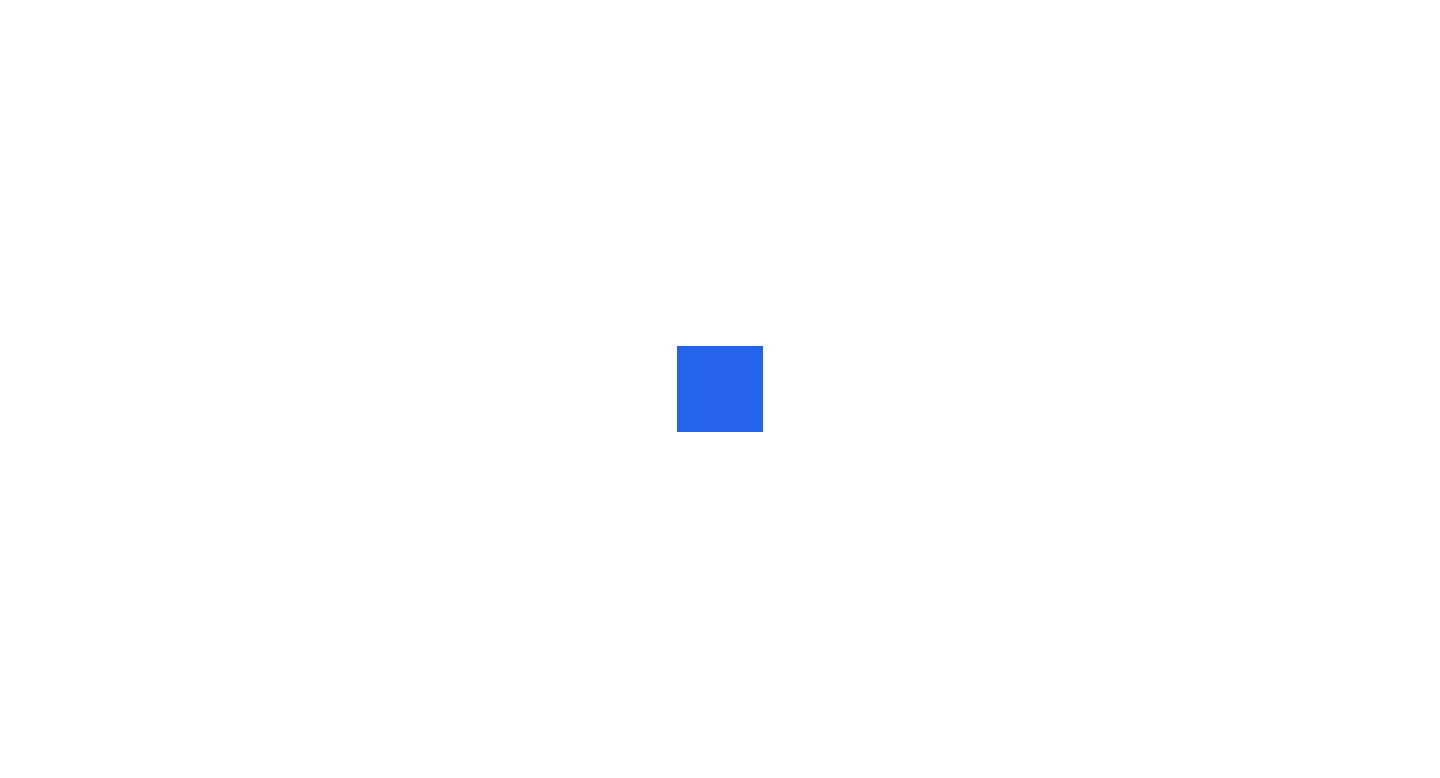scroll, scrollTop: 0, scrollLeft: 0, axis: both 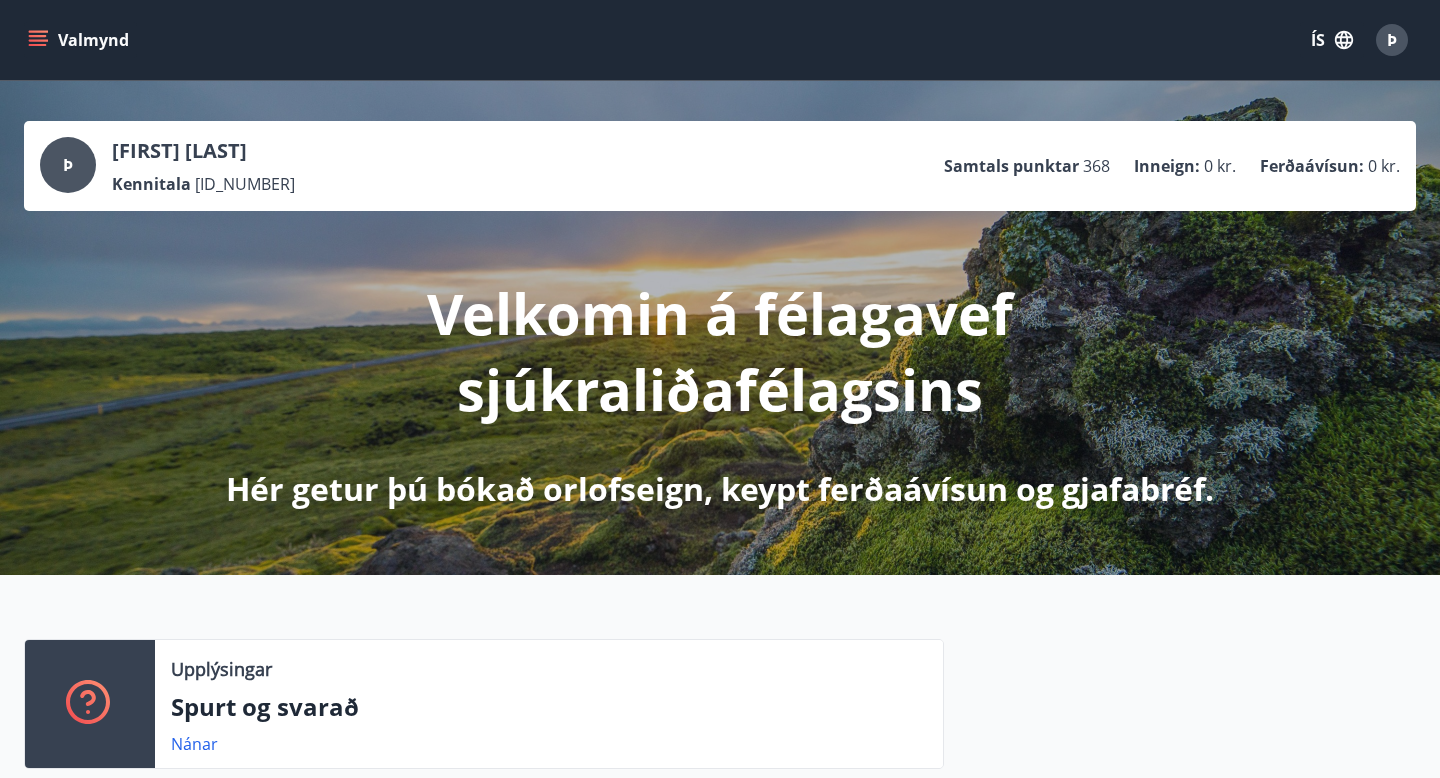 click 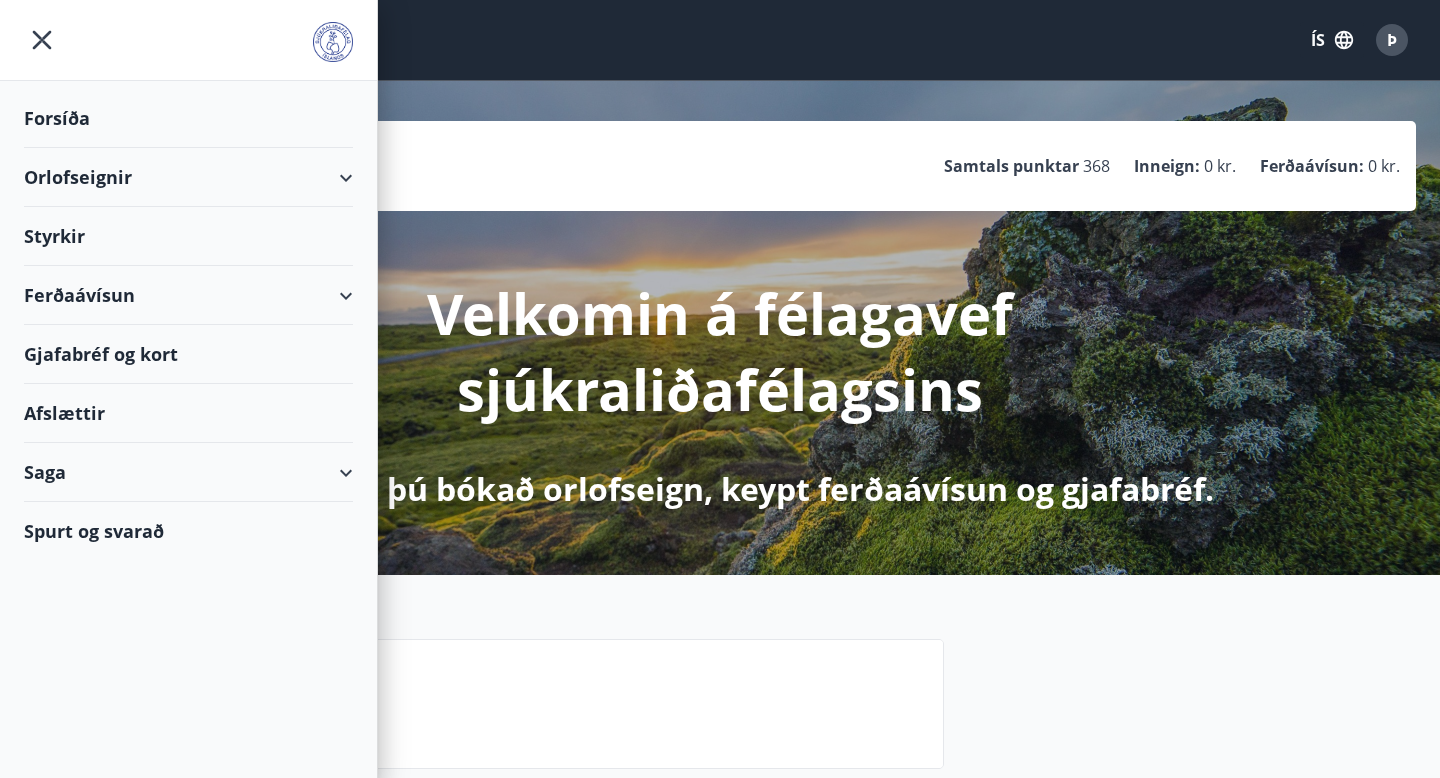 click on "Orlofseignir" at bounding box center [188, 177] 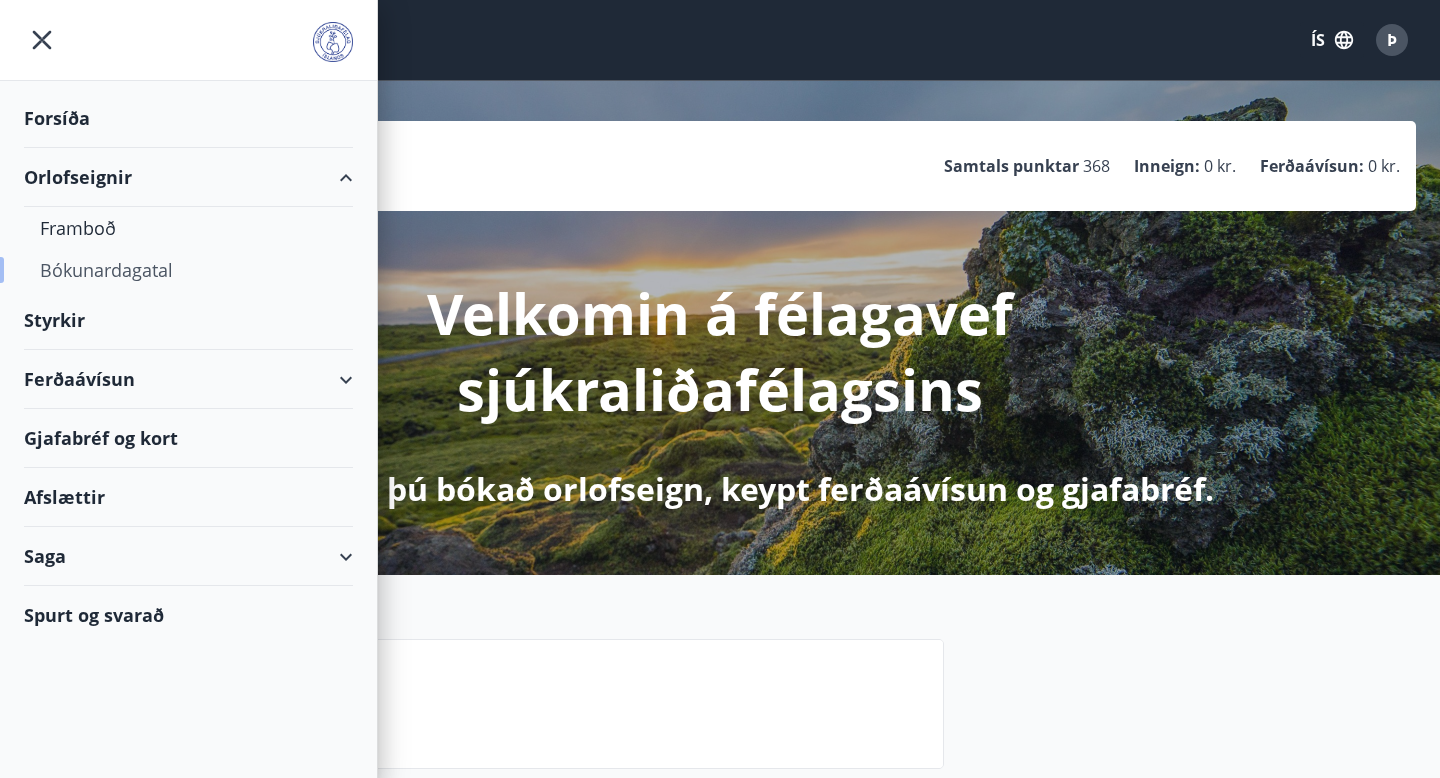 click on "Bókunardagatal" at bounding box center [188, 270] 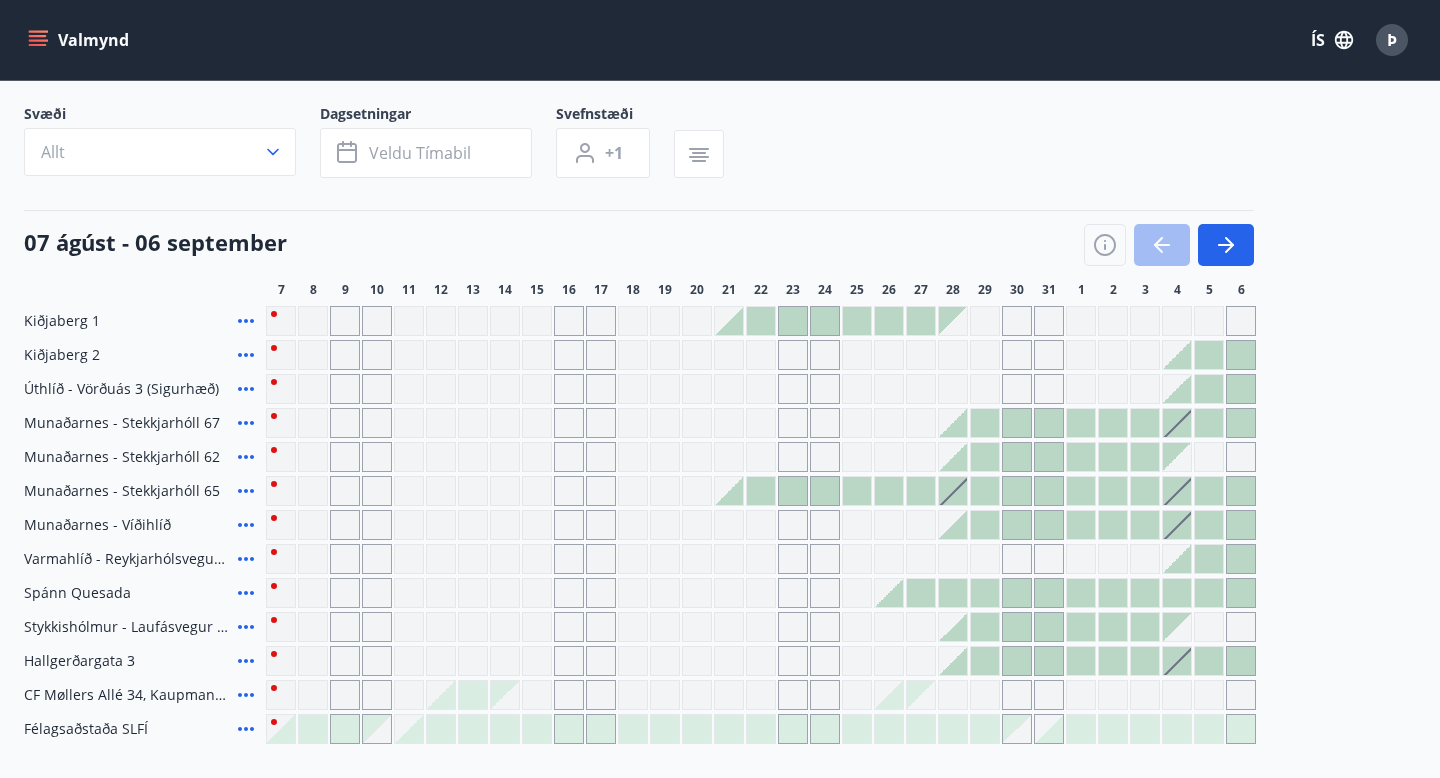scroll, scrollTop: 0, scrollLeft: 0, axis: both 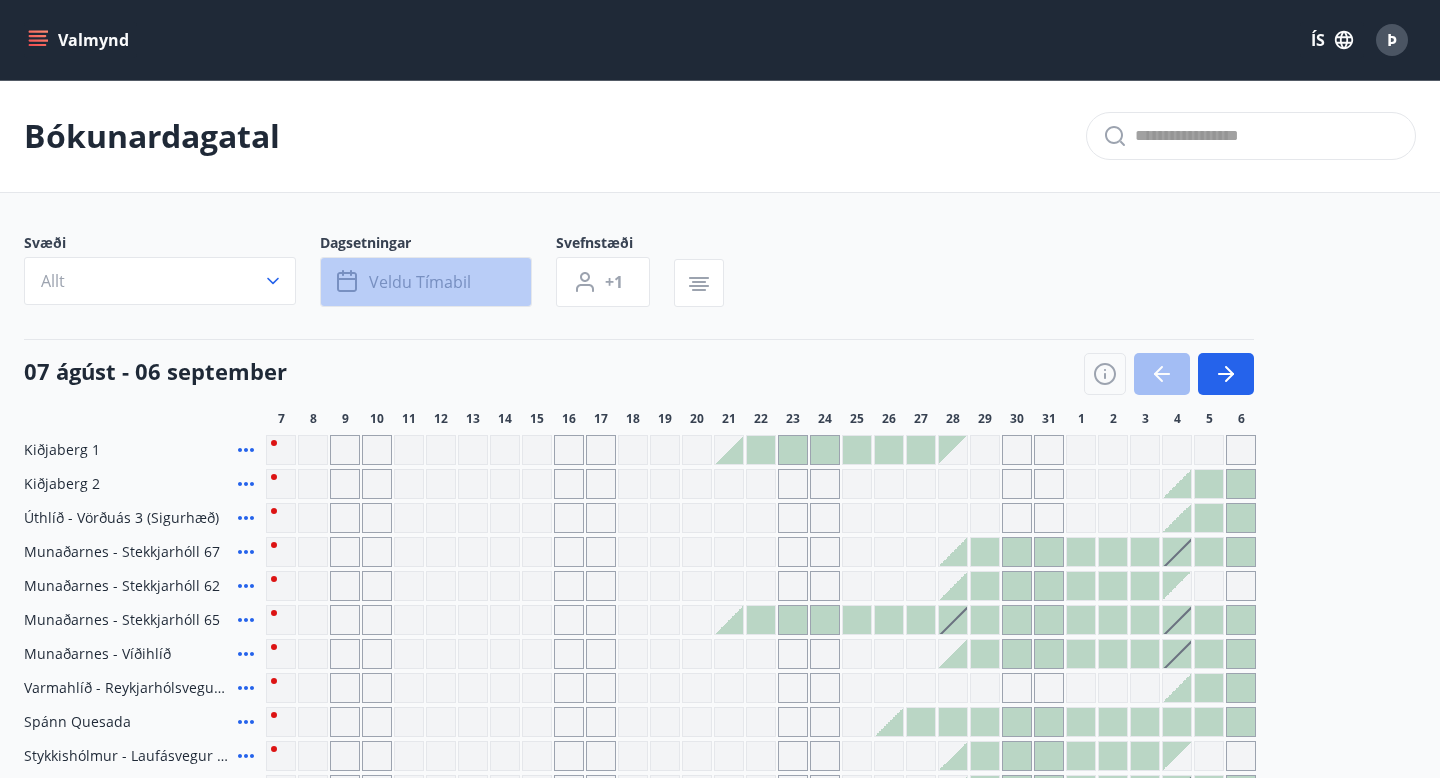 click on "Veldu tímabil" at bounding box center [420, 282] 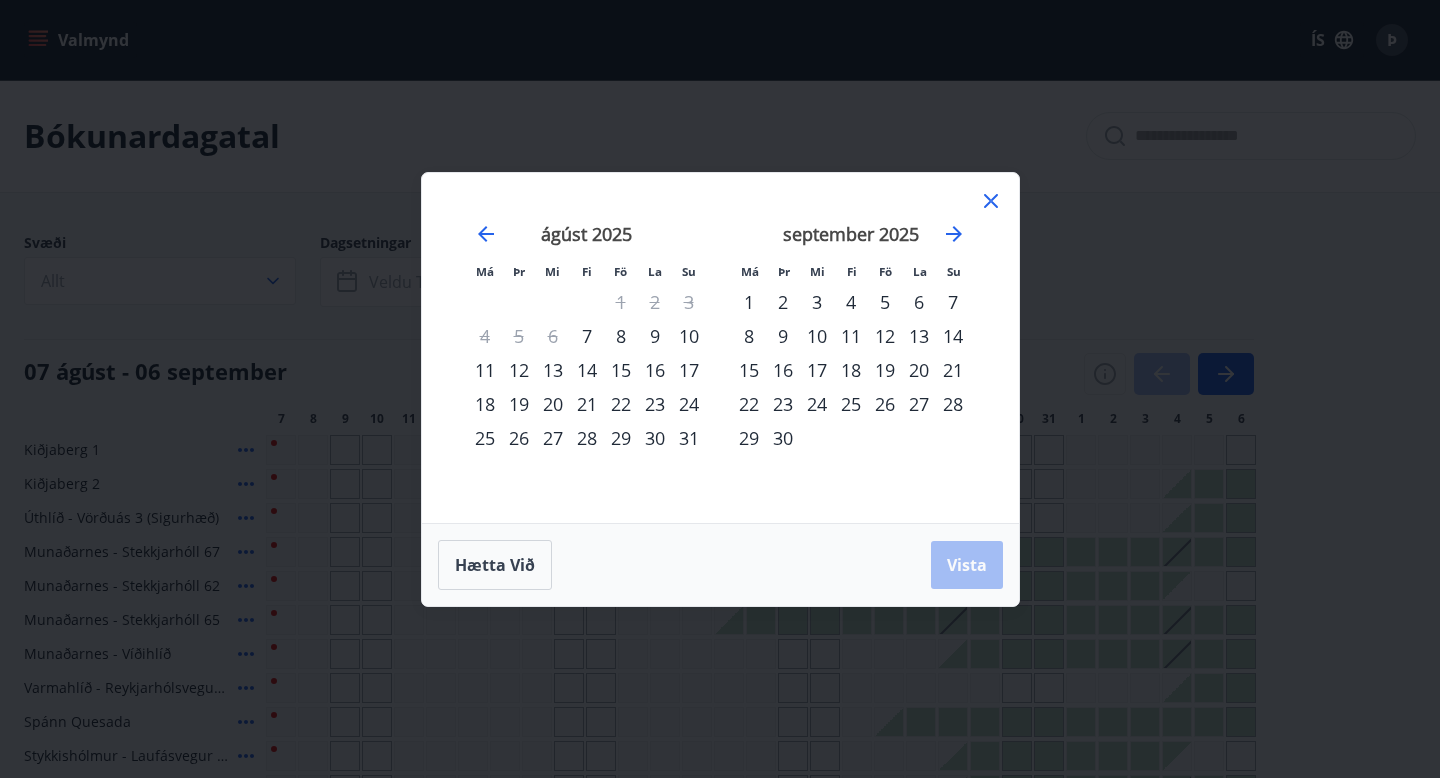 click 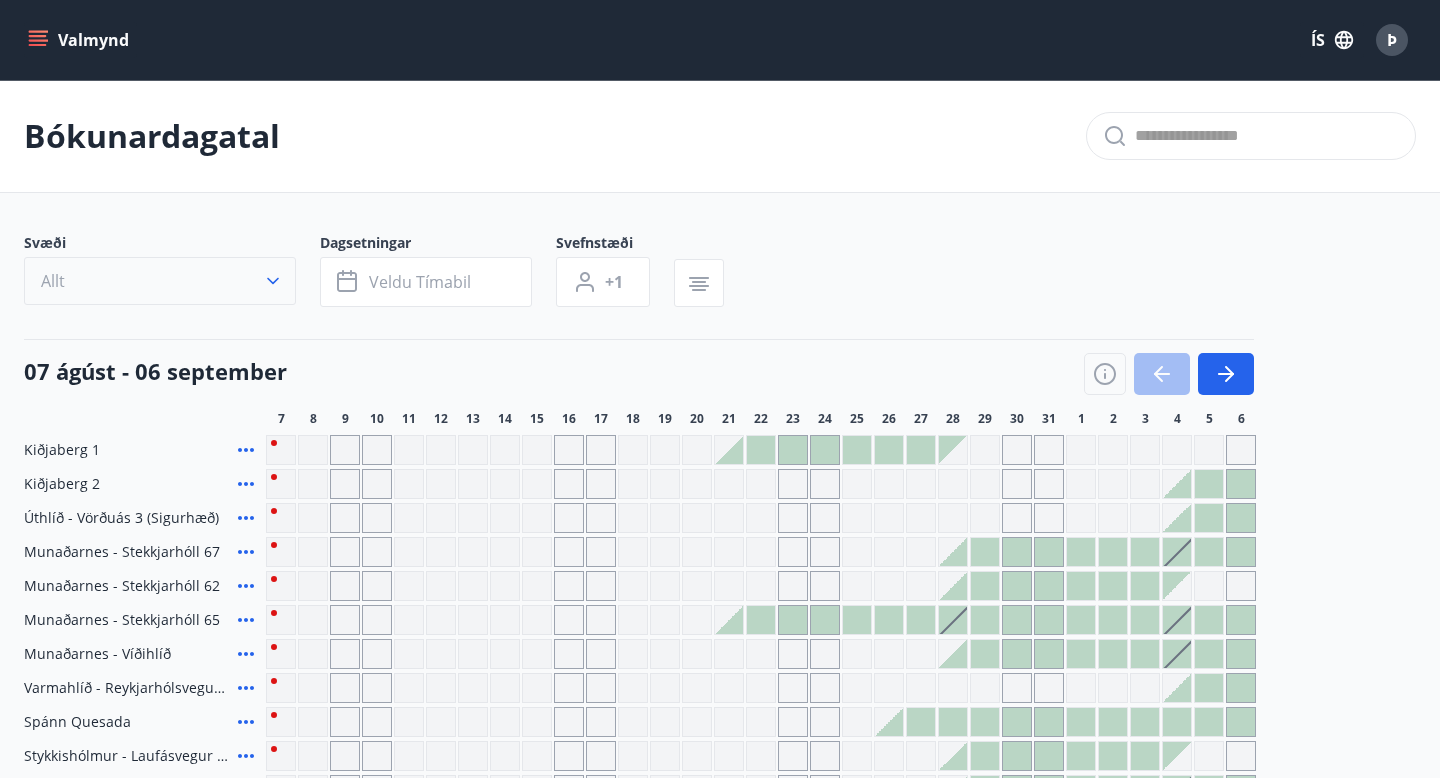 click 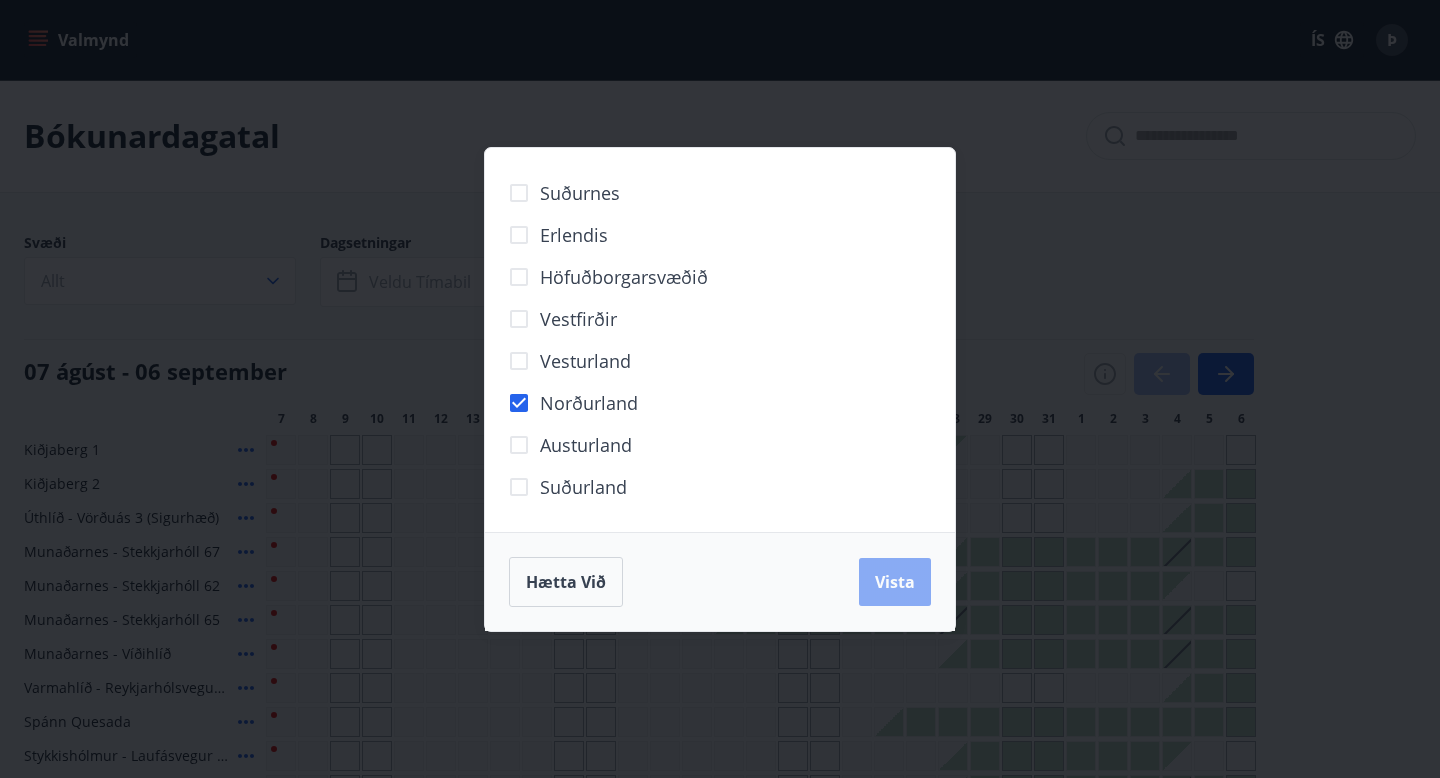 click on "Vista" at bounding box center (895, 582) 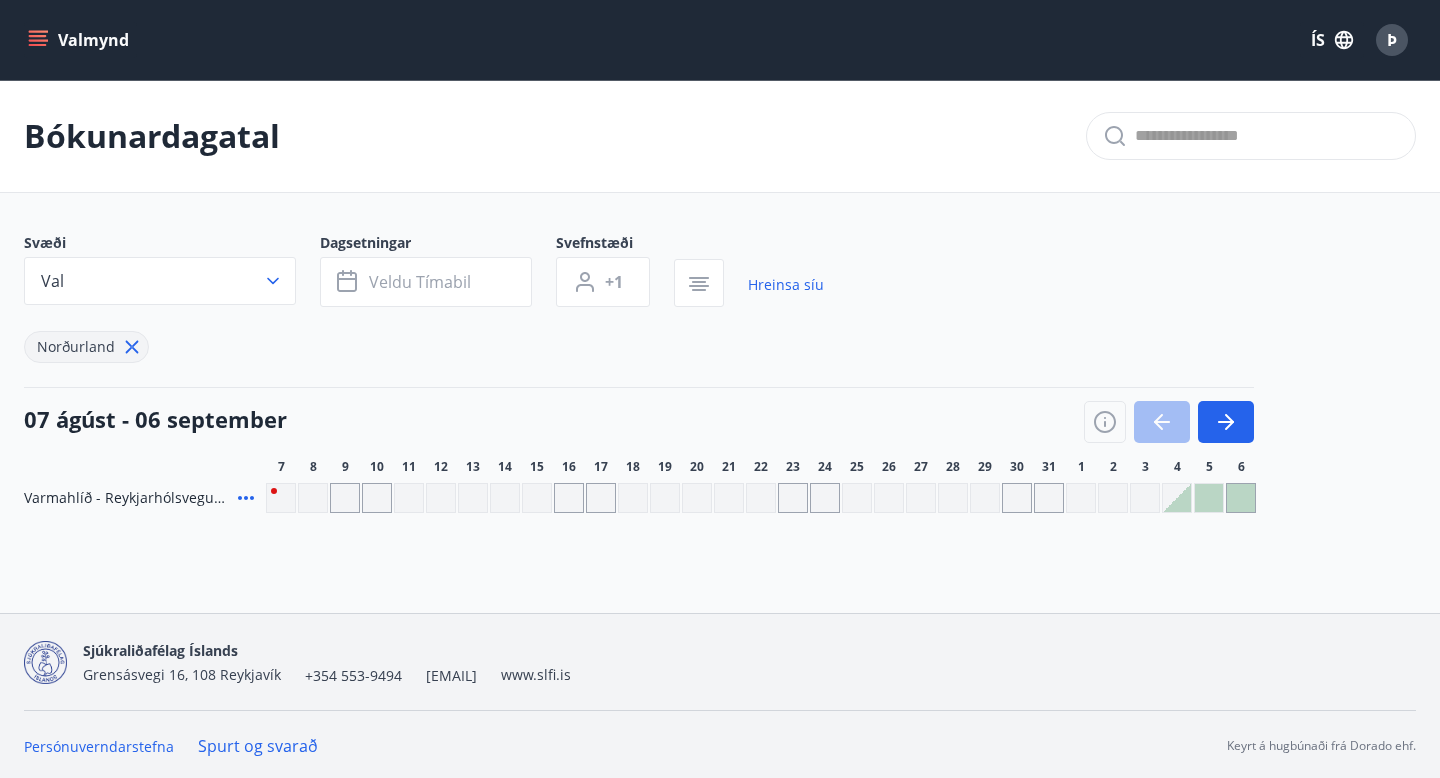 click 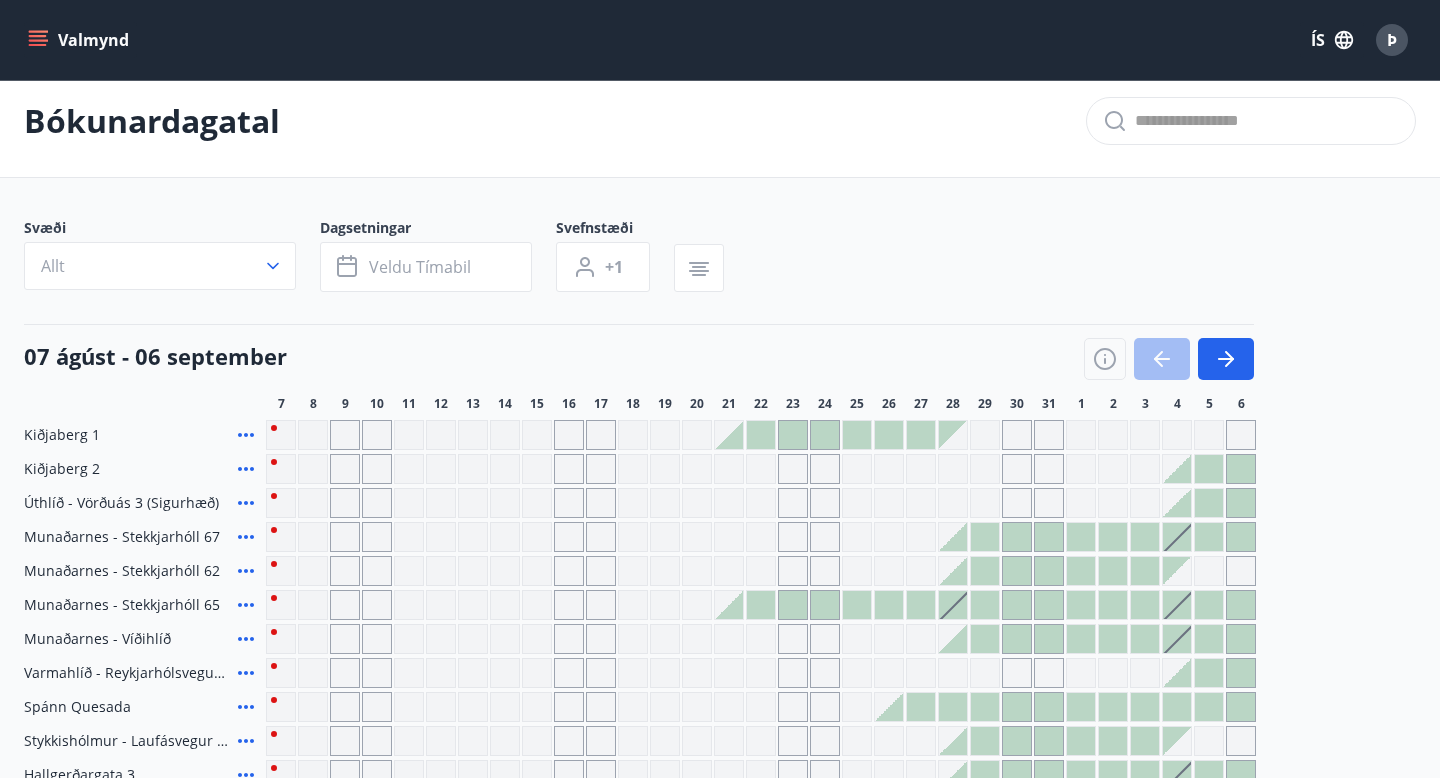 scroll, scrollTop: 0, scrollLeft: 0, axis: both 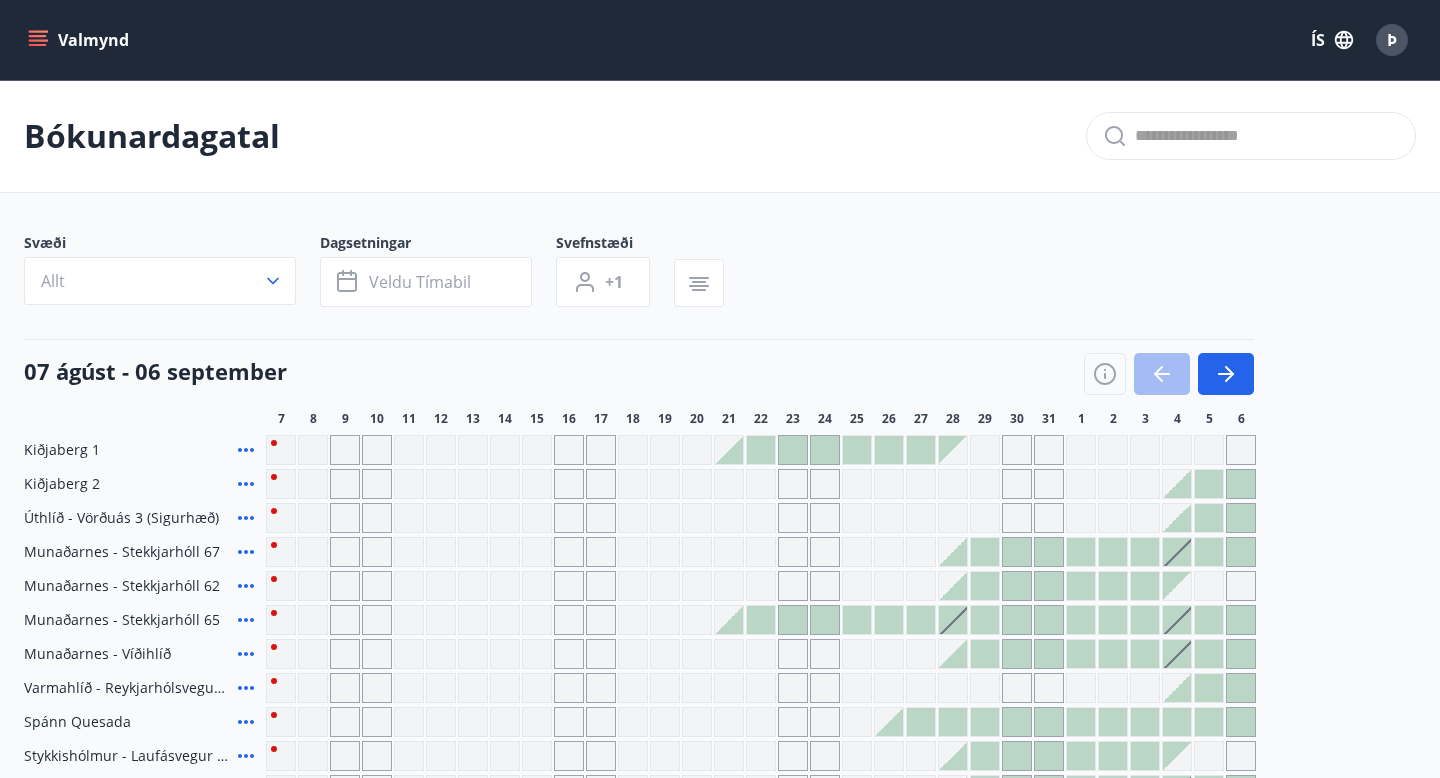click on "Valmynd" at bounding box center (80, 40) 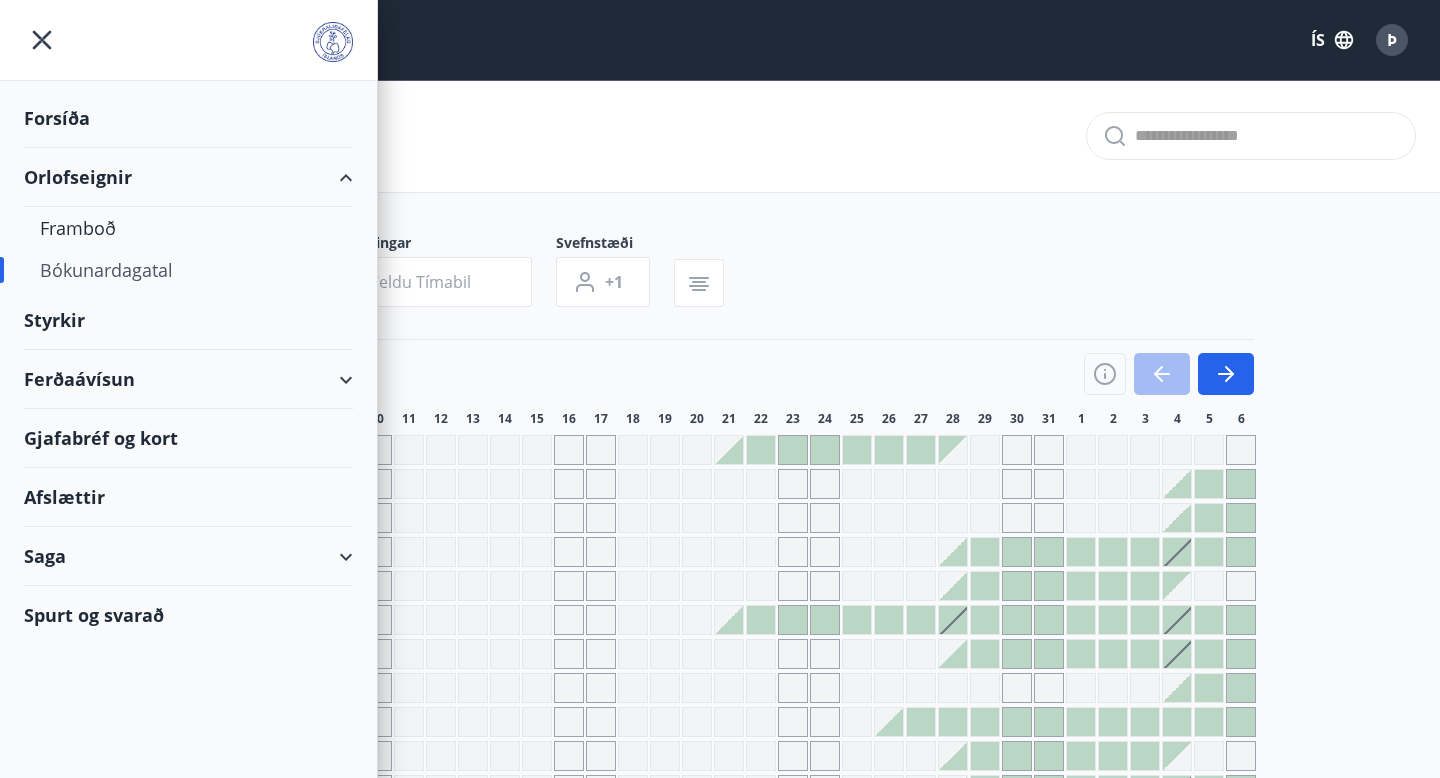 click on "Bókunardagatal" at bounding box center [188, 270] 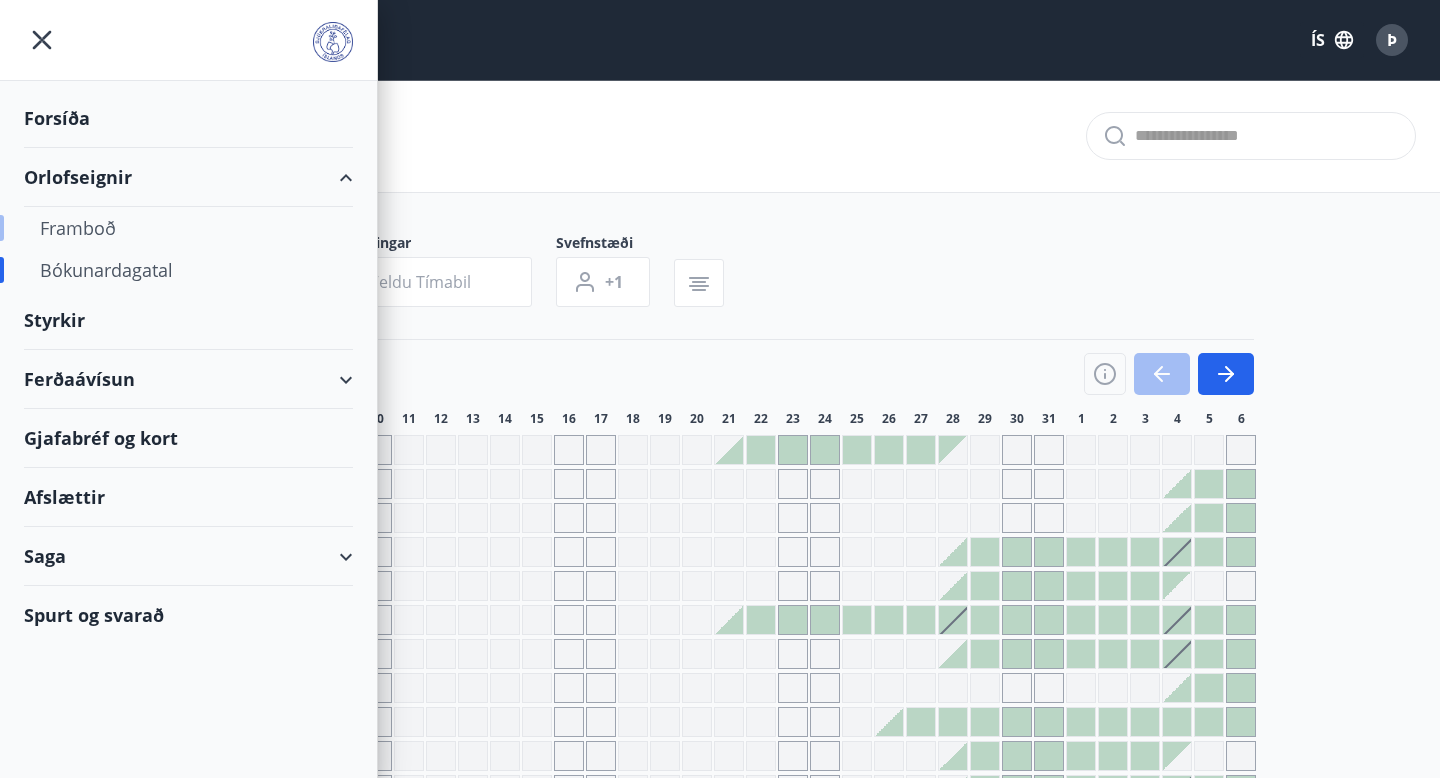 click on "Framboð" at bounding box center (188, 228) 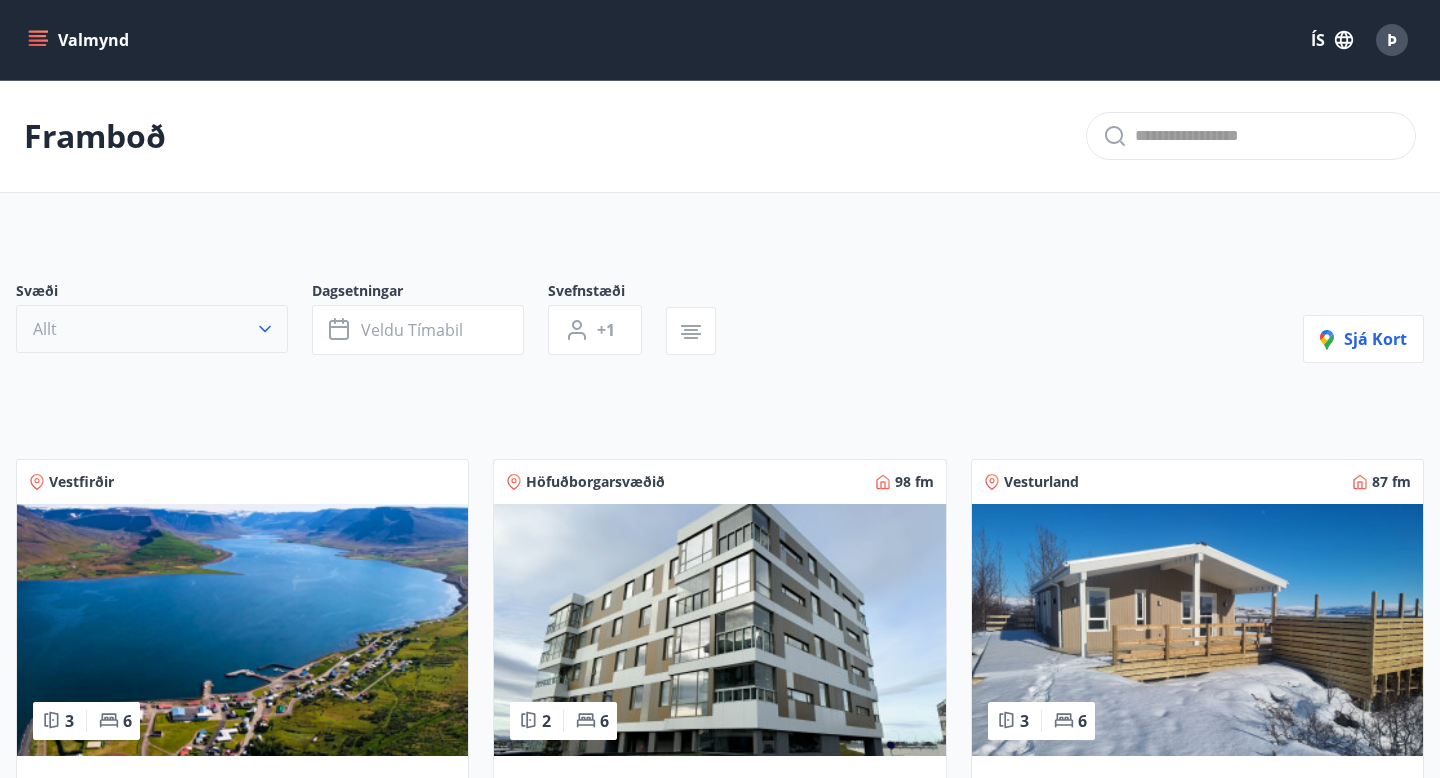 click on "Allt" at bounding box center (152, 329) 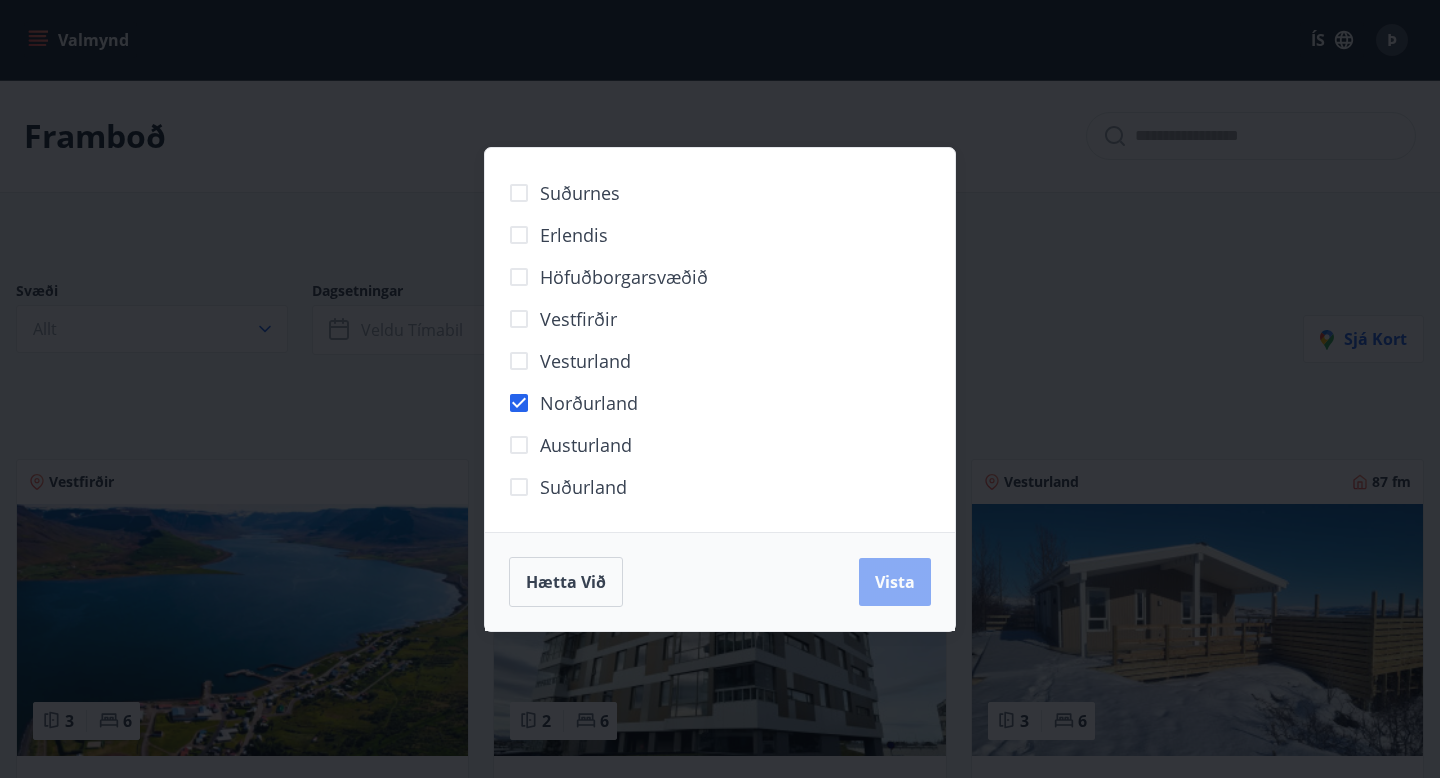 click on "Vista" at bounding box center [895, 582] 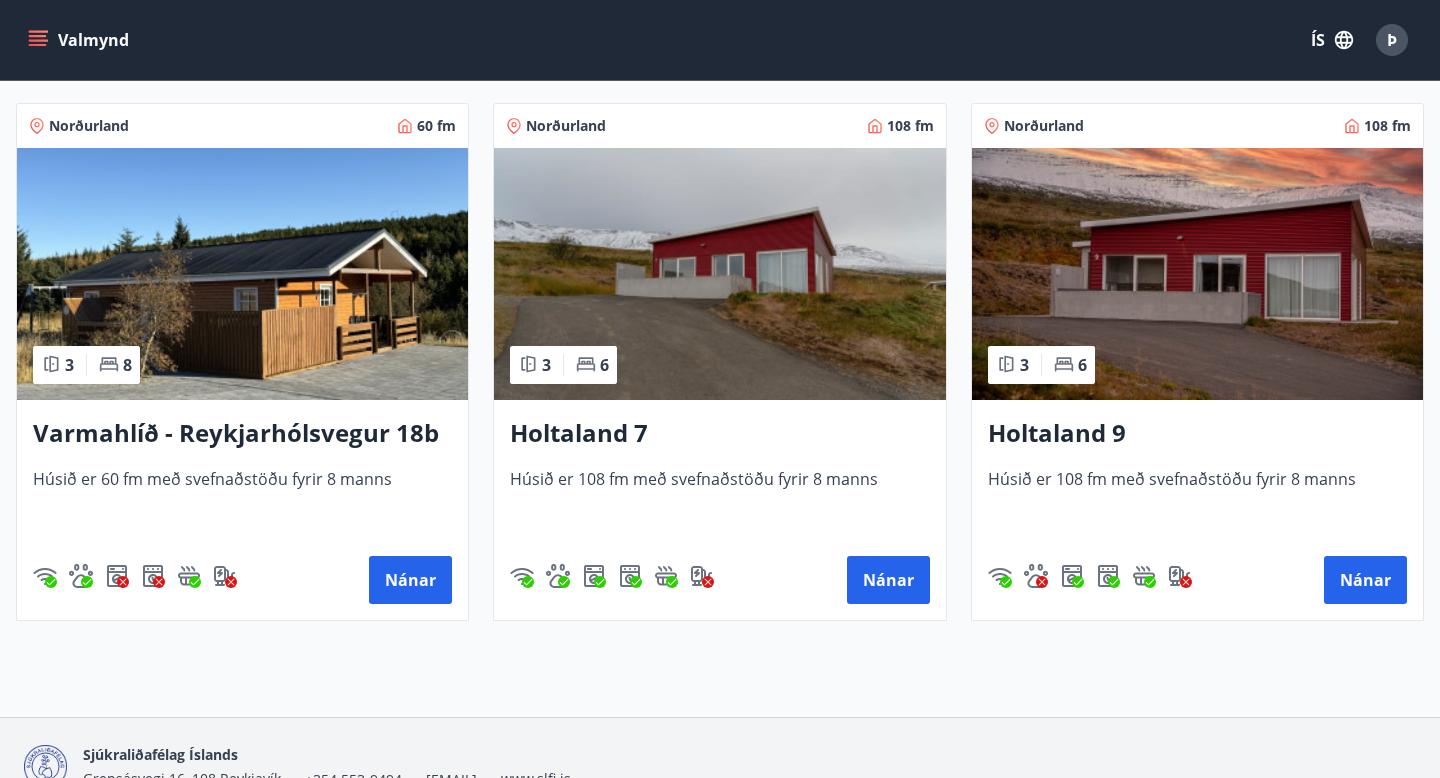 scroll, scrollTop: 407, scrollLeft: 0, axis: vertical 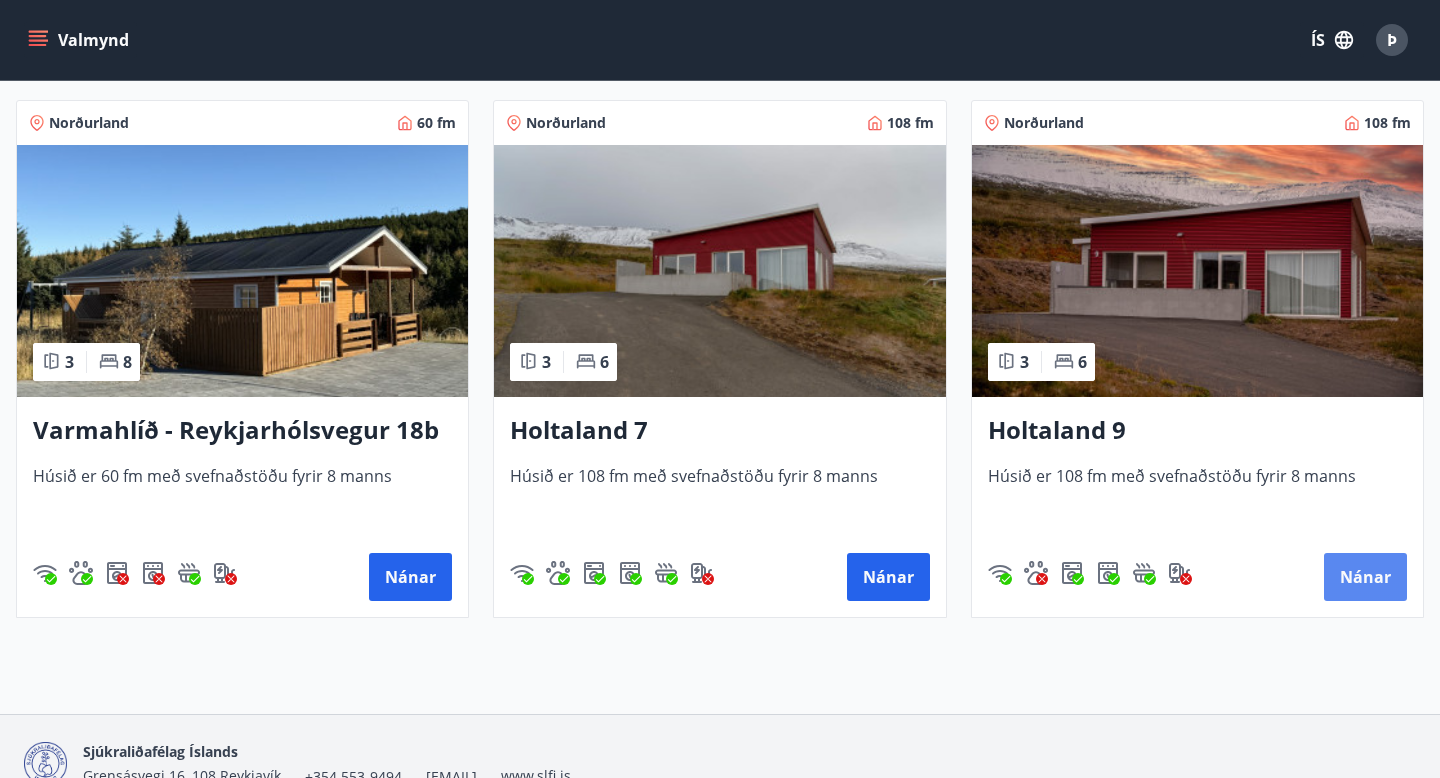 click on "Nánar" at bounding box center (1365, 577) 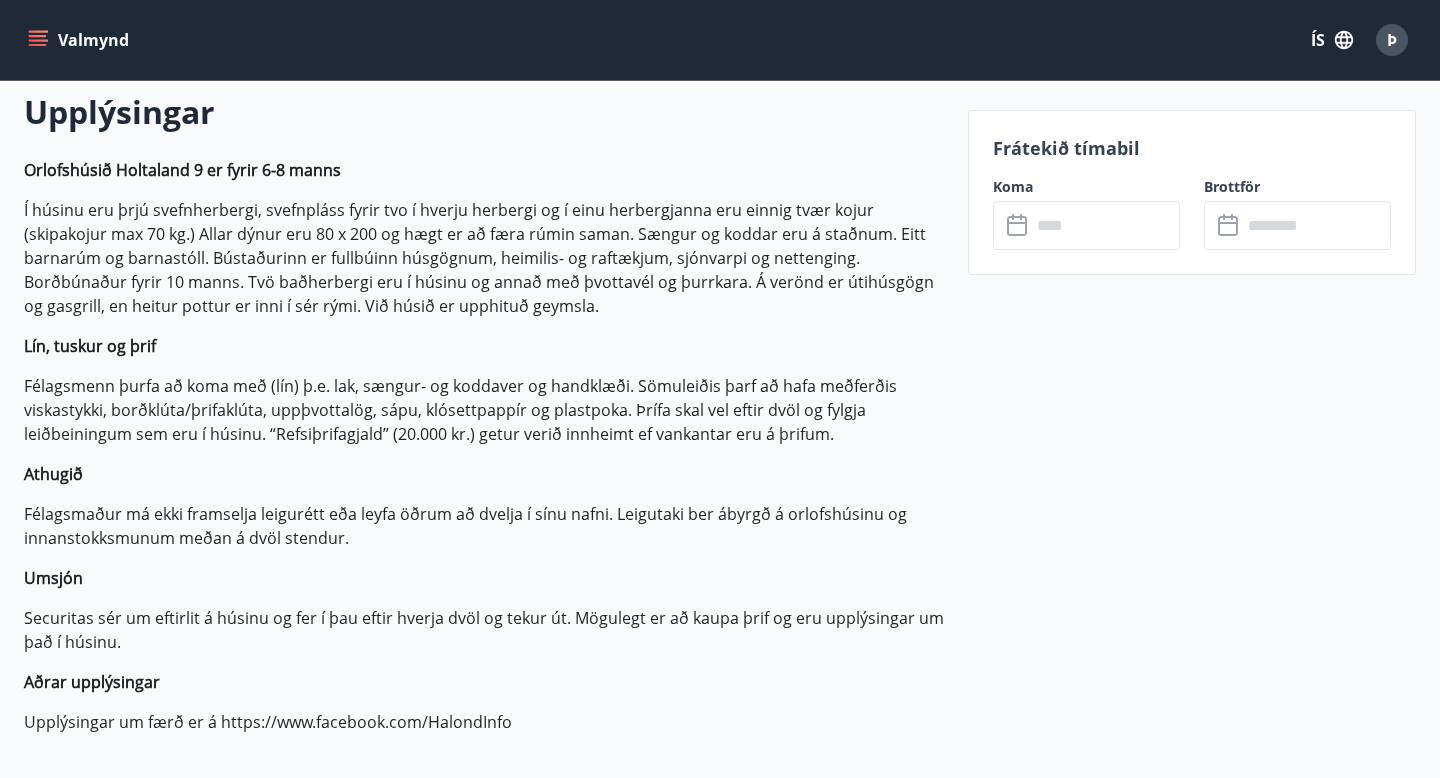 scroll, scrollTop: 590, scrollLeft: 0, axis: vertical 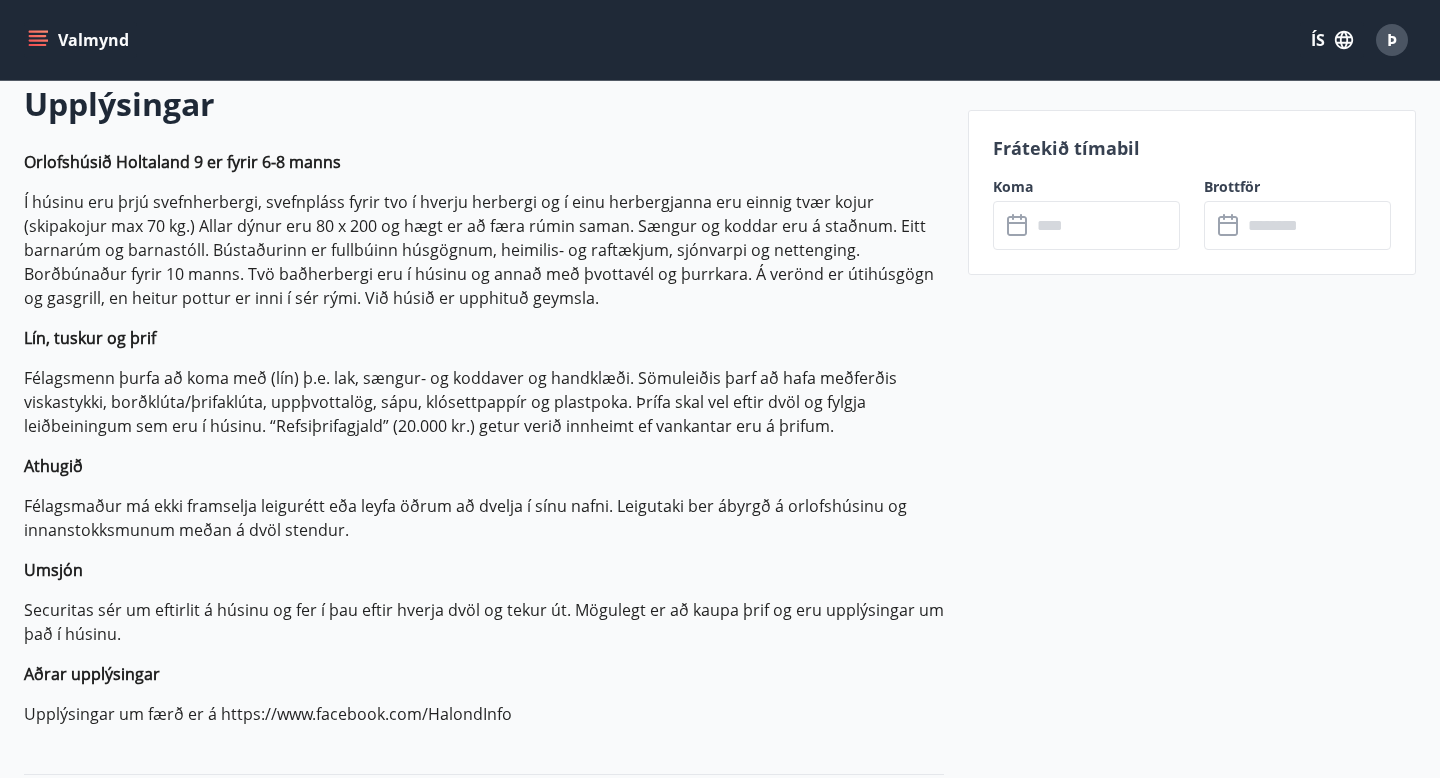 click at bounding box center [1105, 225] 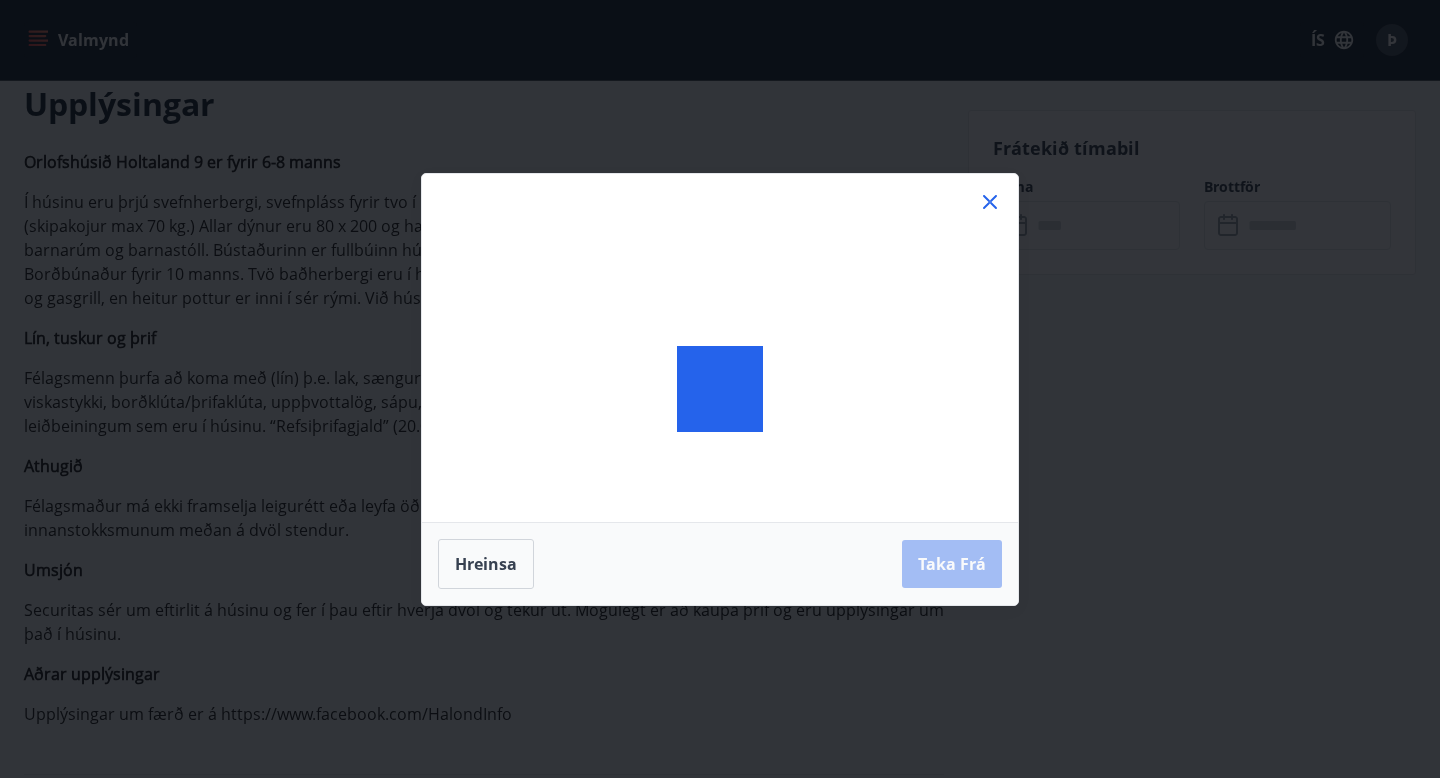 click 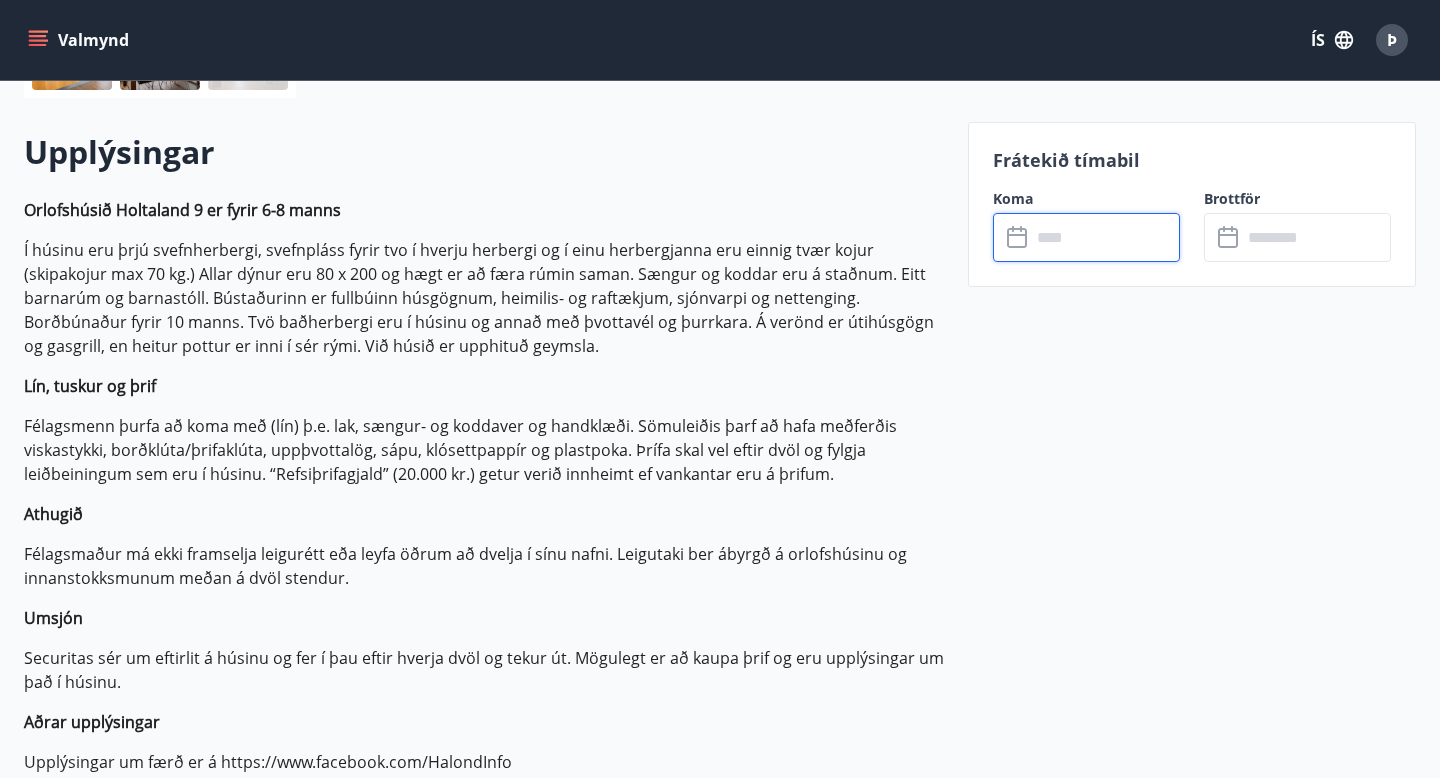 scroll, scrollTop: 522, scrollLeft: 0, axis: vertical 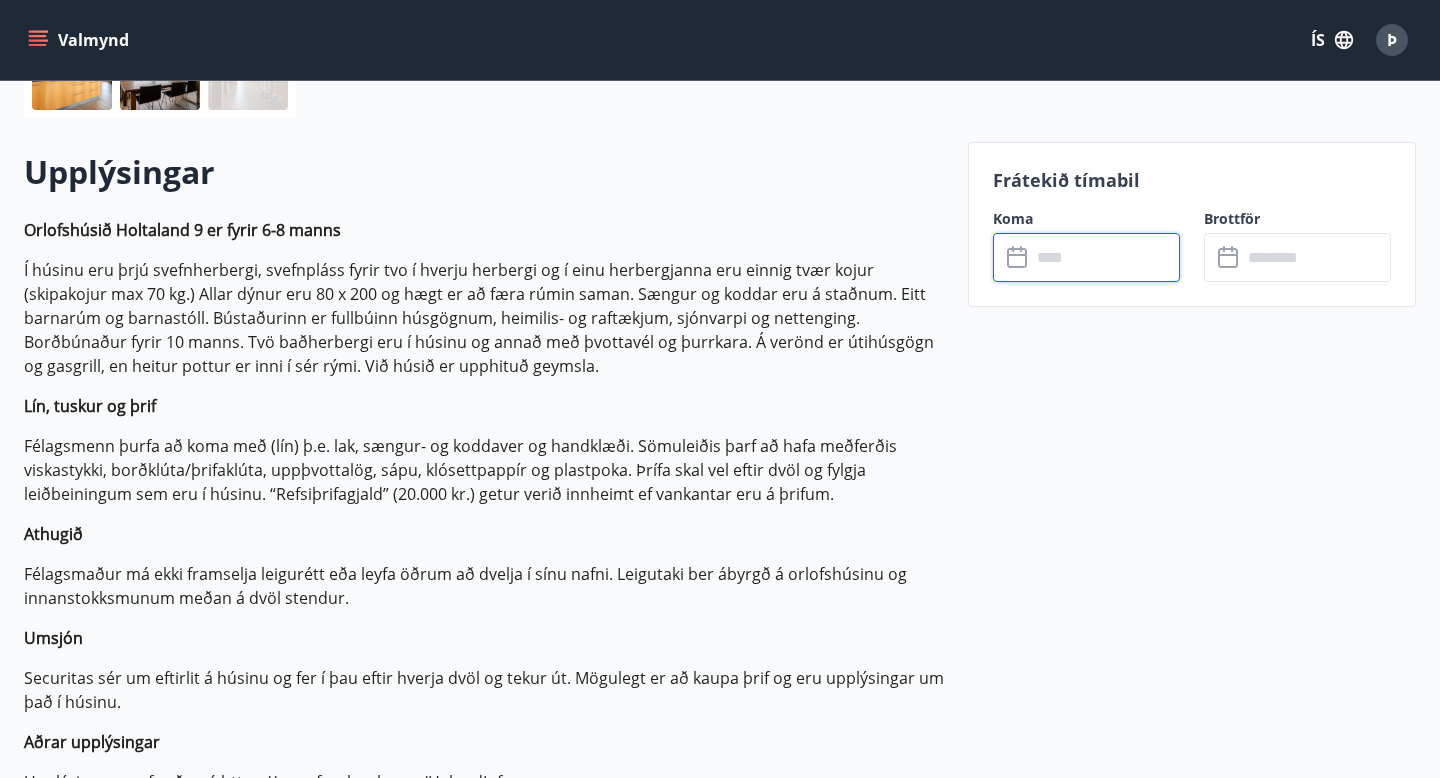 click at bounding box center [1105, 257] 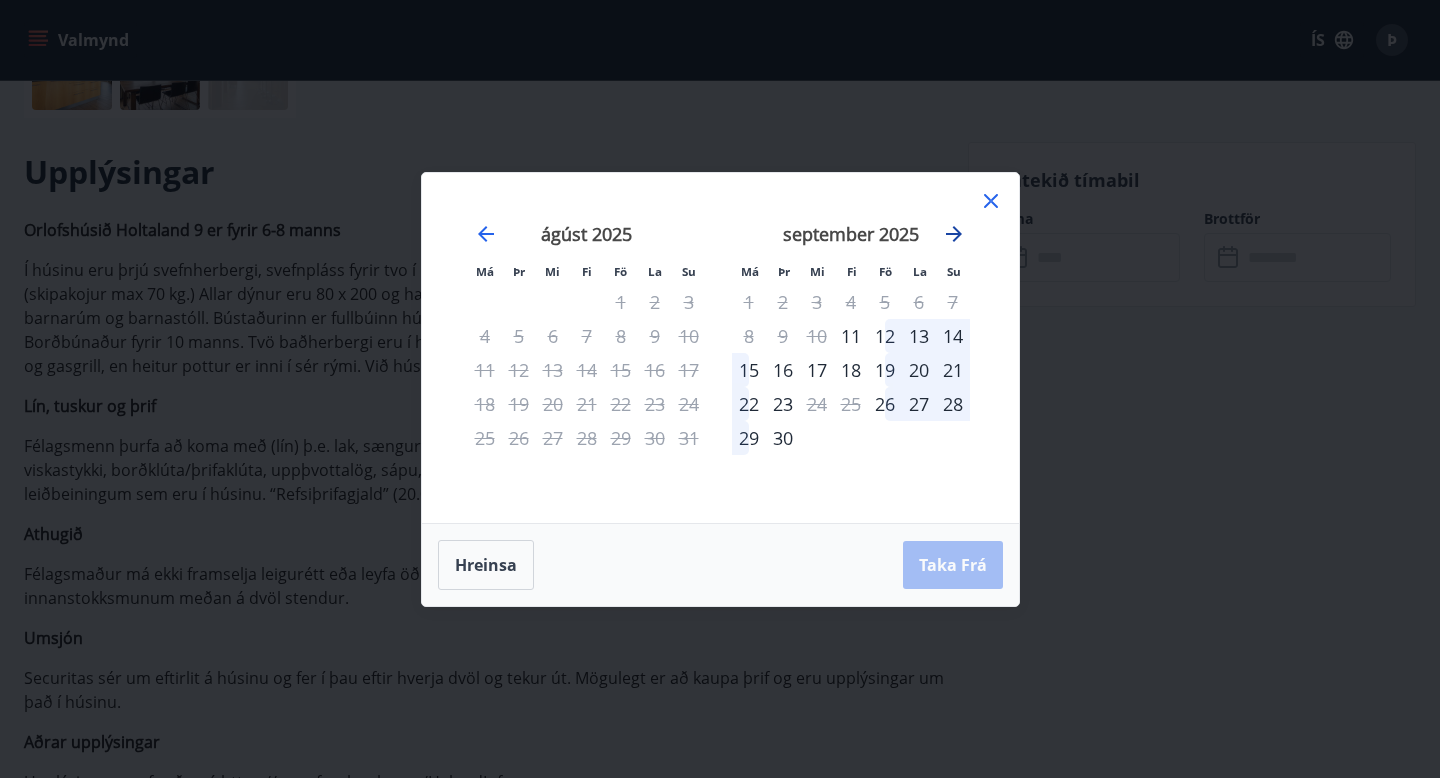 click 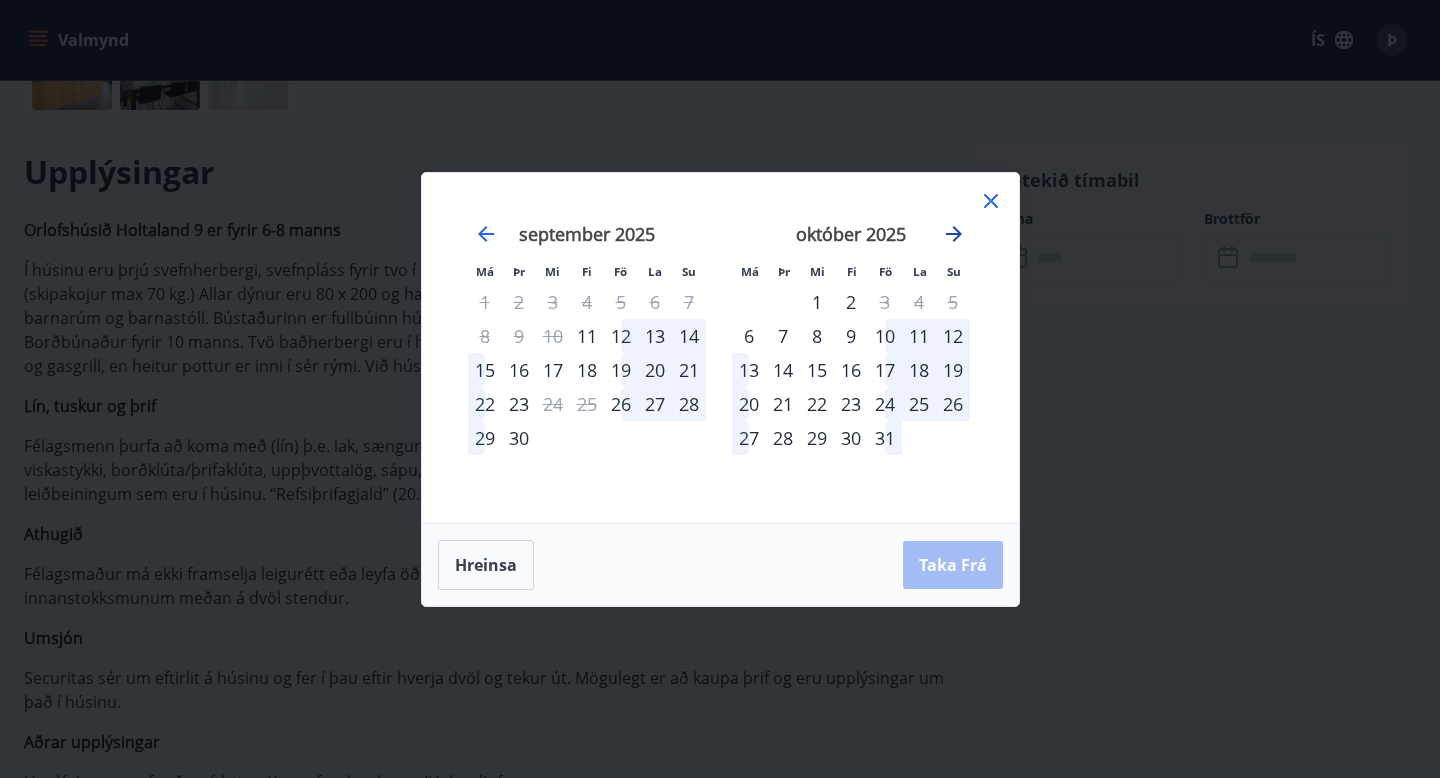 click 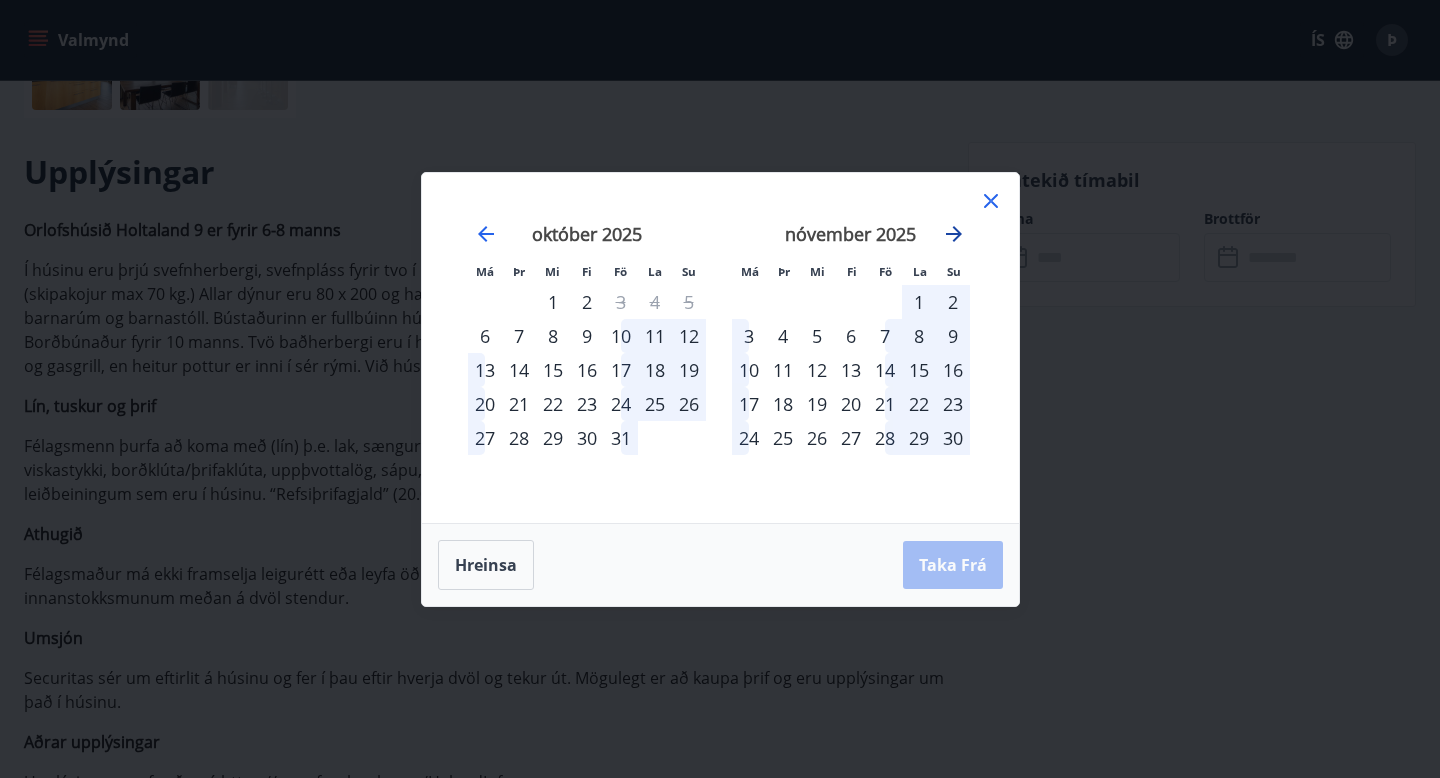 click 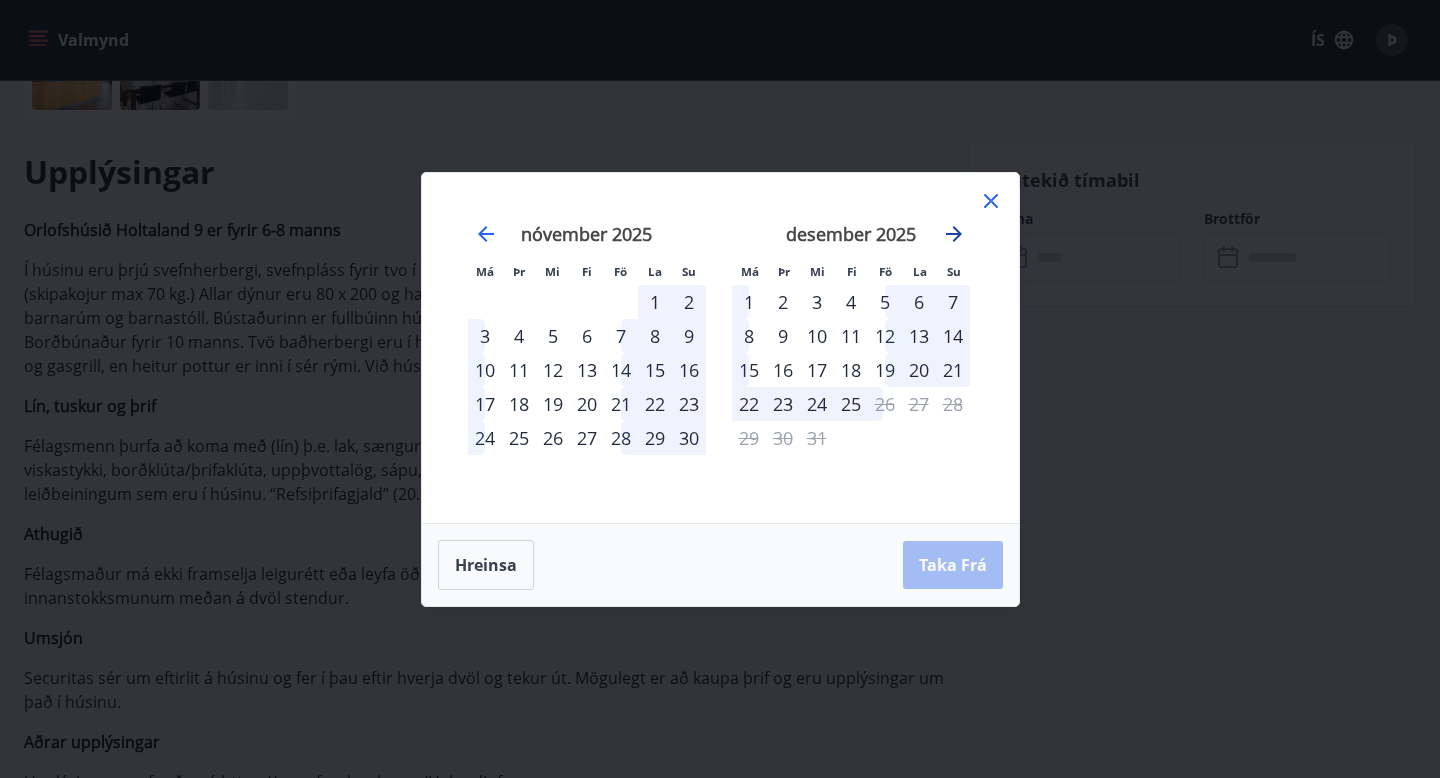 click 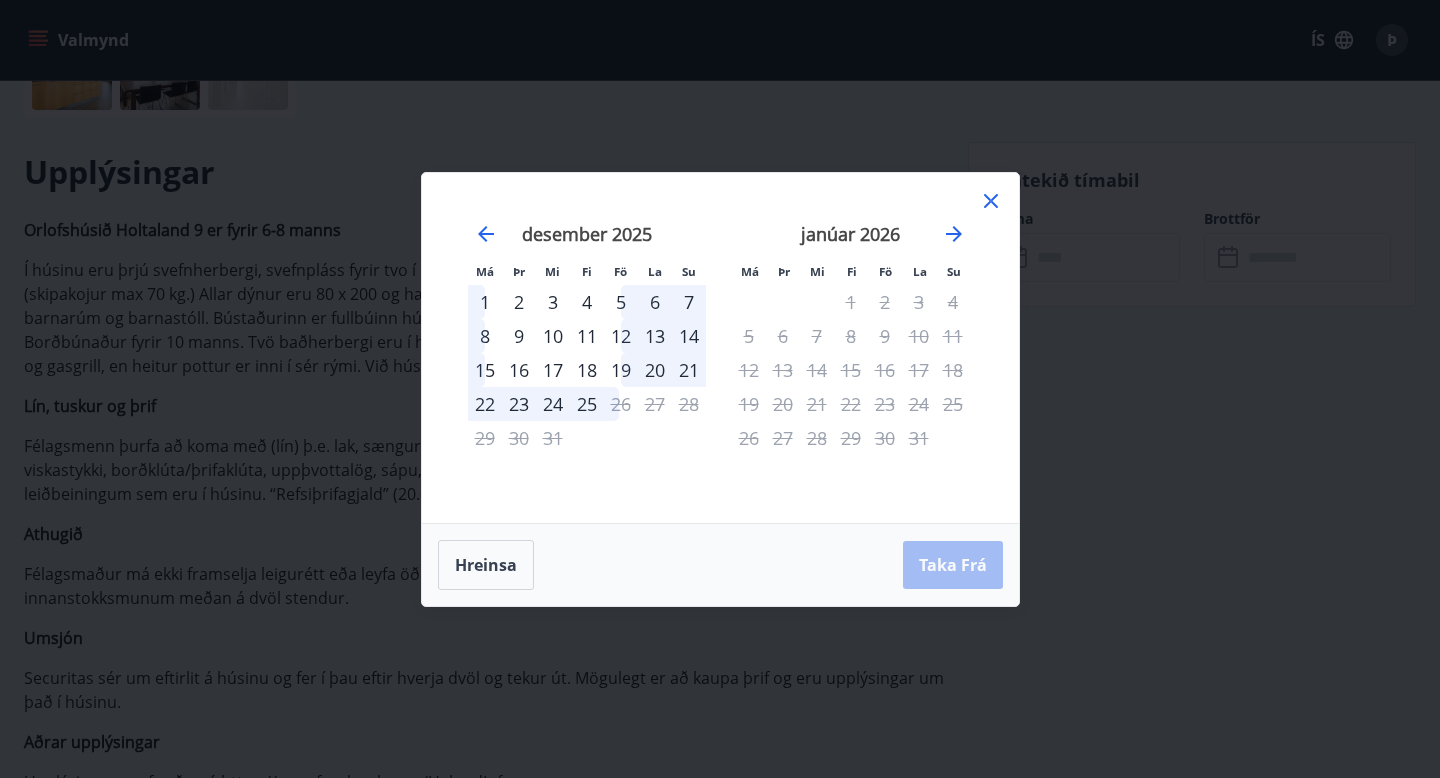 click on "25" at bounding box center [587, 404] 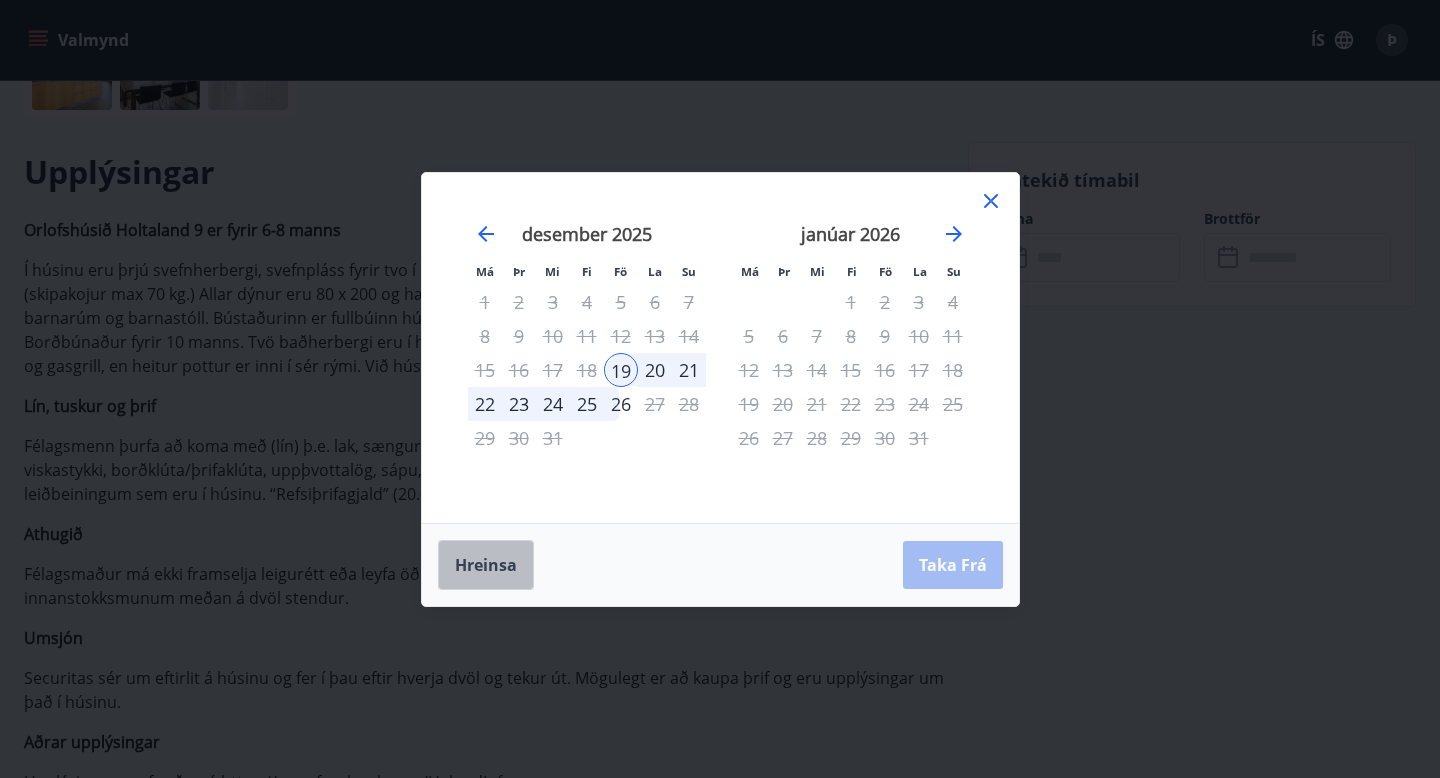 click on "Hreinsa" at bounding box center [486, 565] 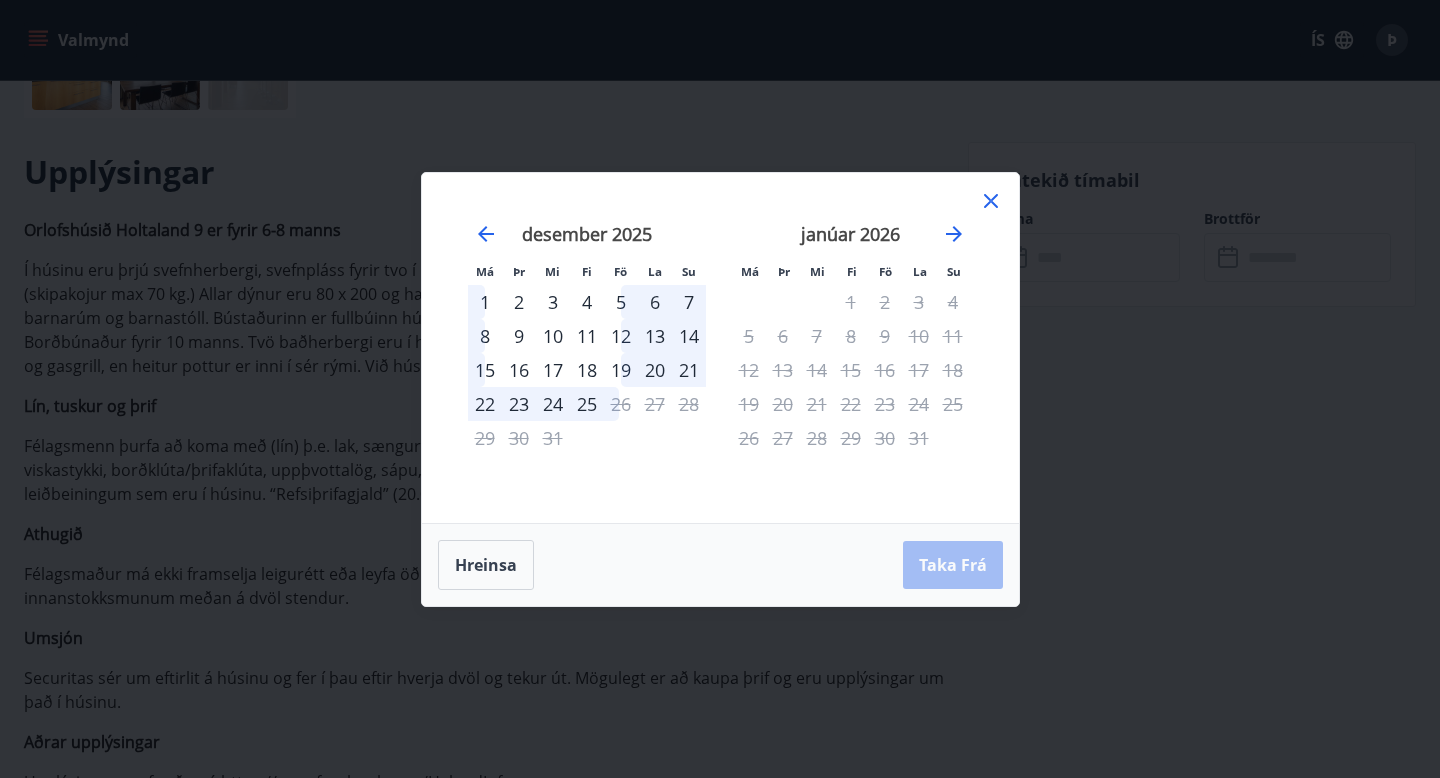 click 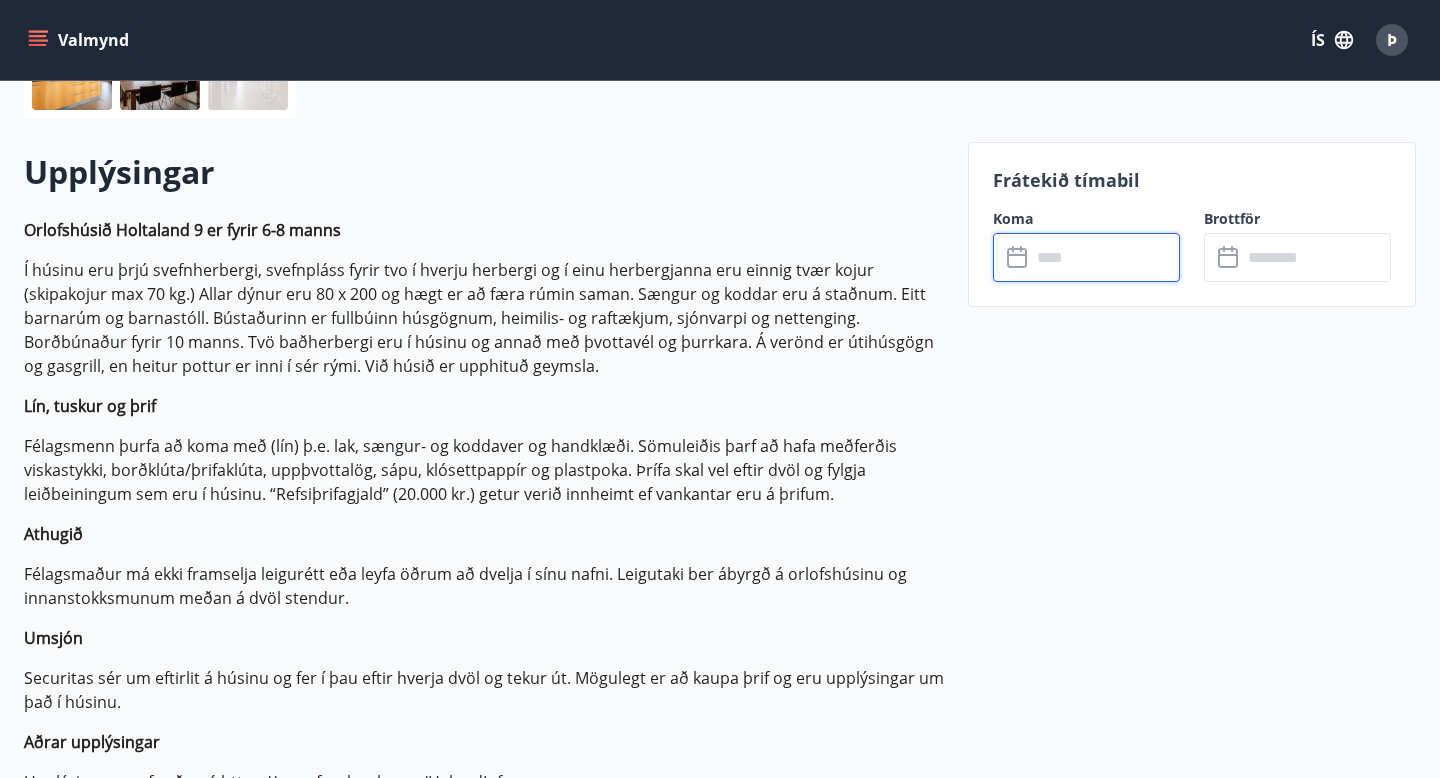 click at bounding box center (1105, 257) 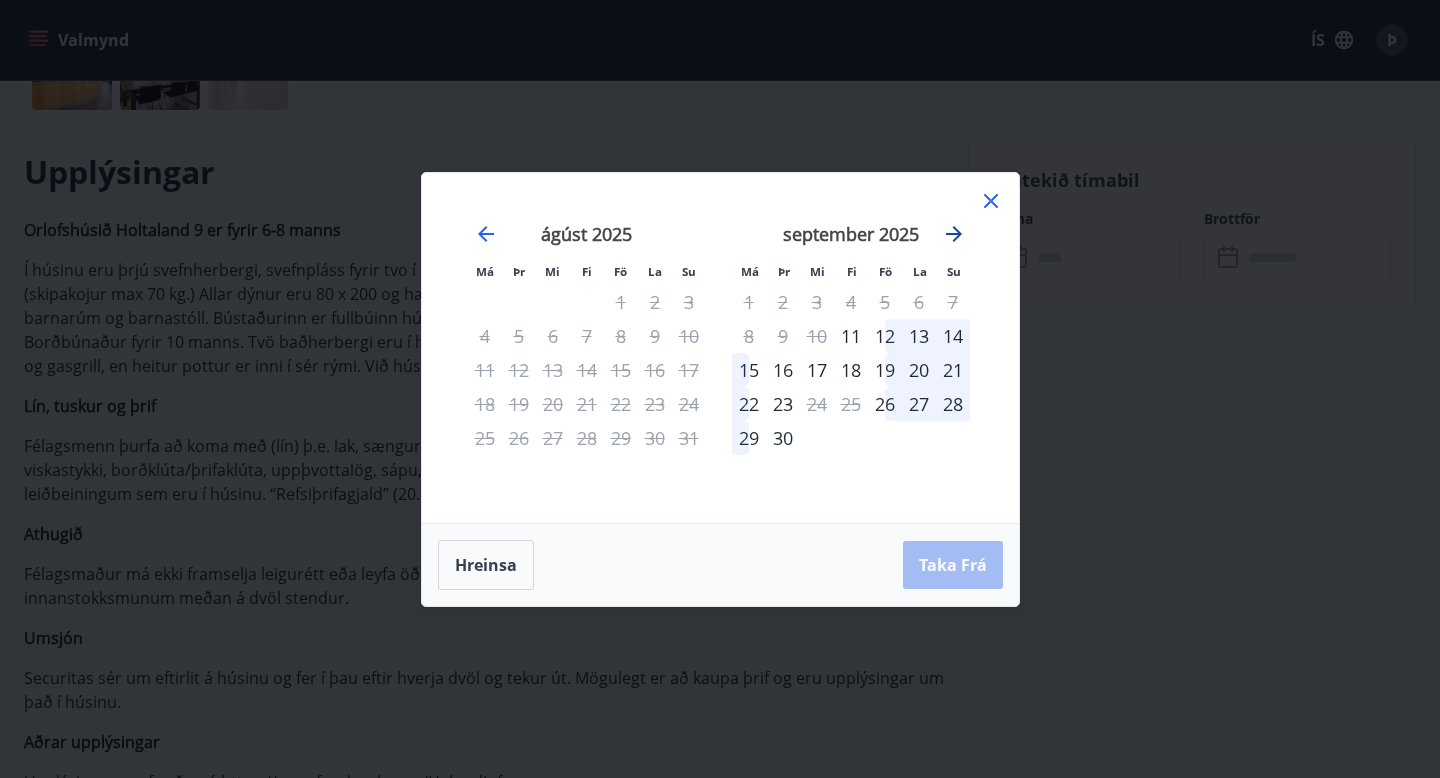 click 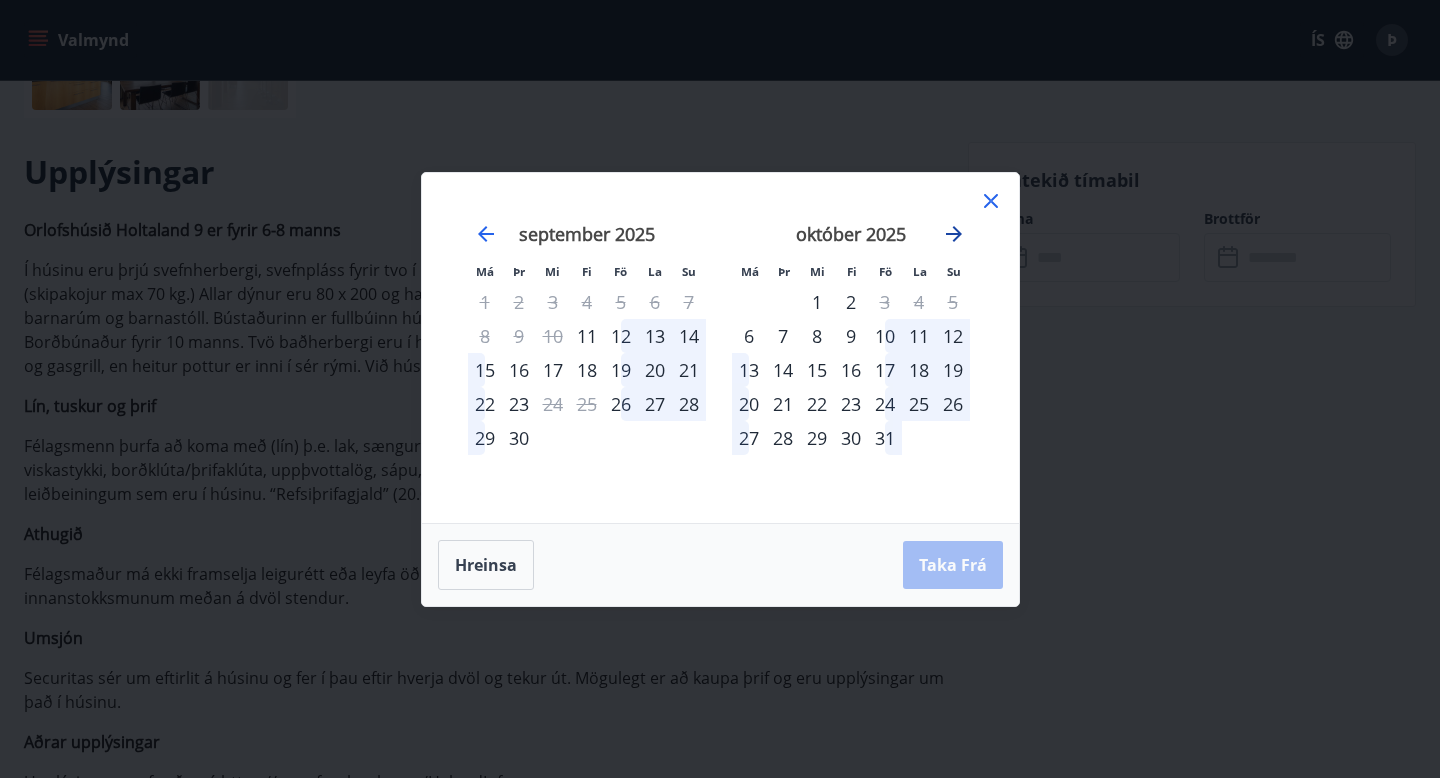 click 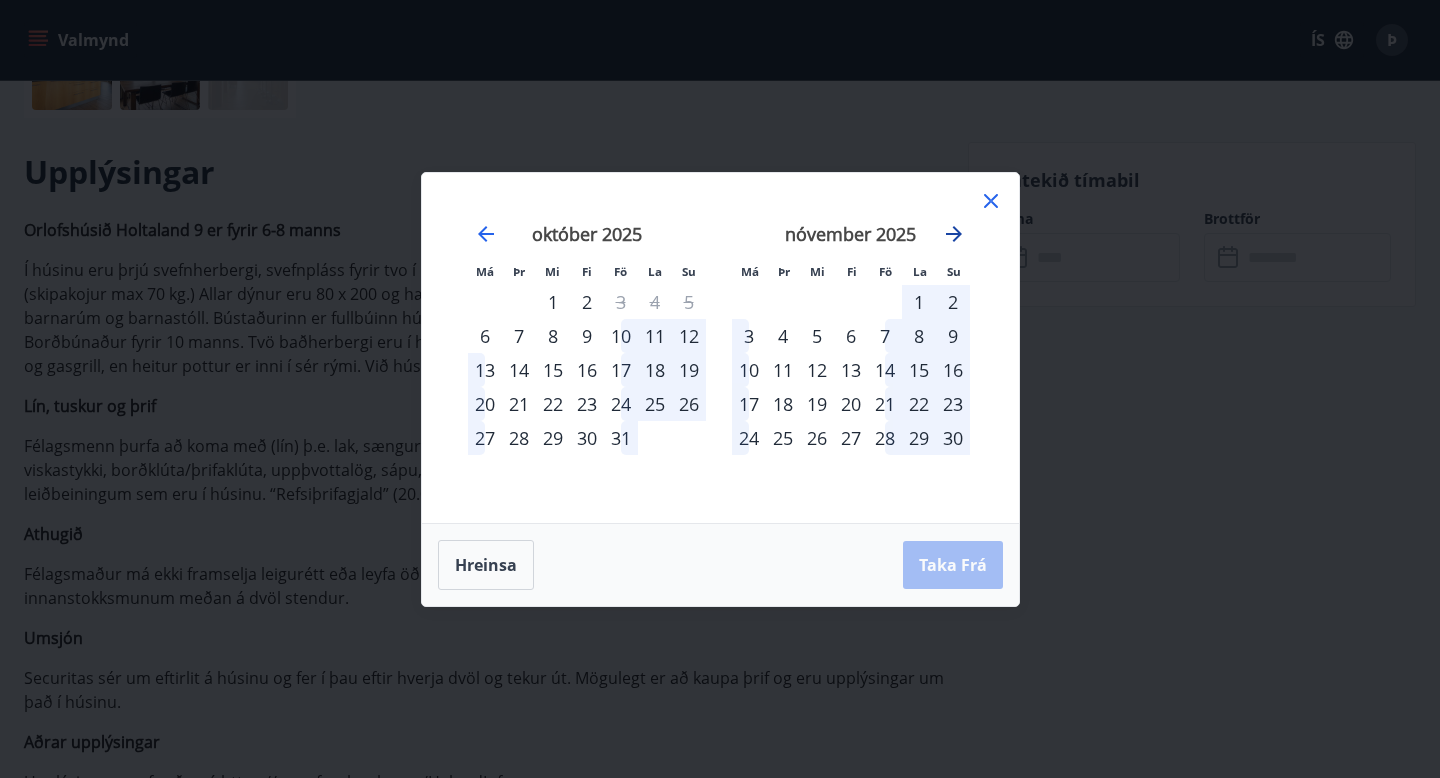 click 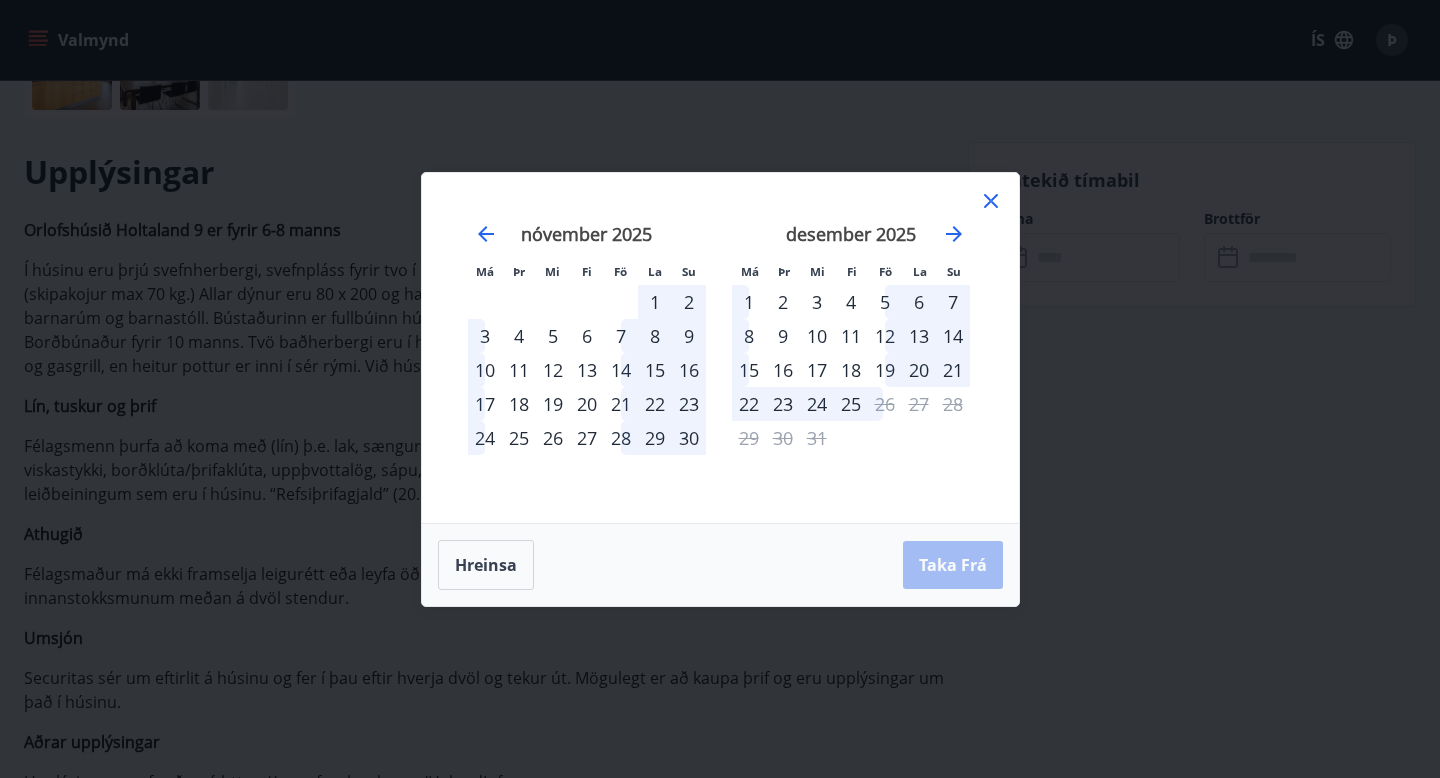 click 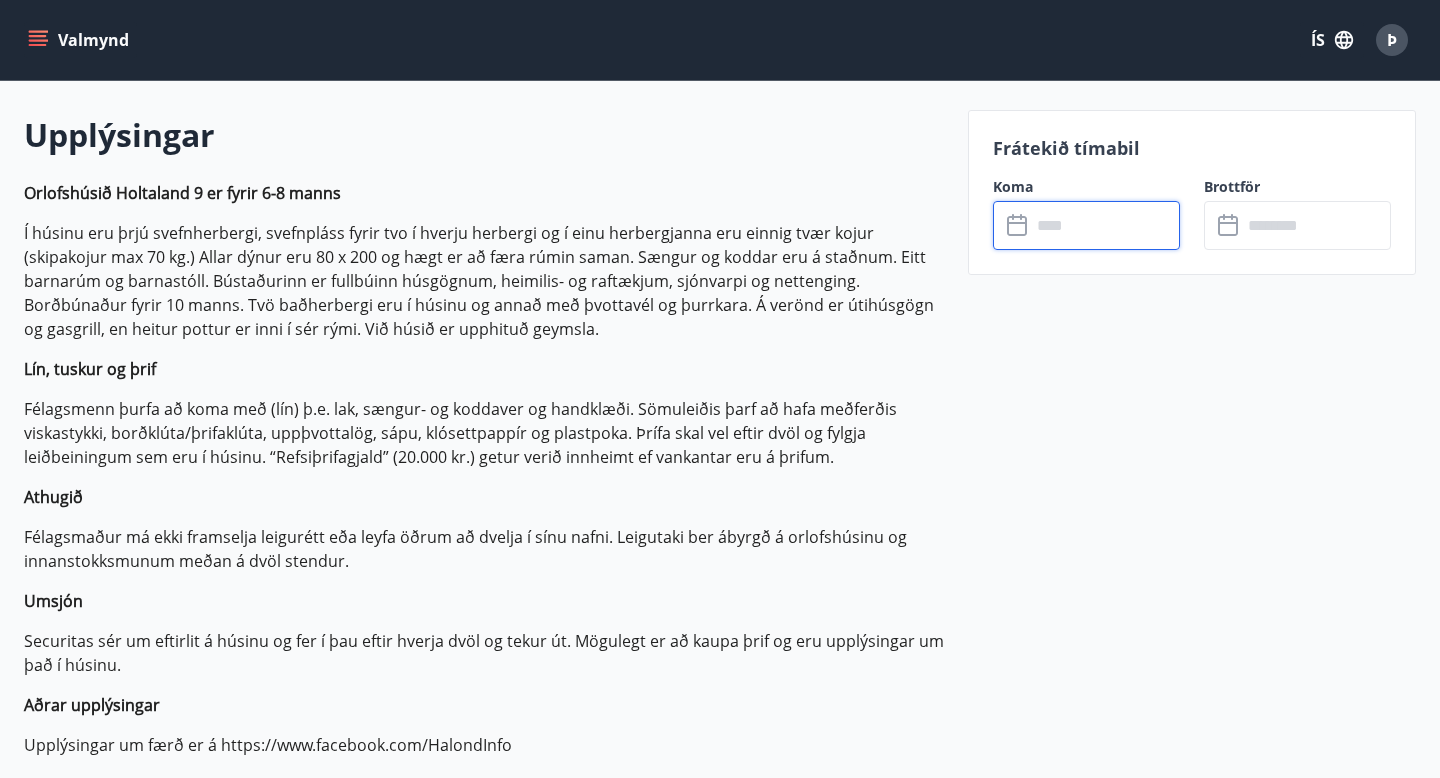scroll, scrollTop: 563, scrollLeft: 0, axis: vertical 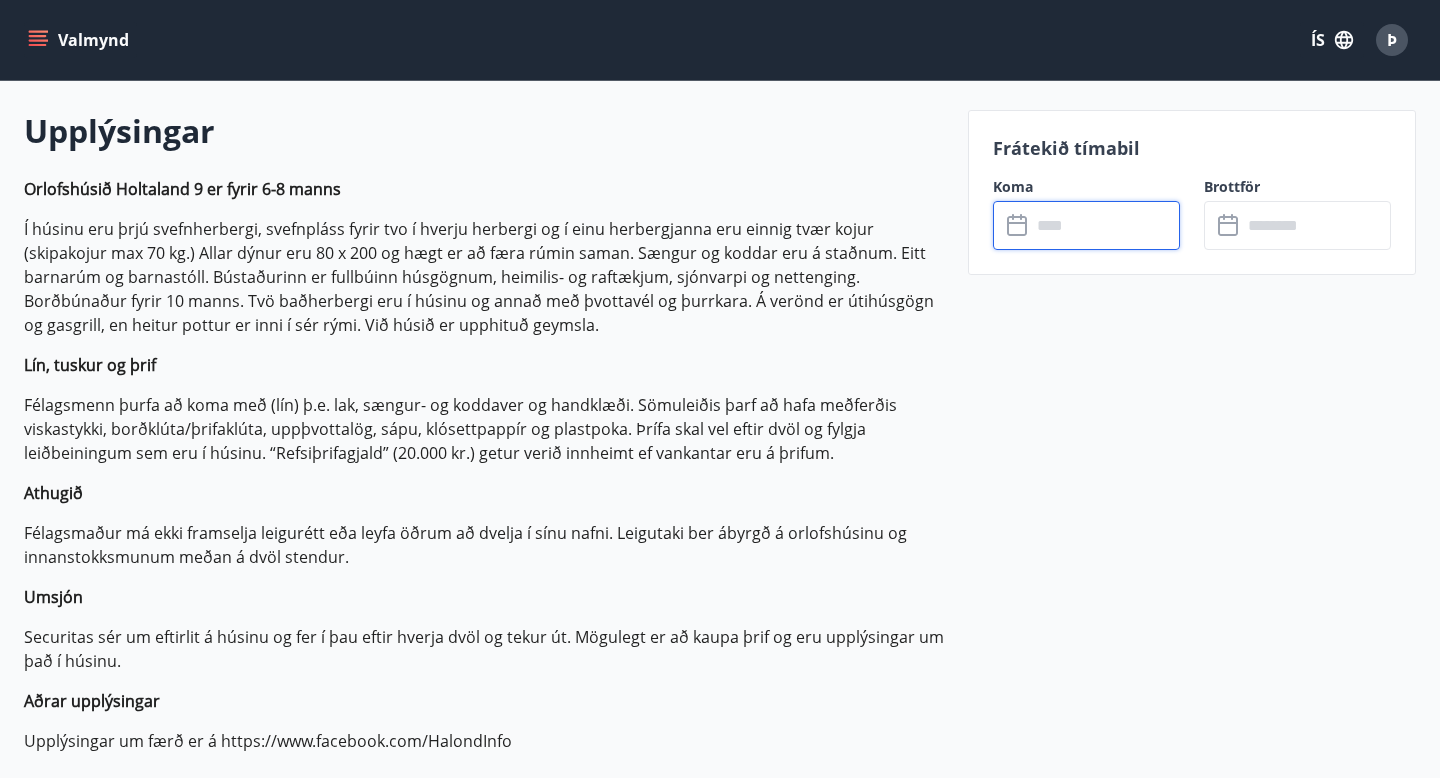 click at bounding box center (1105, 225) 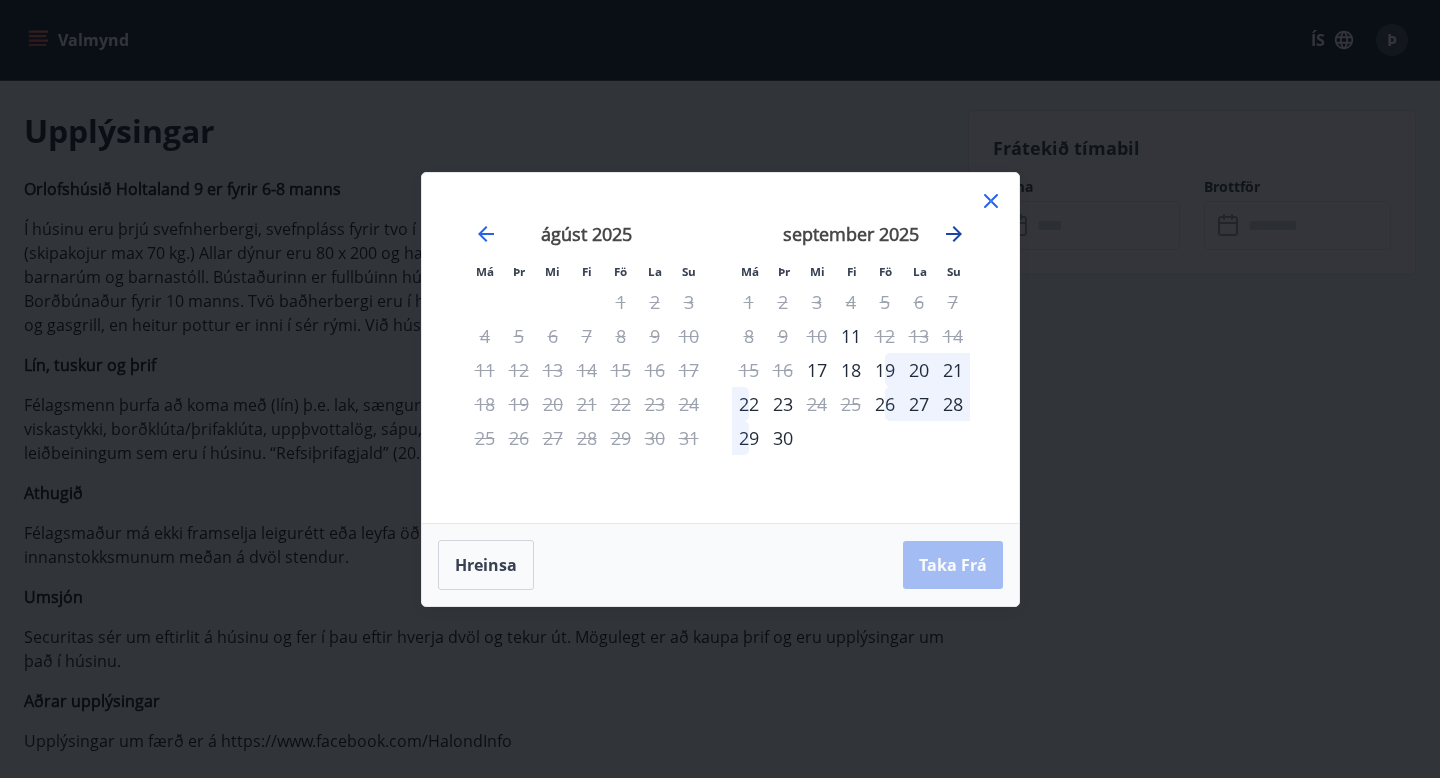 click 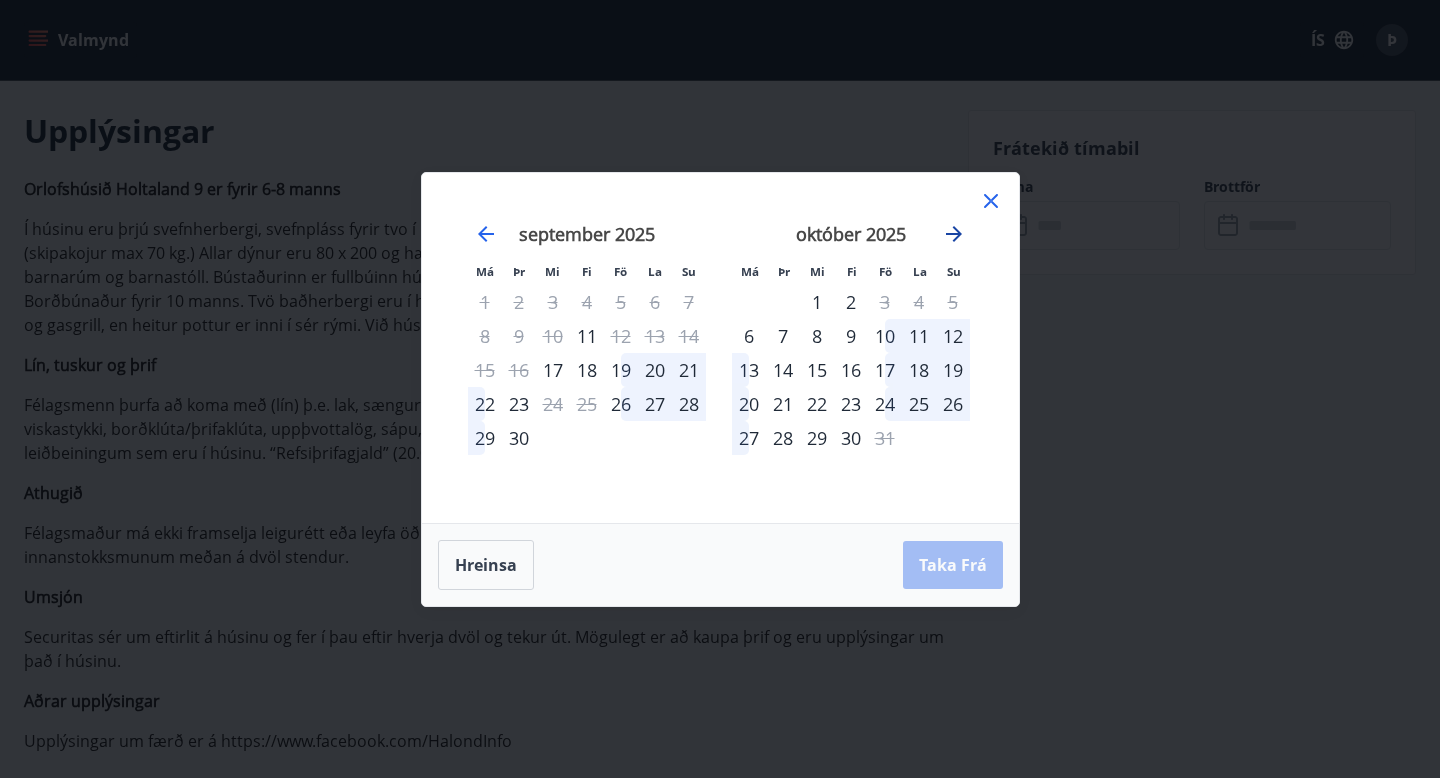 click 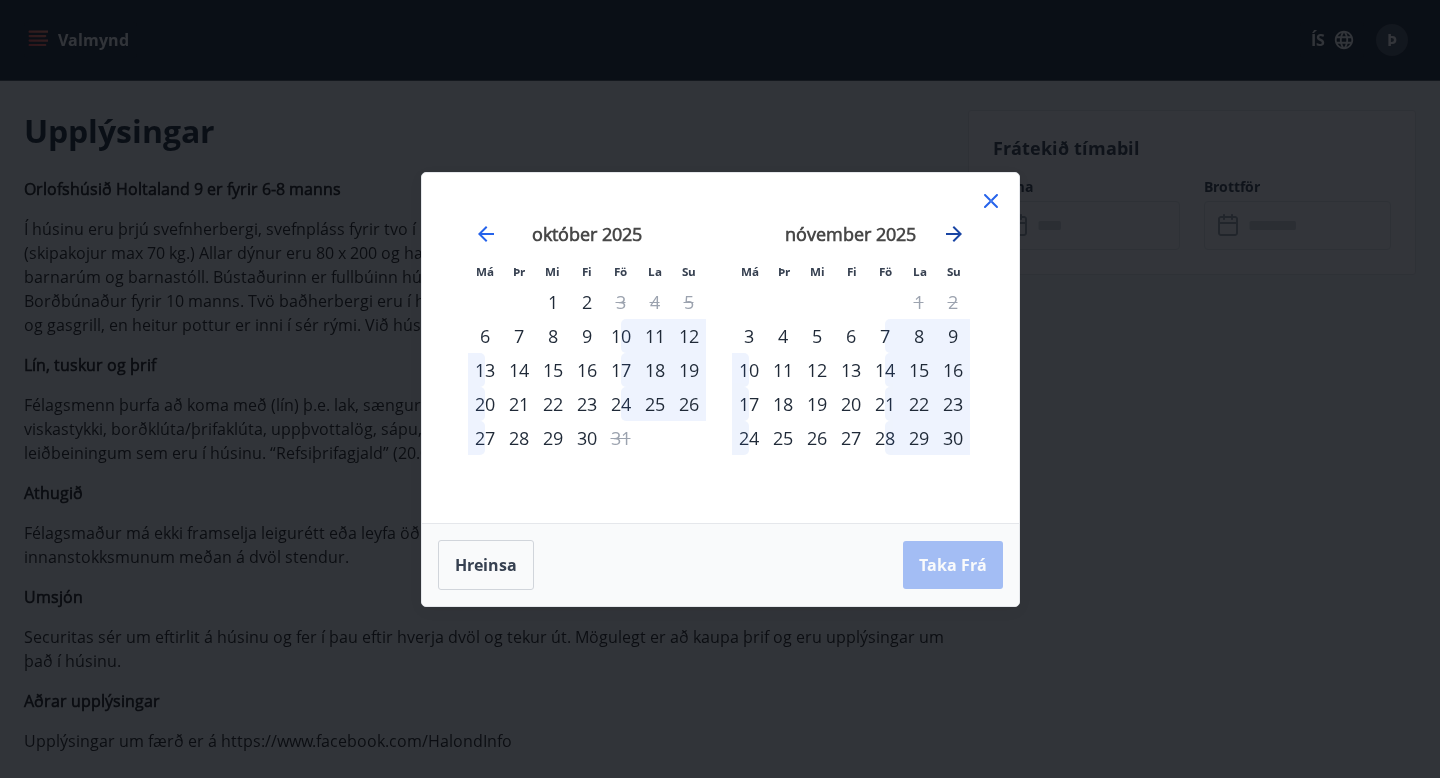 click 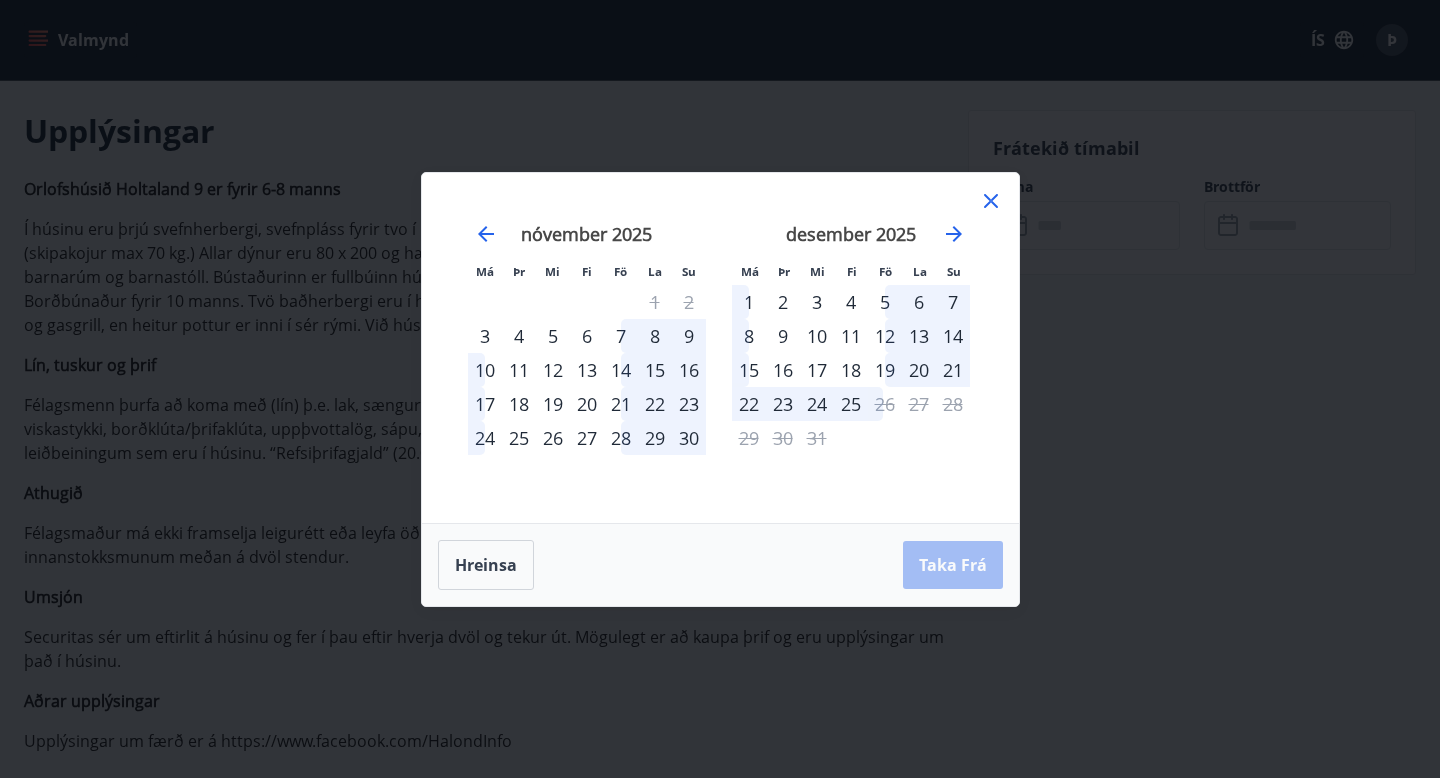 click 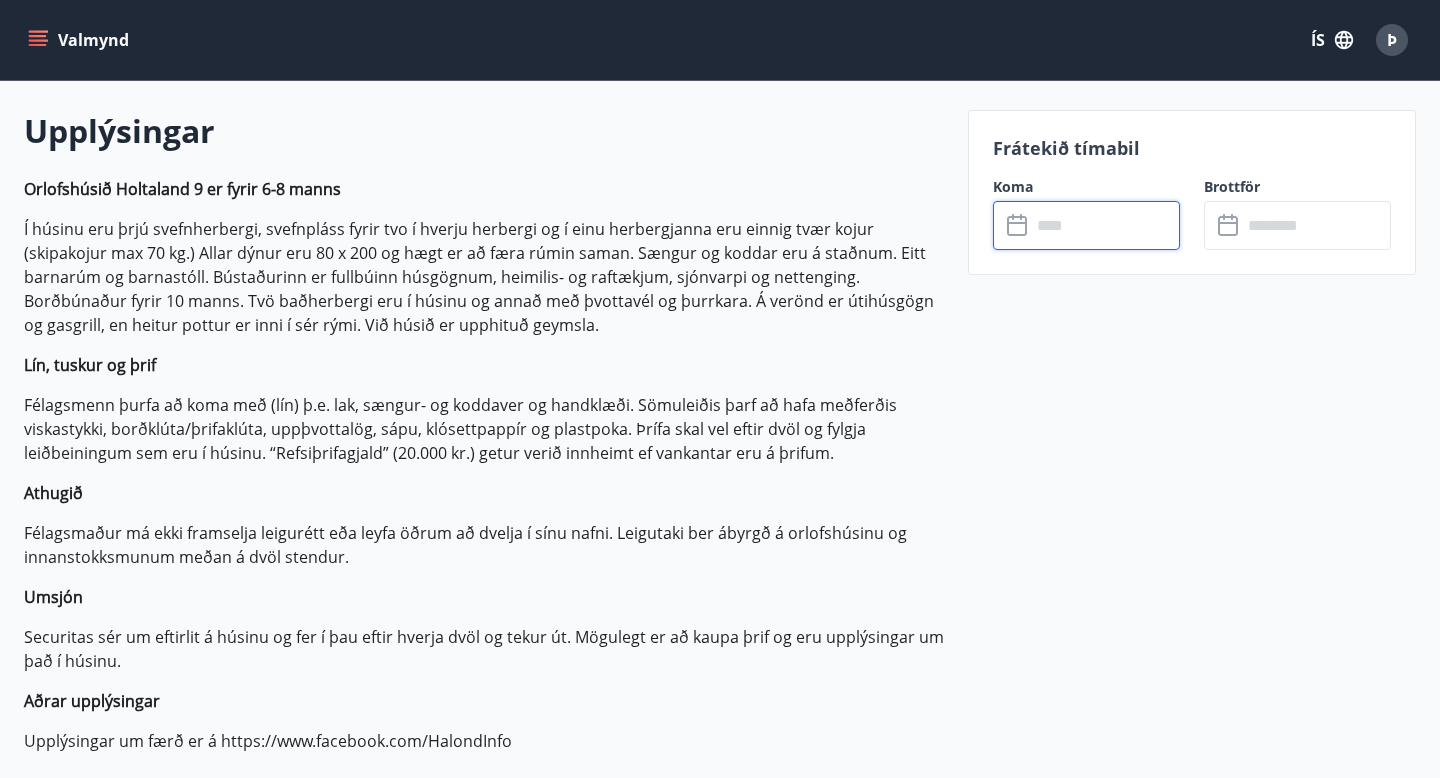 click 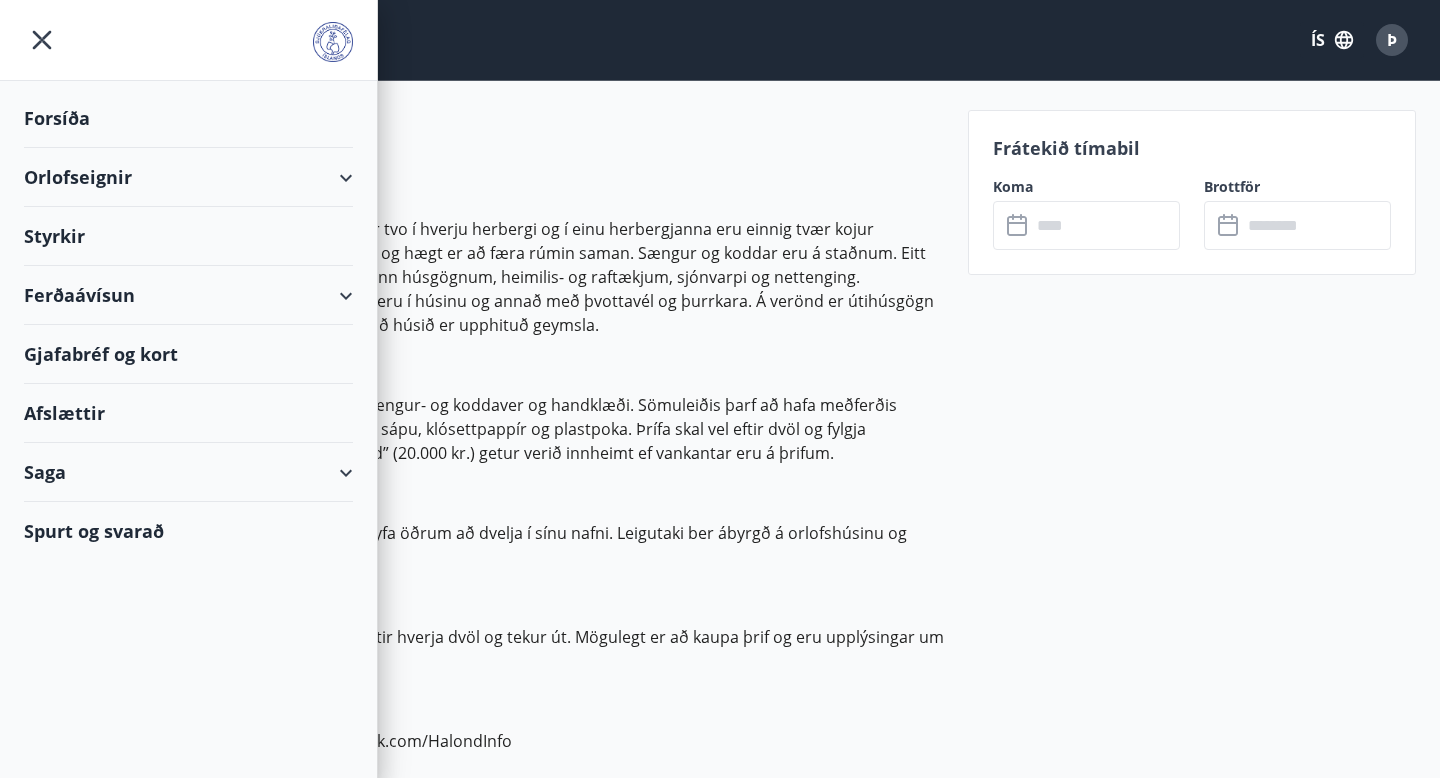 click on "Orlofseignir" at bounding box center (188, 177) 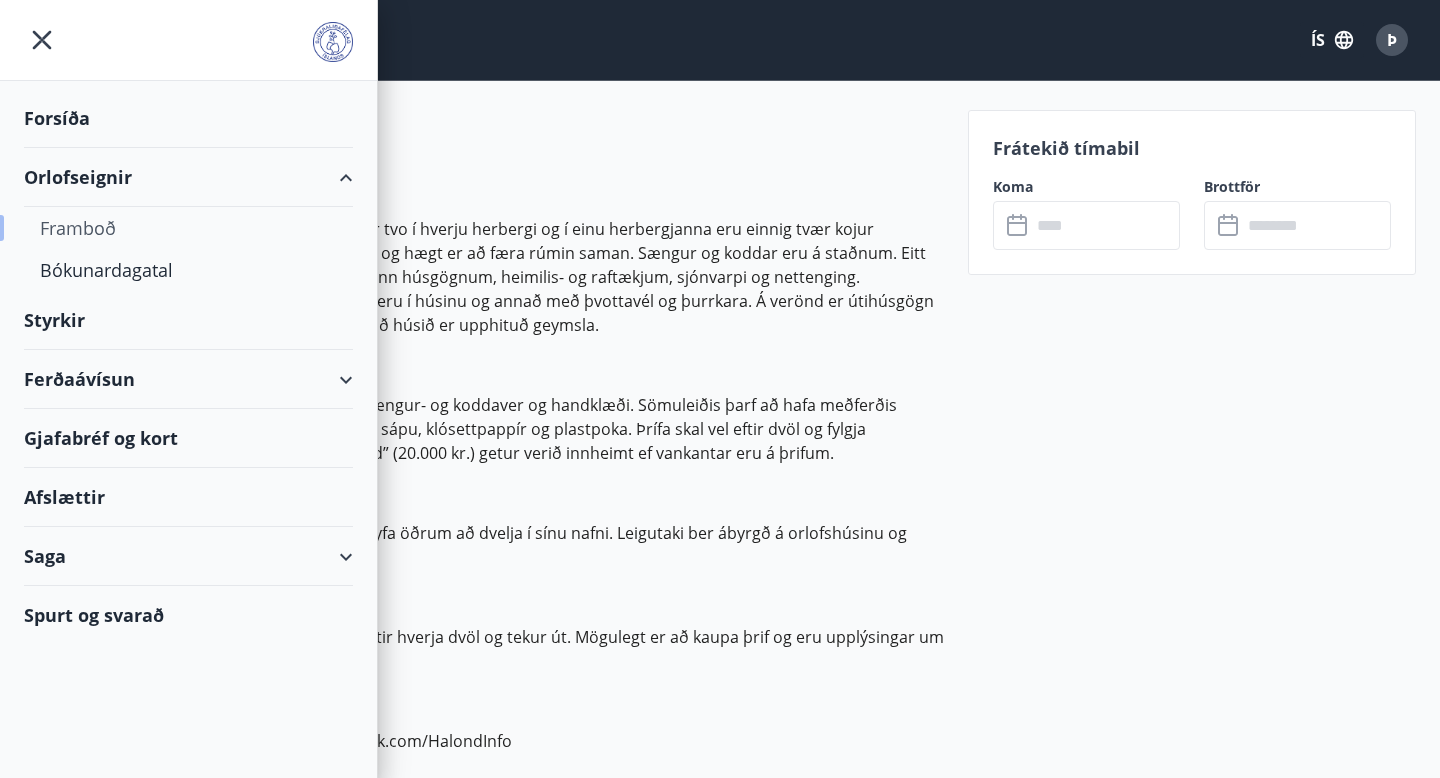 click on "Framboð" at bounding box center (188, 228) 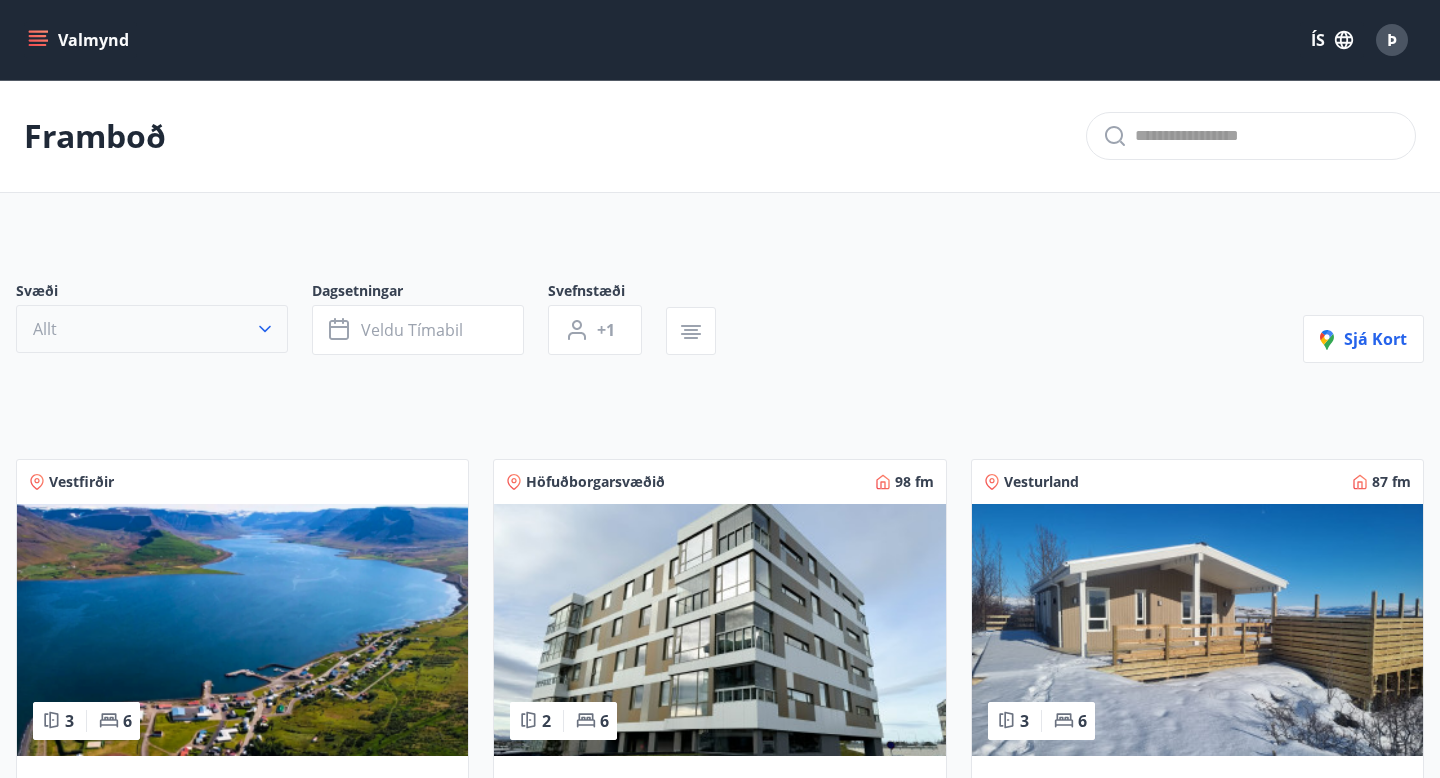 click 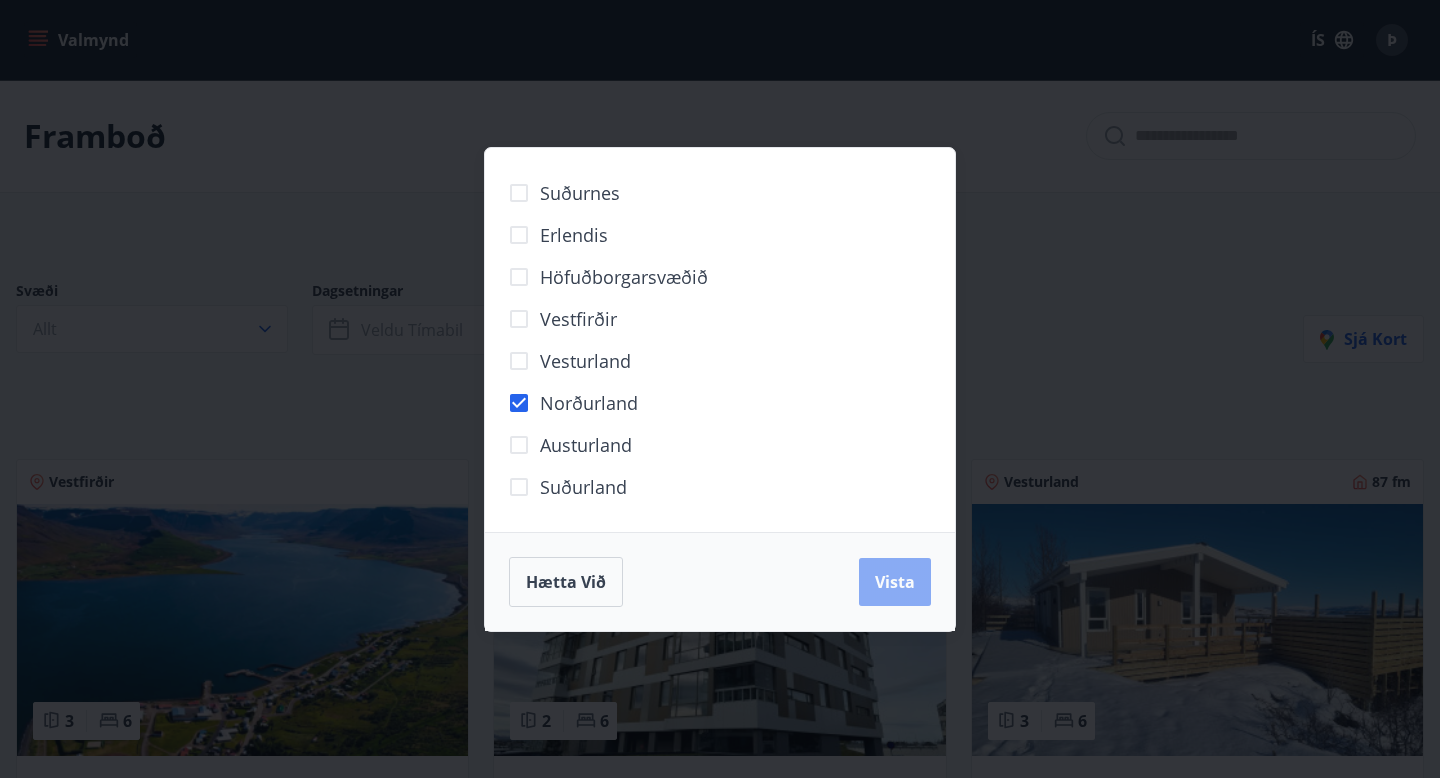 click on "Vista" at bounding box center [895, 582] 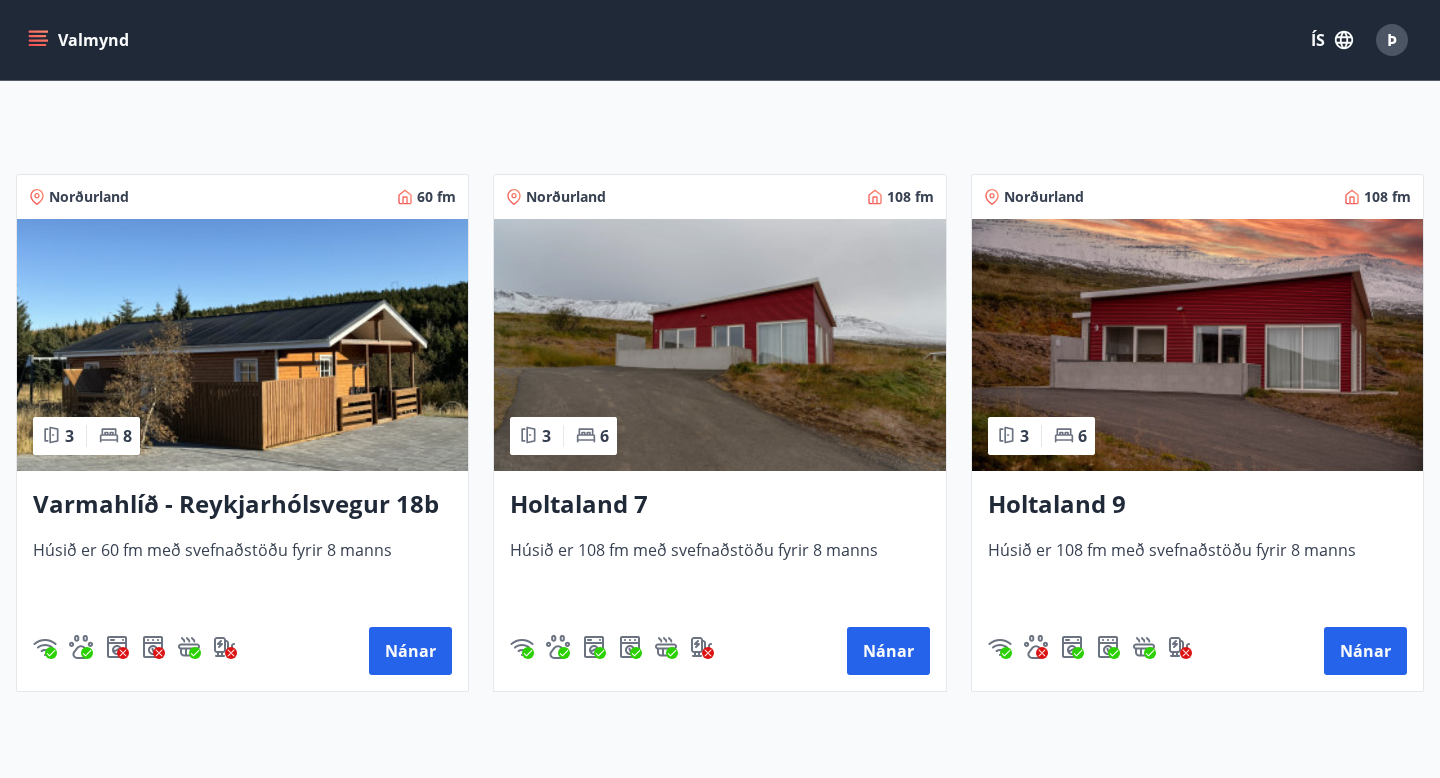 scroll, scrollTop: 0, scrollLeft: 0, axis: both 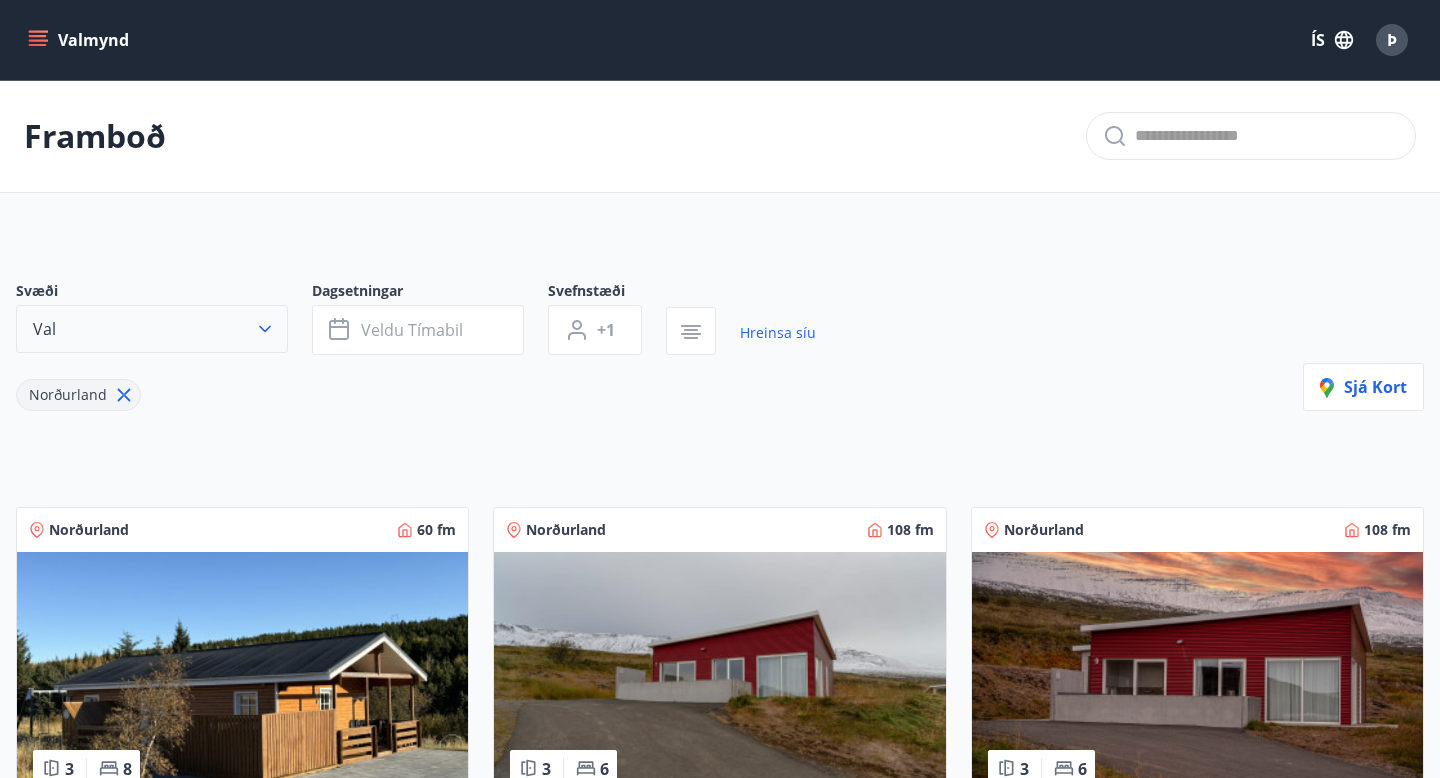 click 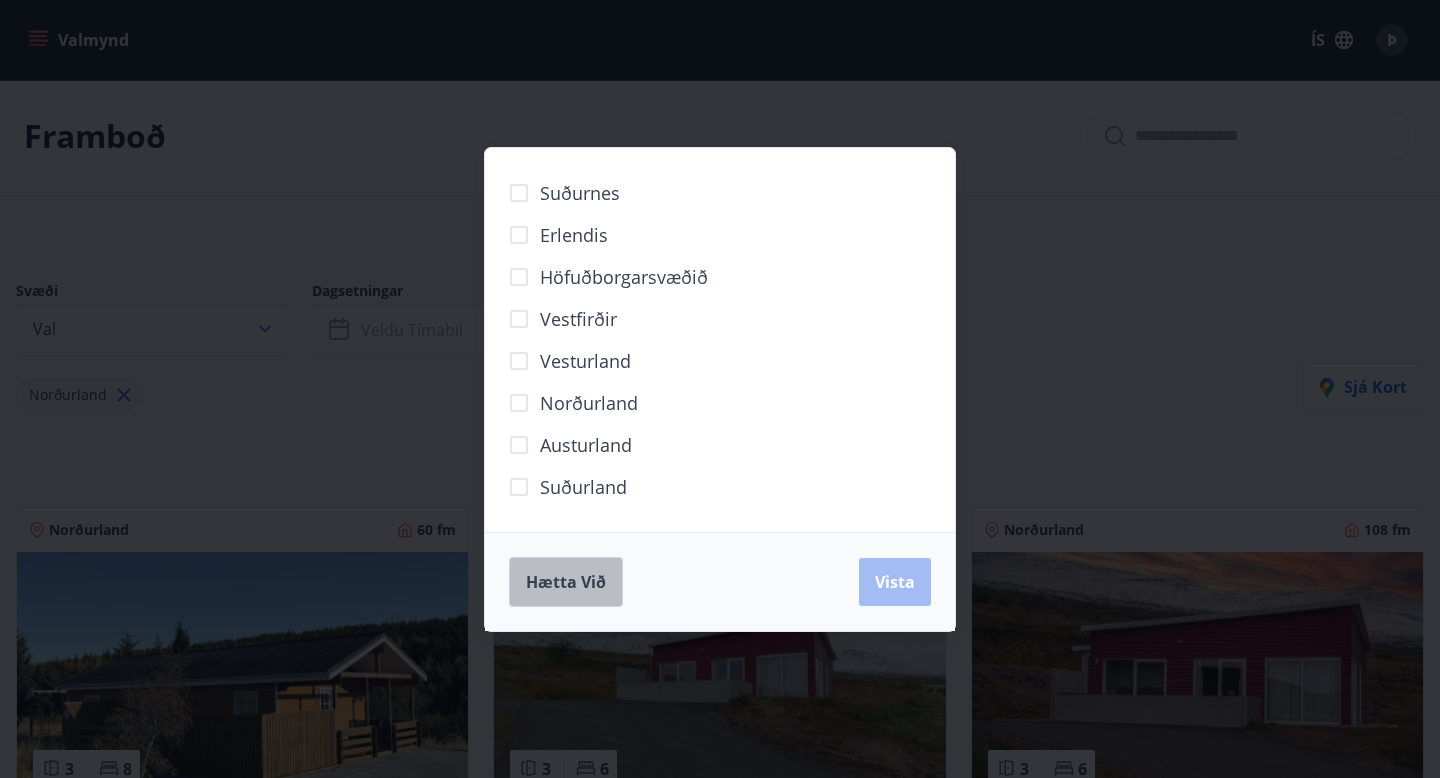 click on "Hætta við" at bounding box center [566, 582] 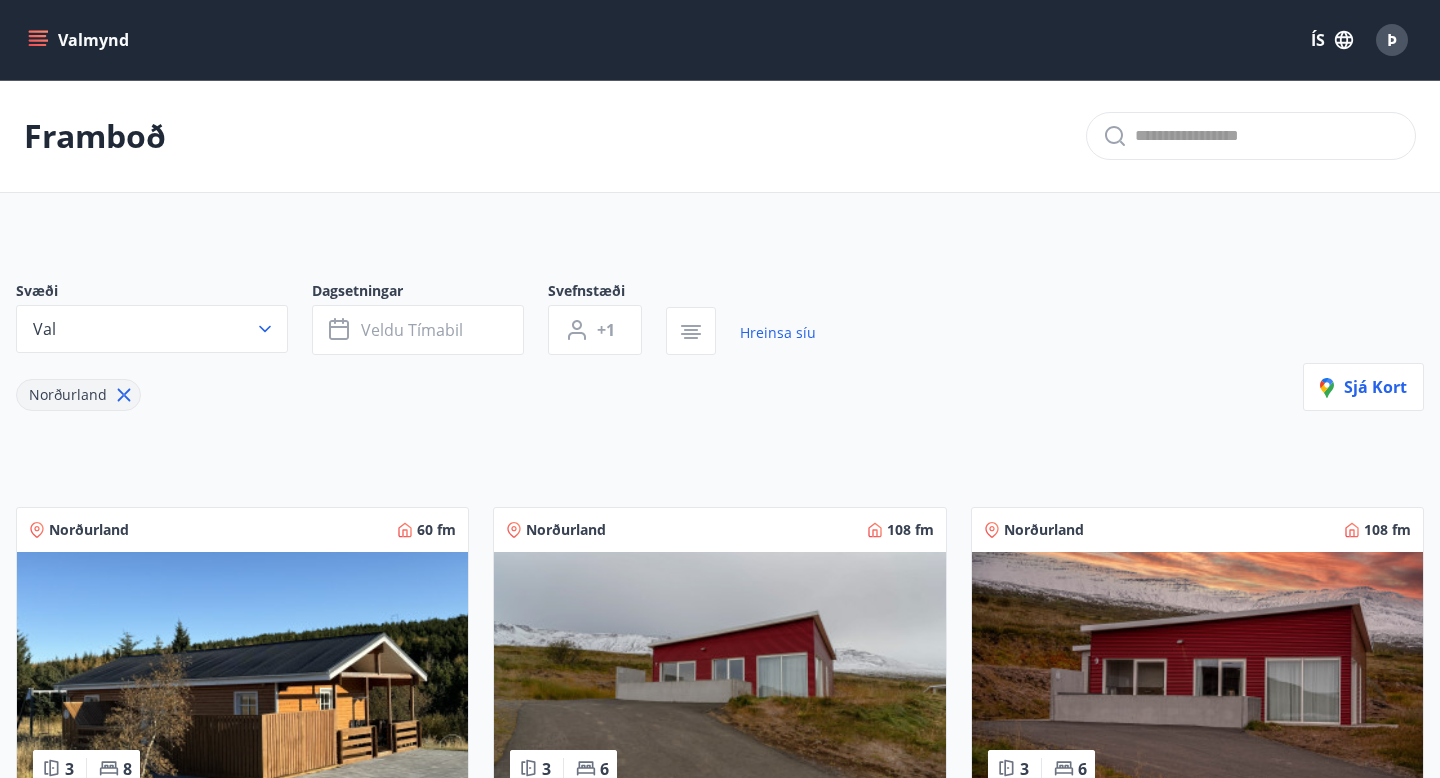 scroll, scrollTop: 0, scrollLeft: 0, axis: both 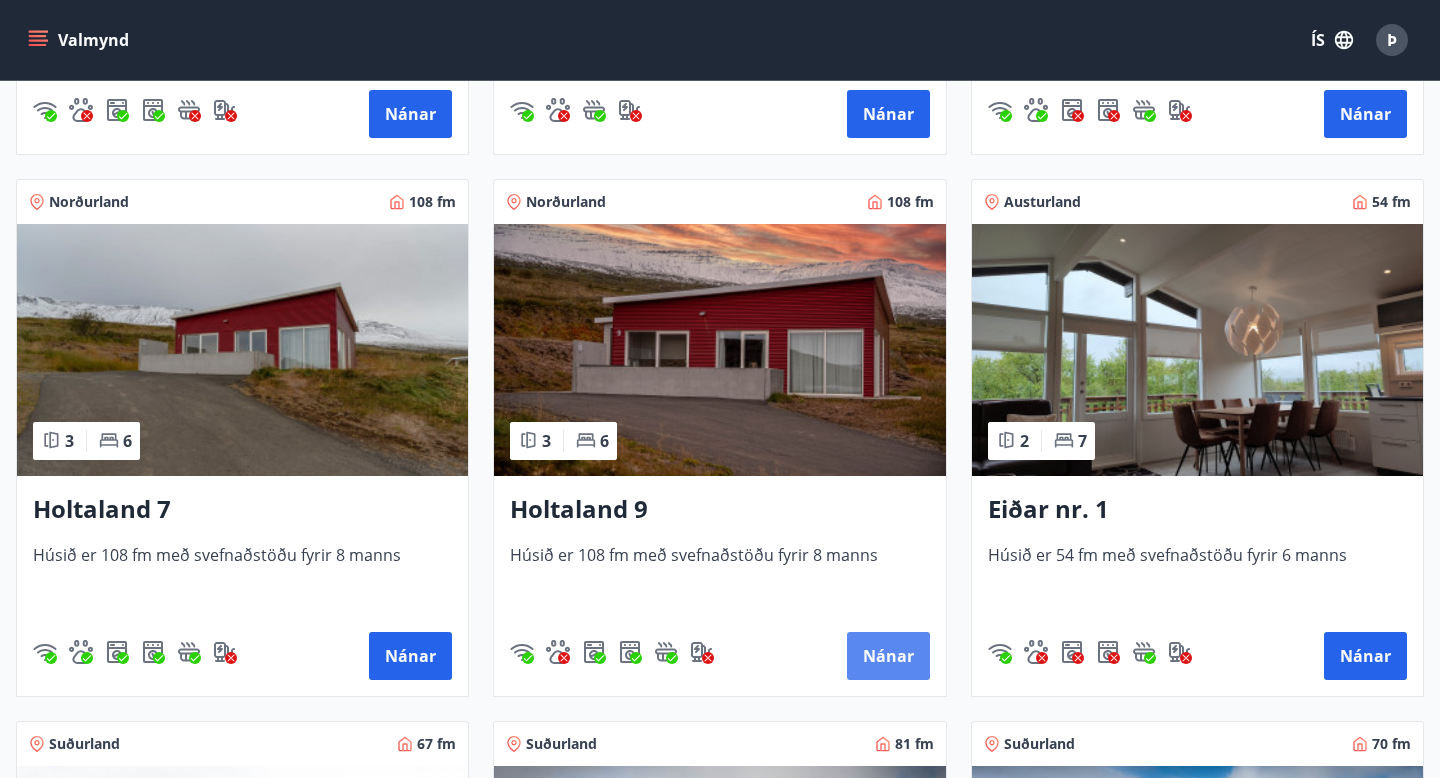 click on "Nánar" at bounding box center (888, 656) 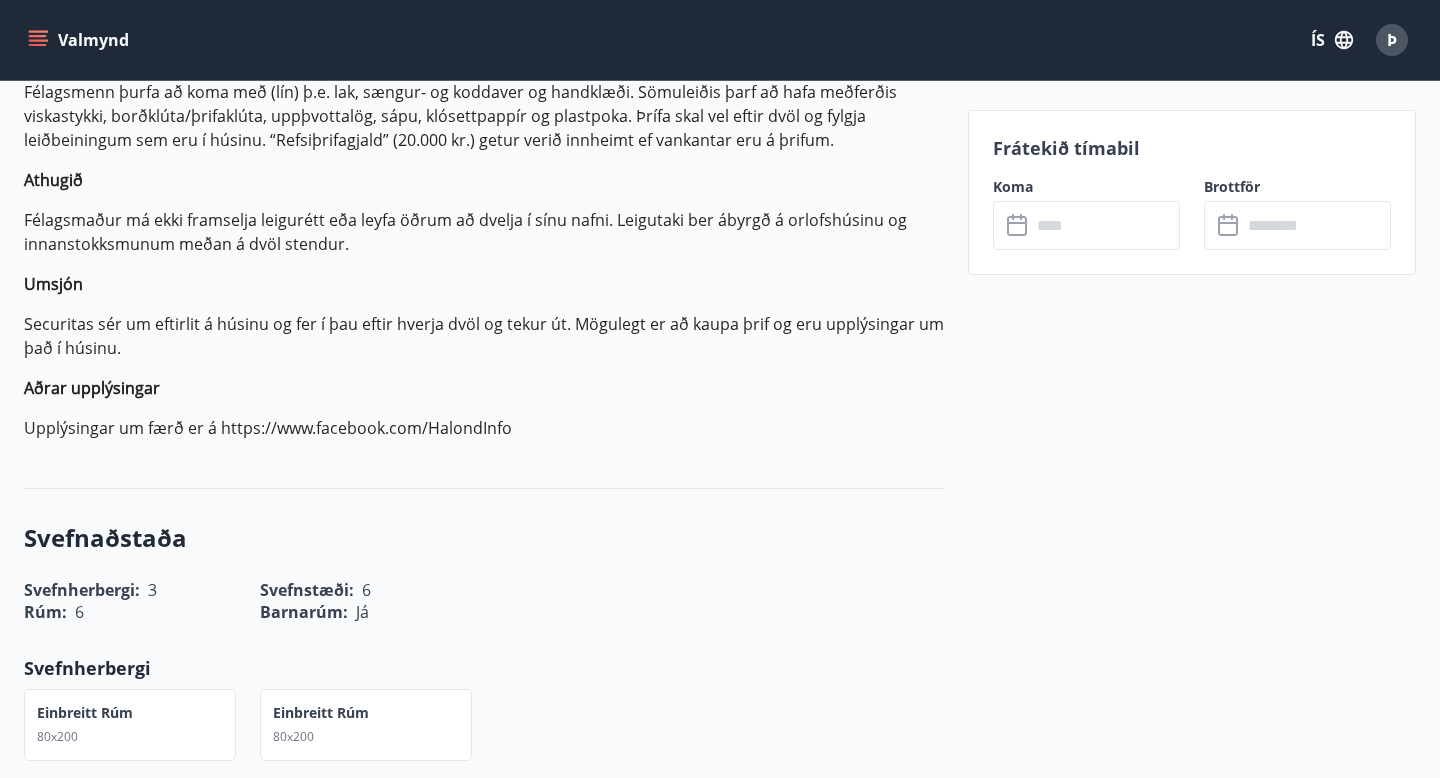 scroll, scrollTop: 853, scrollLeft: 0, axis: vertical 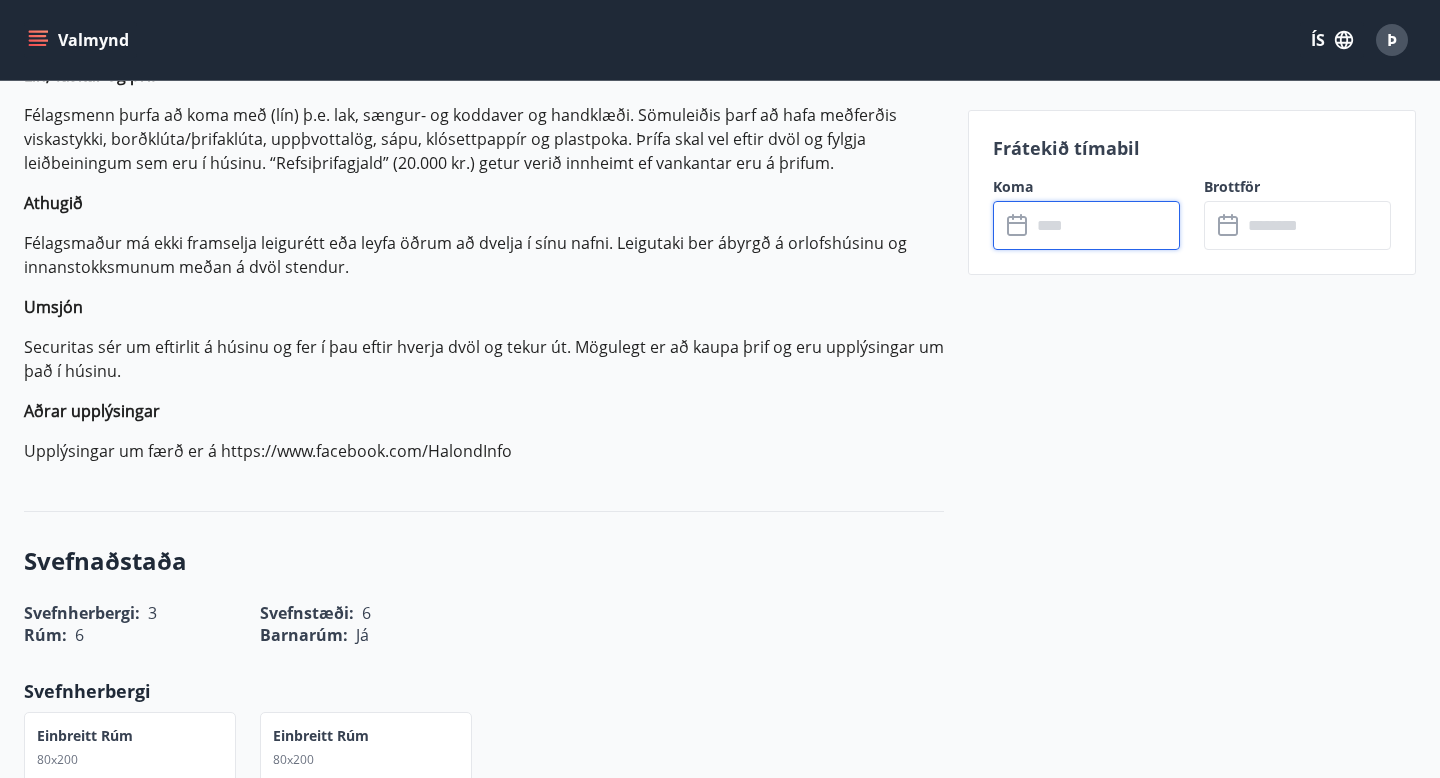 click at bounding box center (1105, 225) 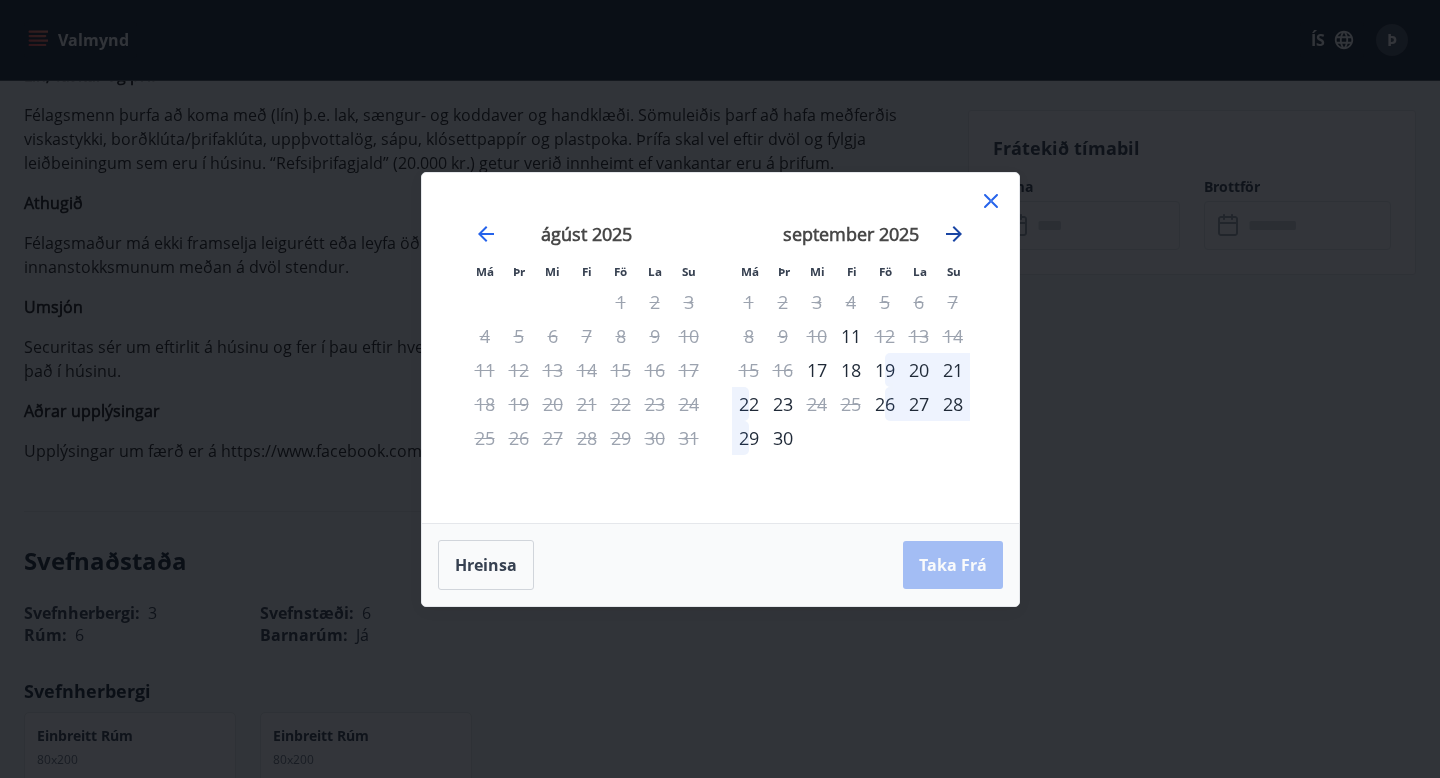 click 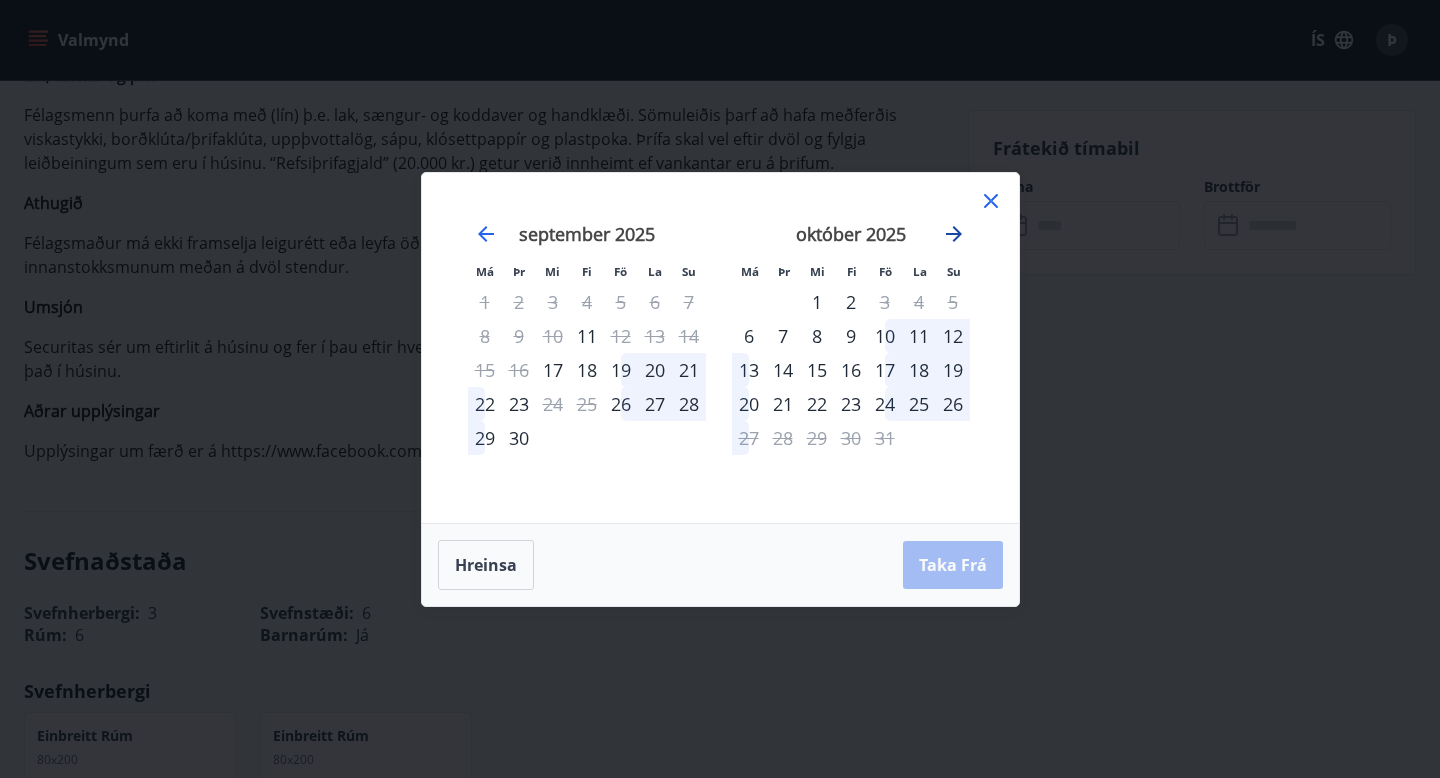 click 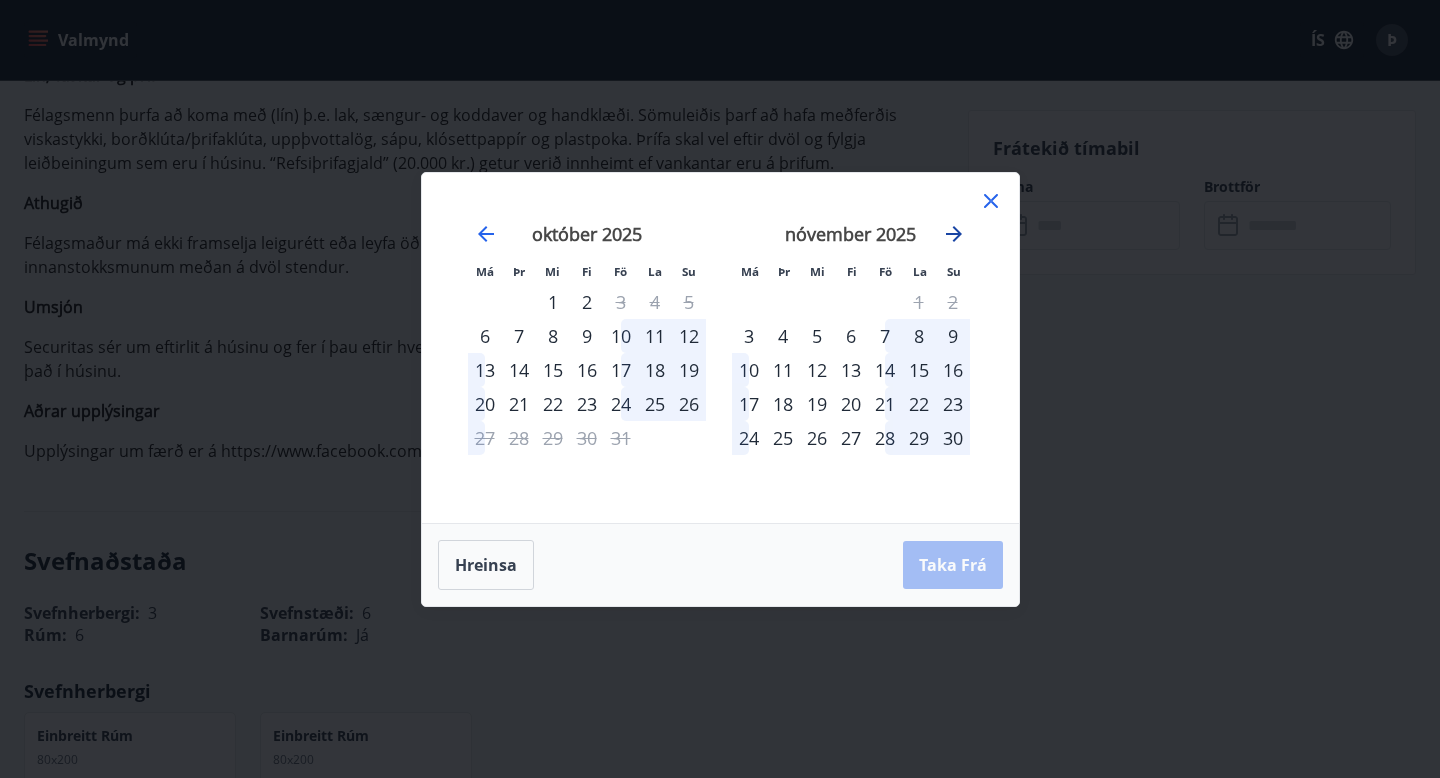 click 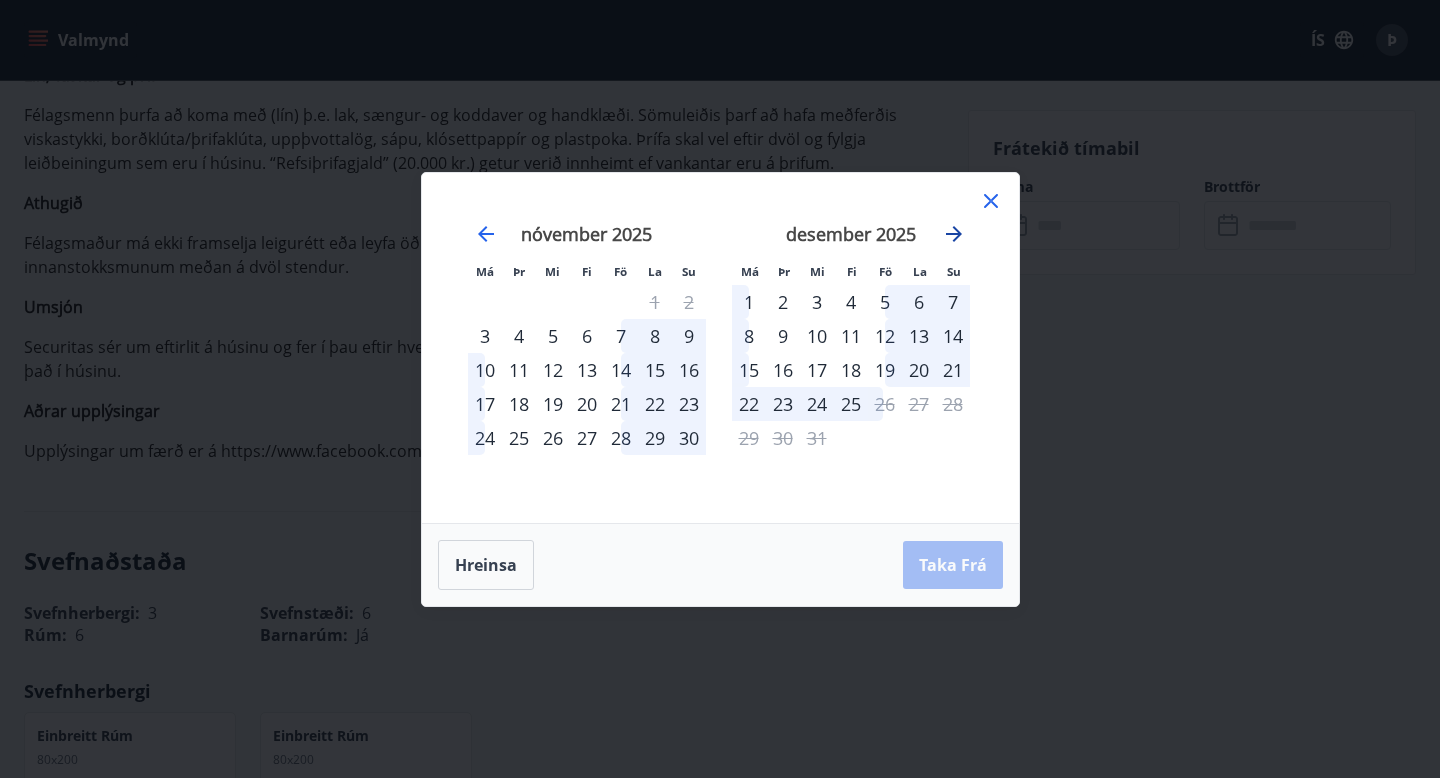 click 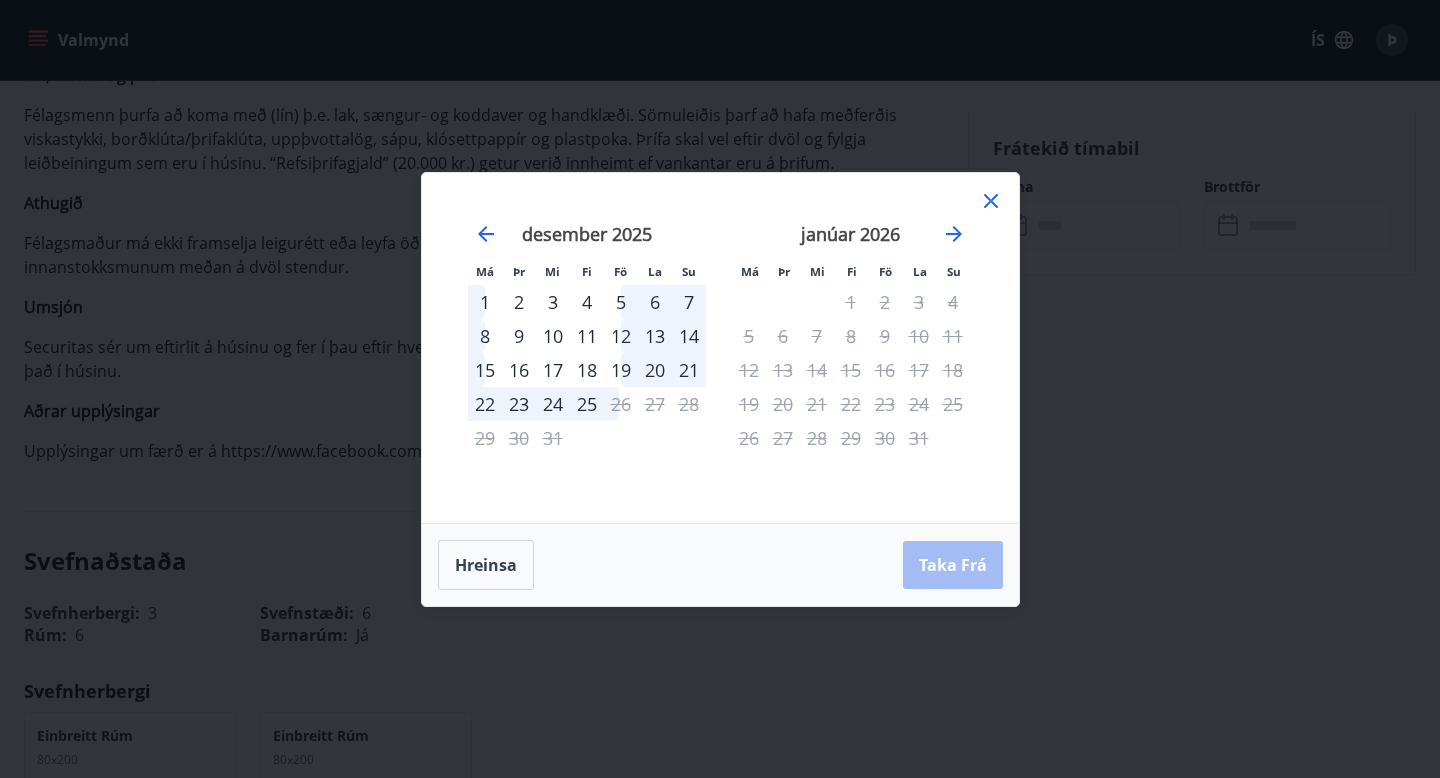 click 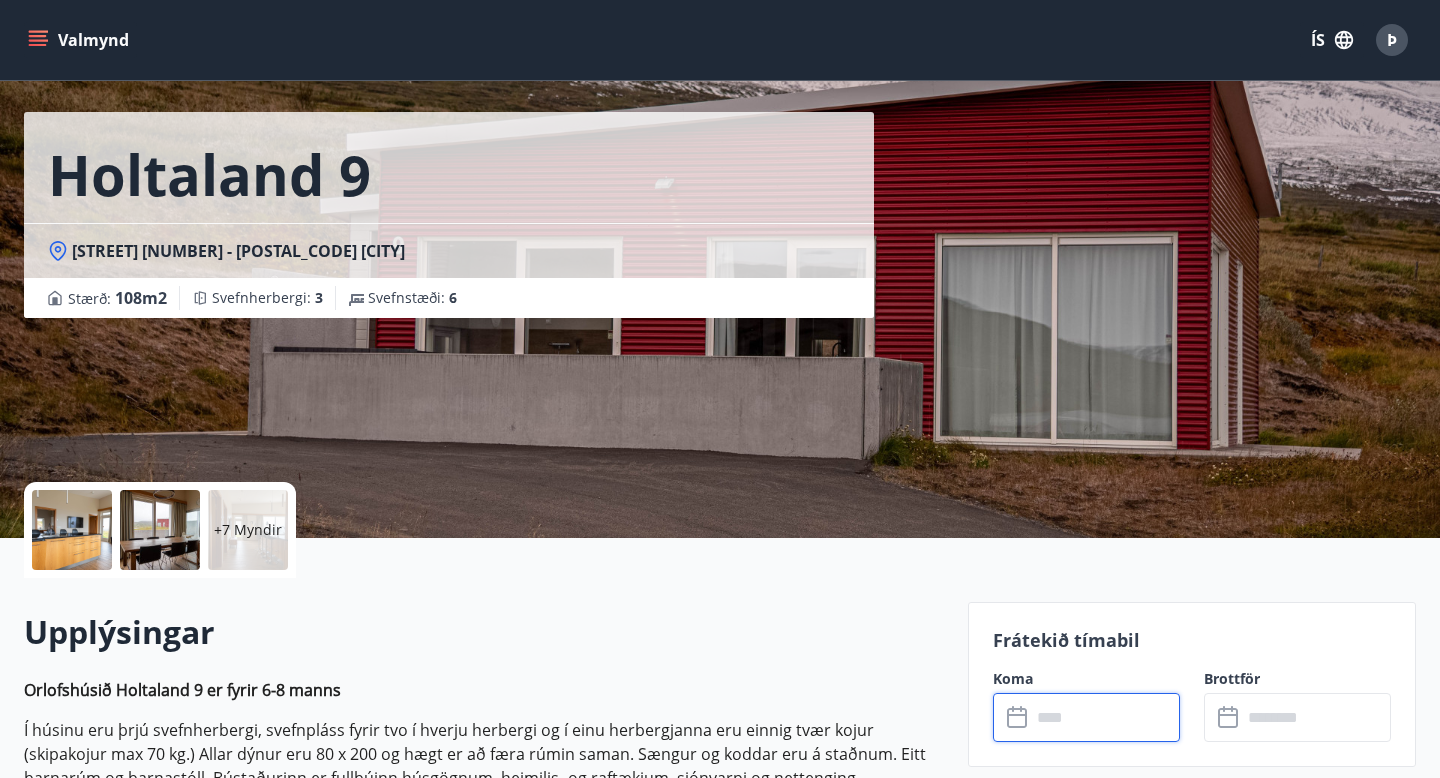 scroll, scrollTop: 0, scrollLeft: 0, axis: both 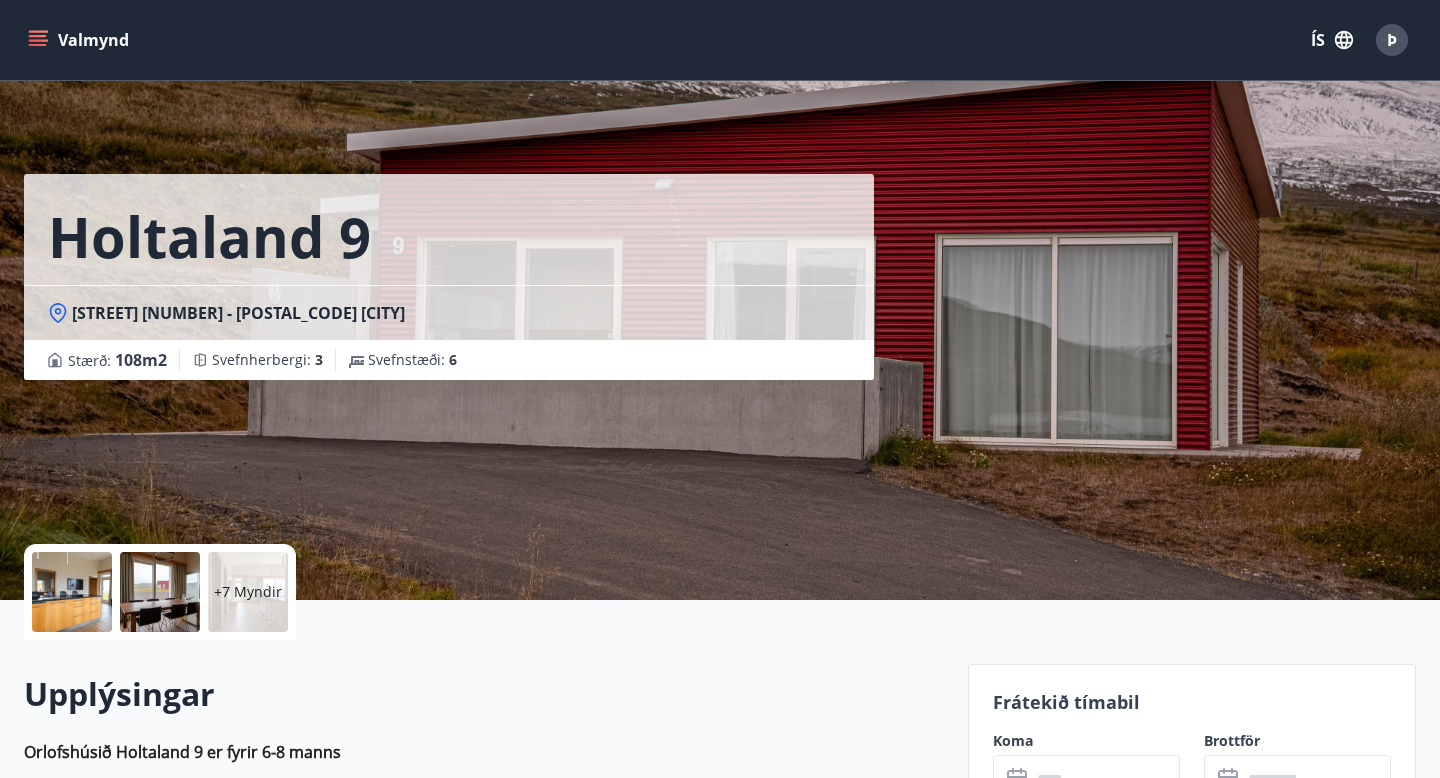 click 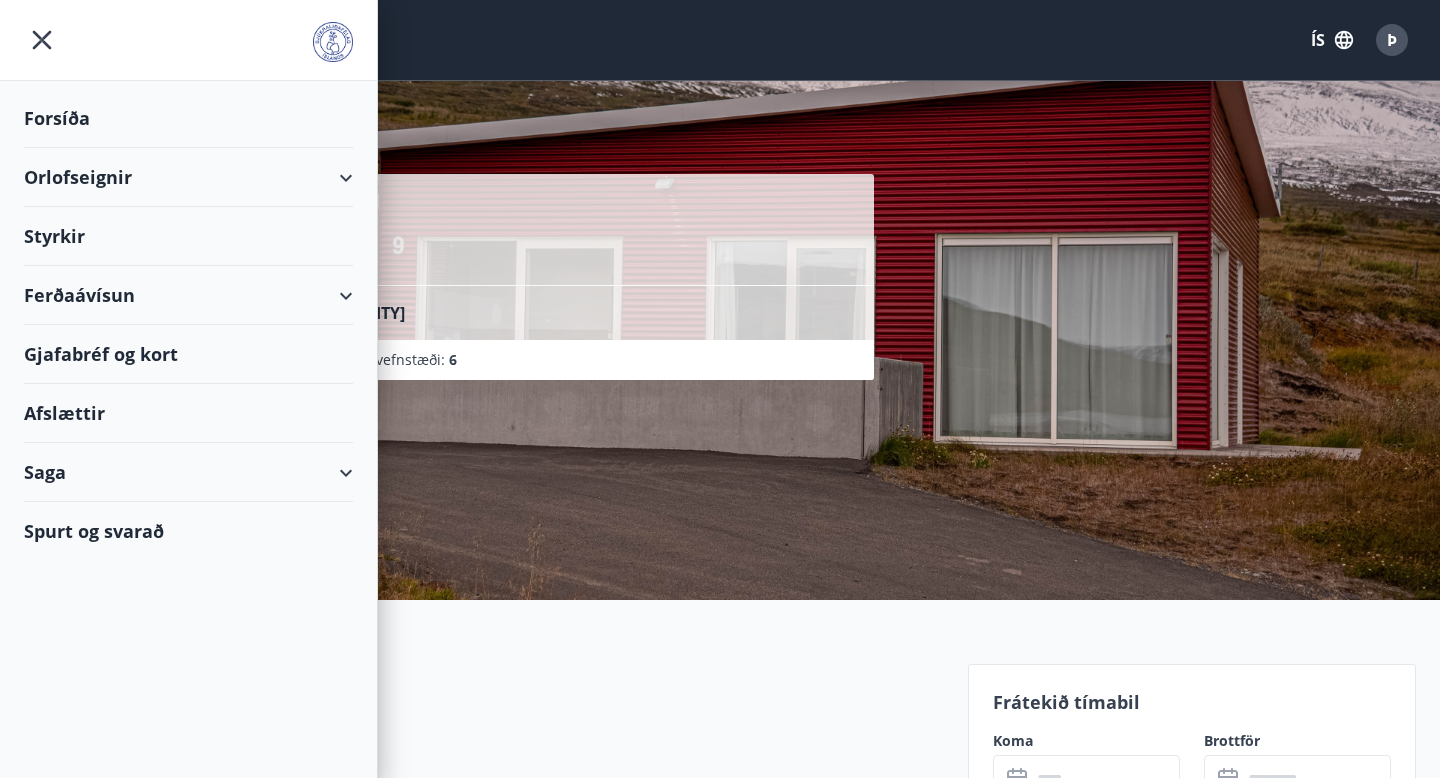 click on "Ferðaávísun" at bounding box center (188, 295) 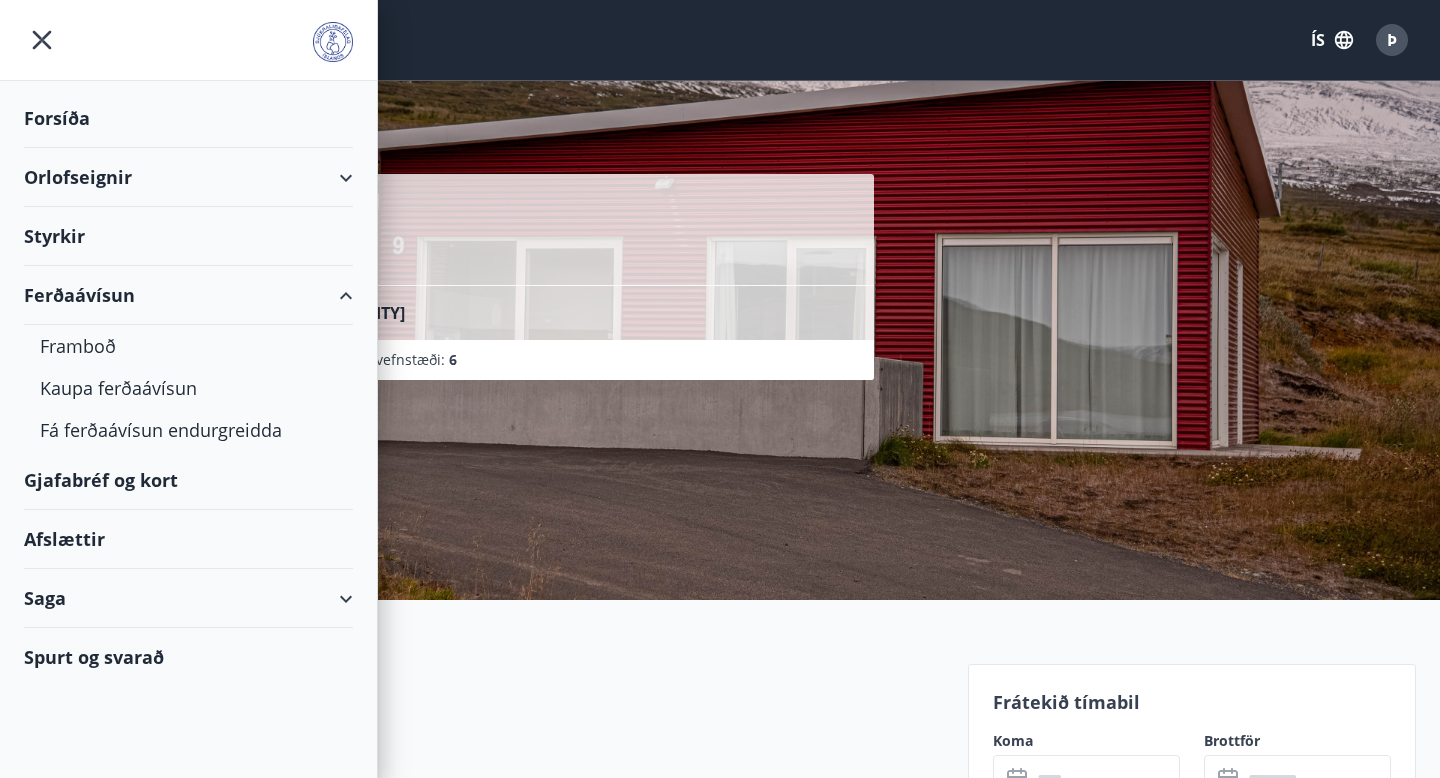 click on "Ferðaávísun" at bounding box center (188, 295) 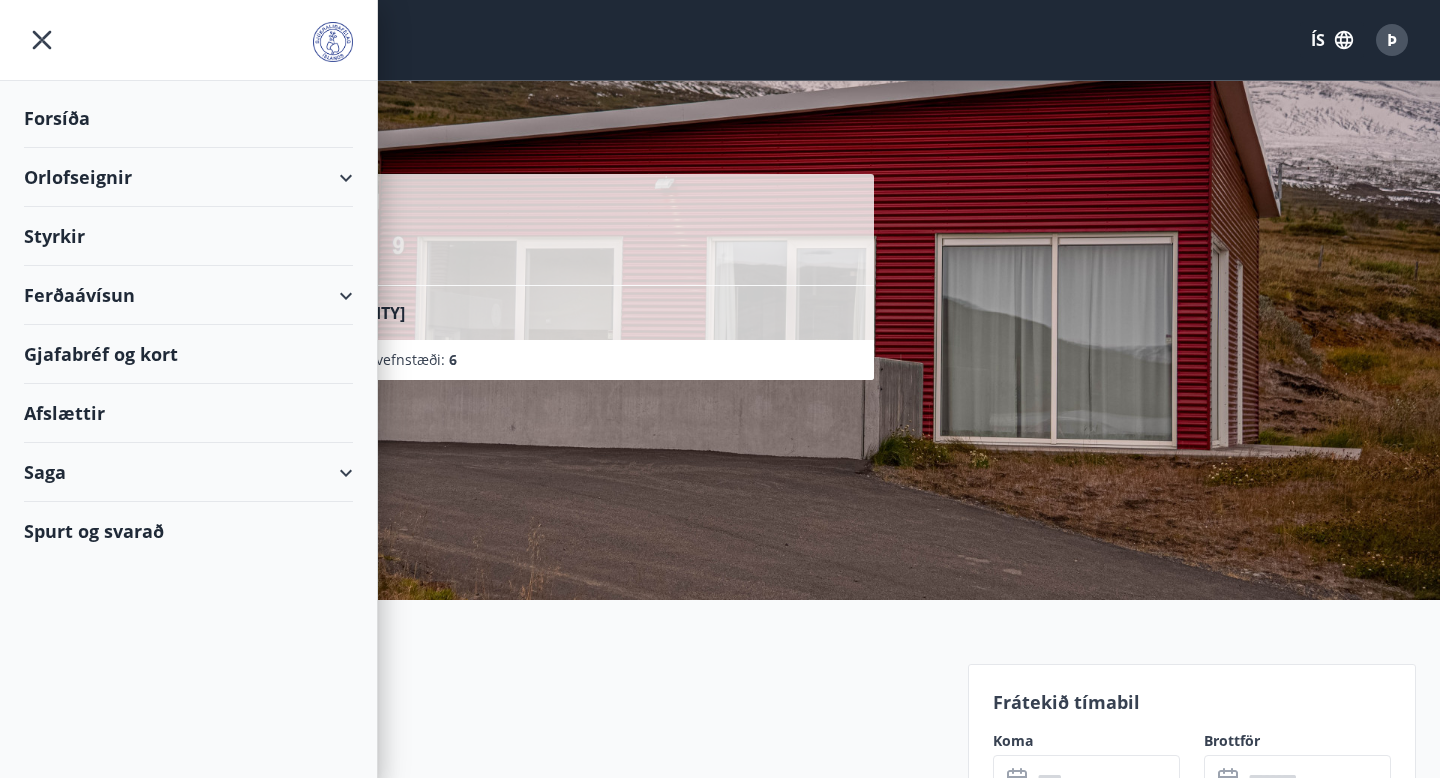 click on "Orlofseignir" at bounding box center (188, 177) 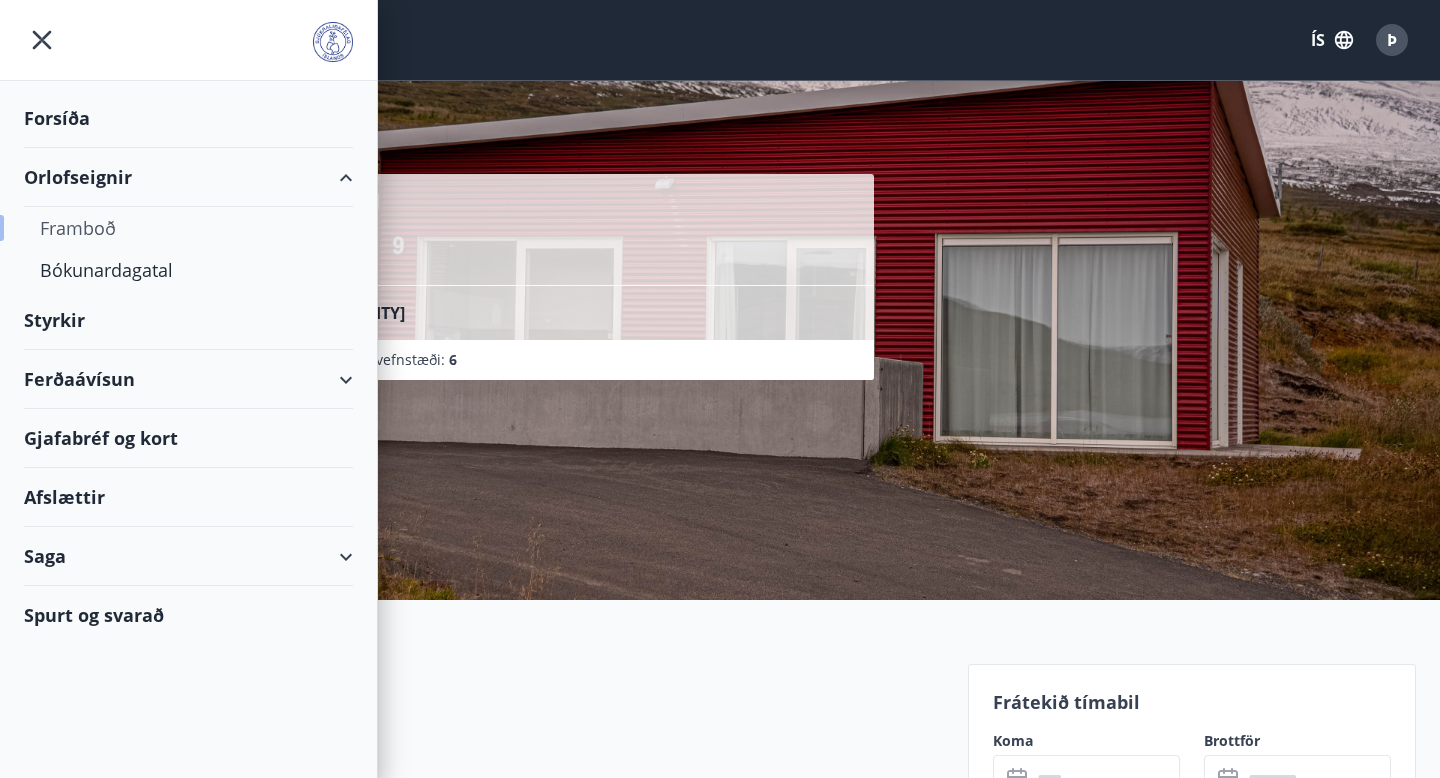 click on "Framboð" at bounding box center [188, 228] 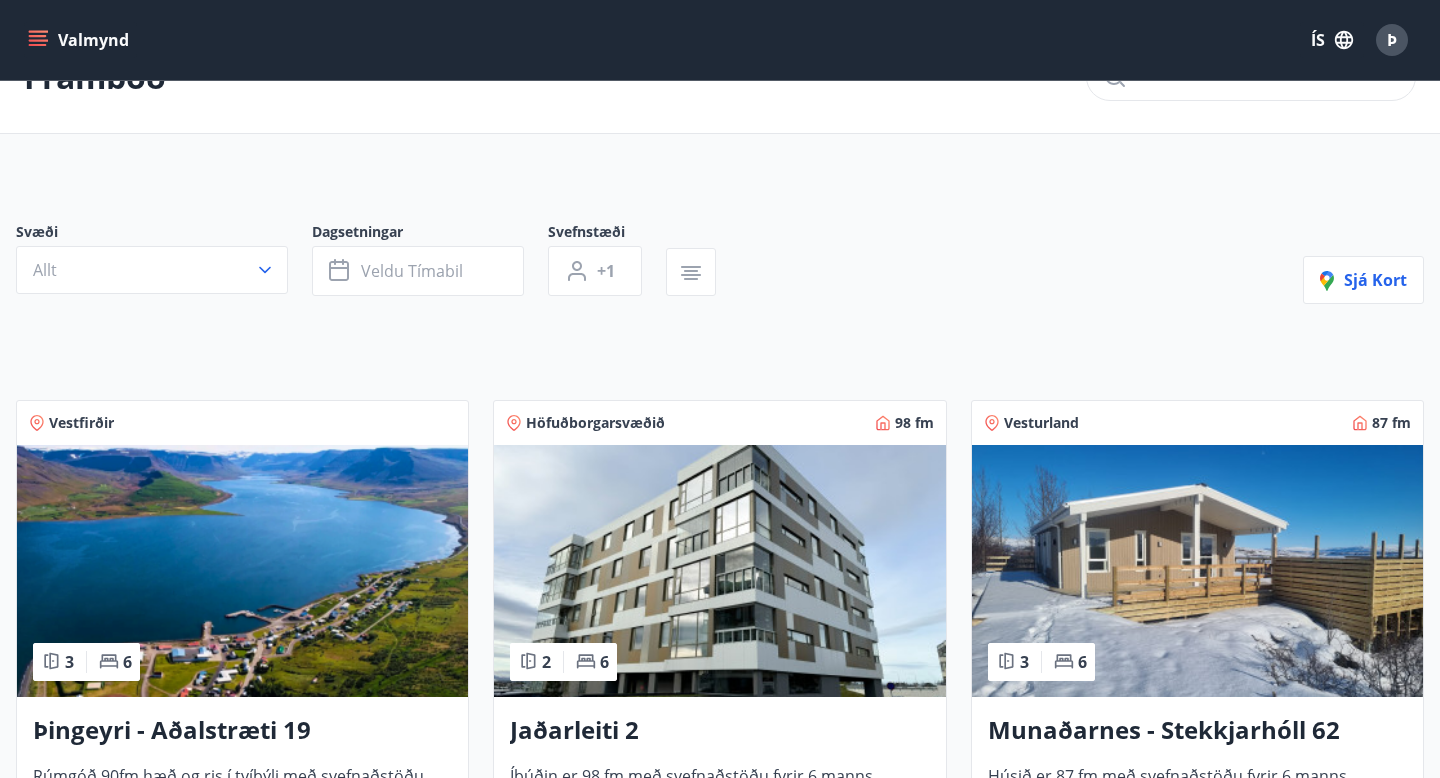 scroll, scrollTop: 0, scrollLeft: 0, axis: both 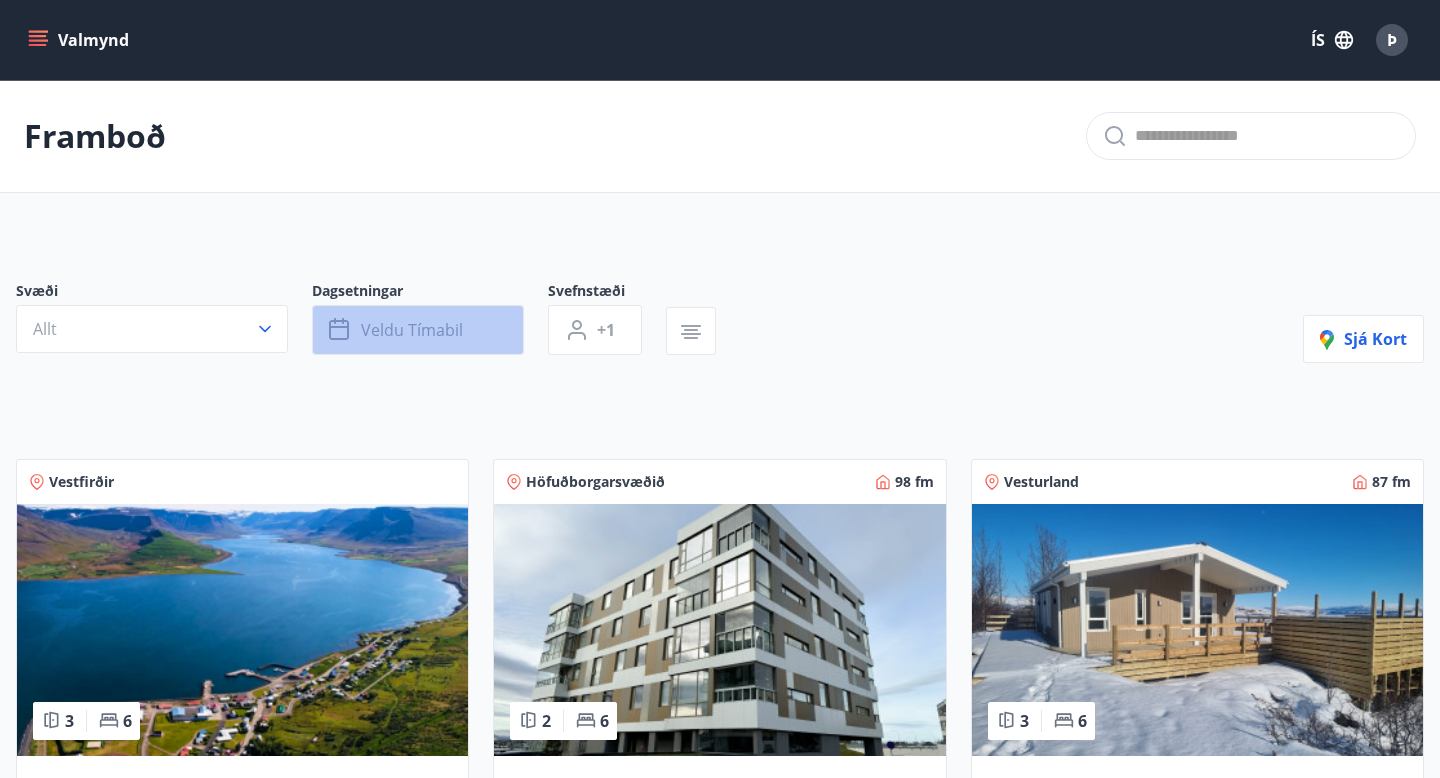 click on "Veldu tímabil" at bounding box center [412, 330] 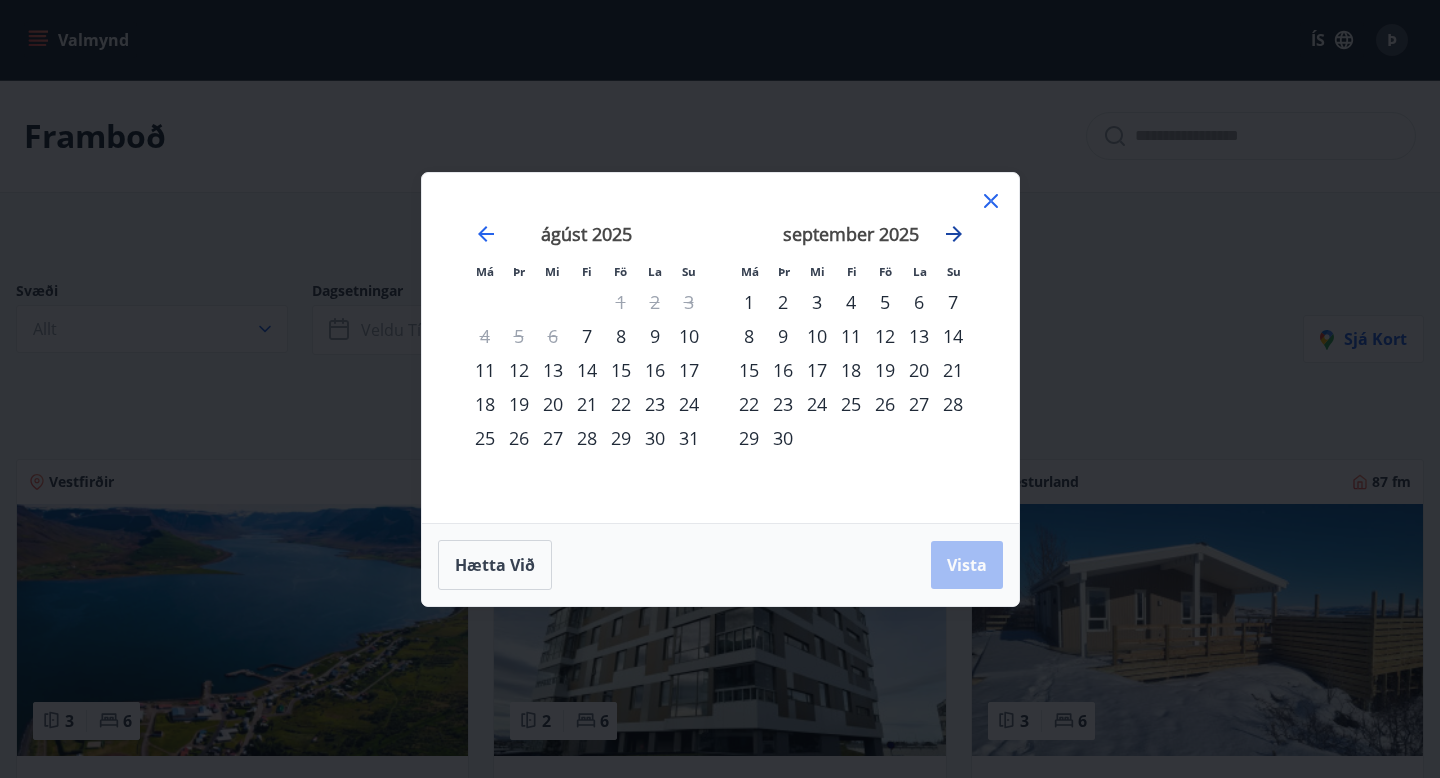 click 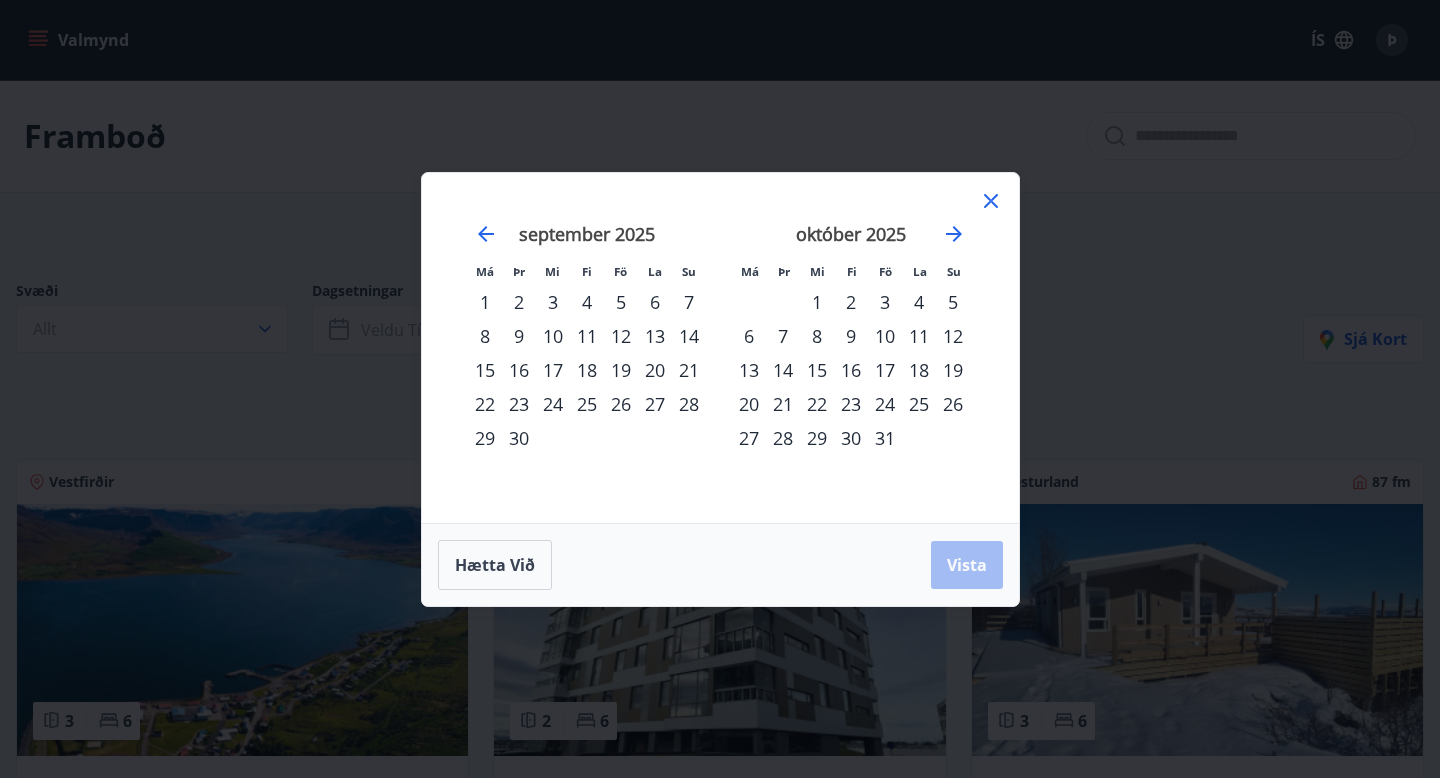 click on "24" at bounding box center [885, 404] 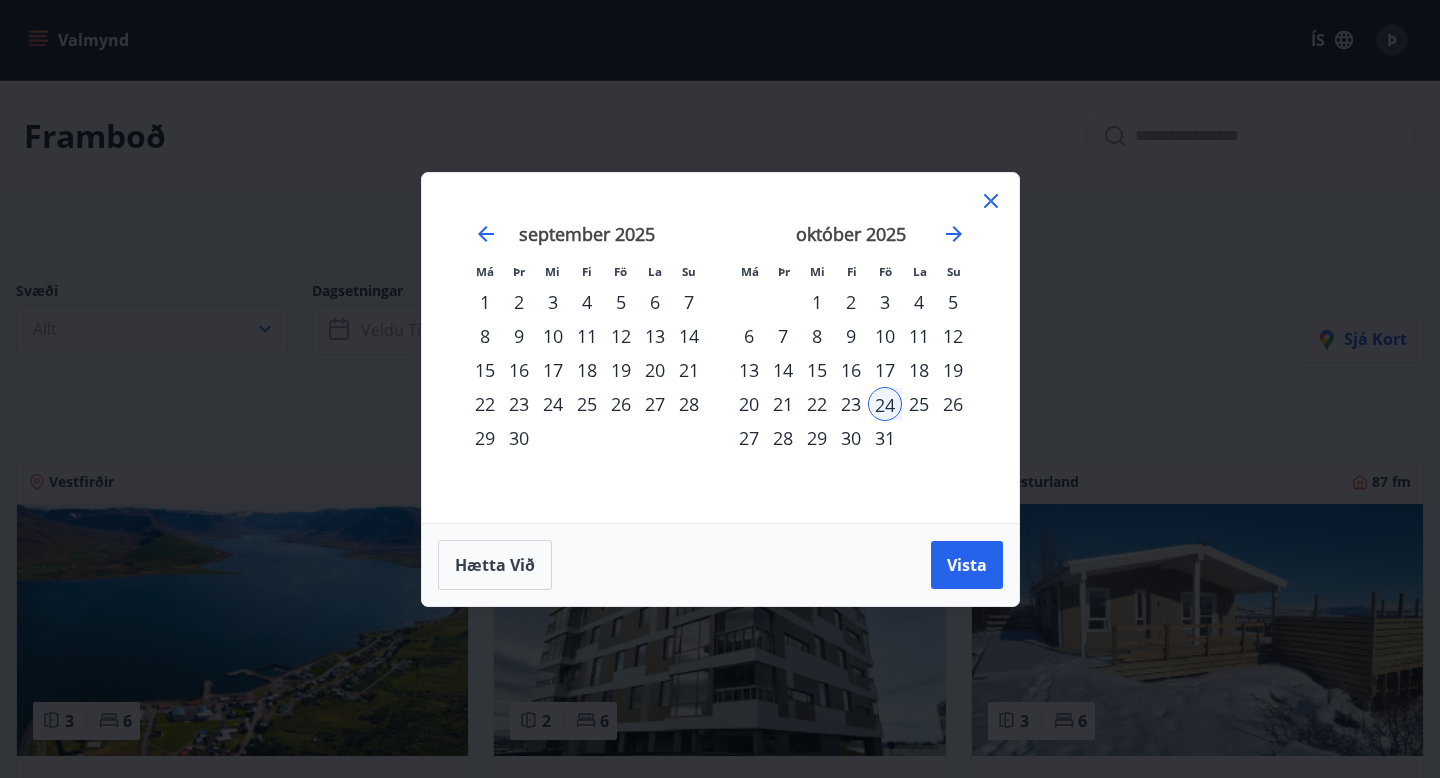 click on "28" at bounding box center (783, 438) 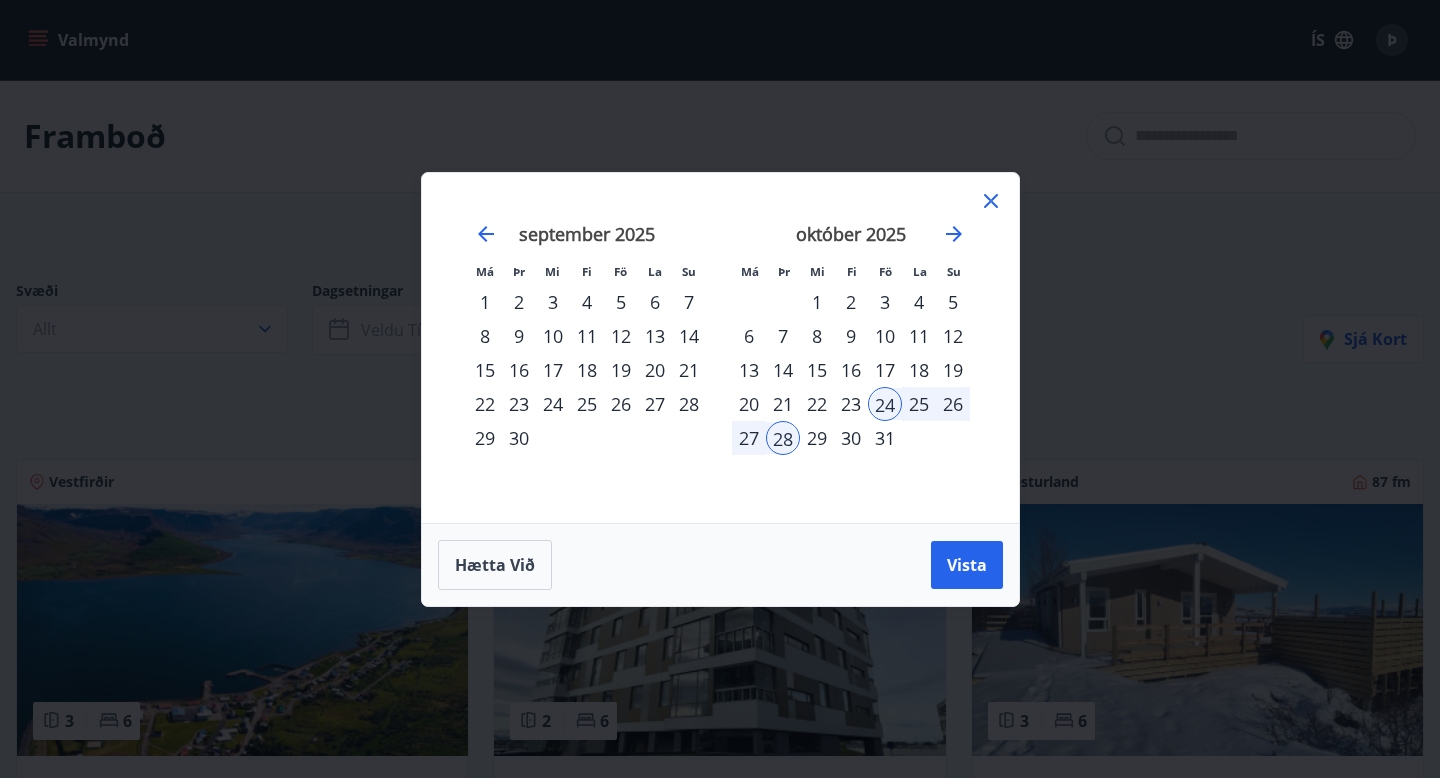 click on "30" at bounding box center [851, 438] 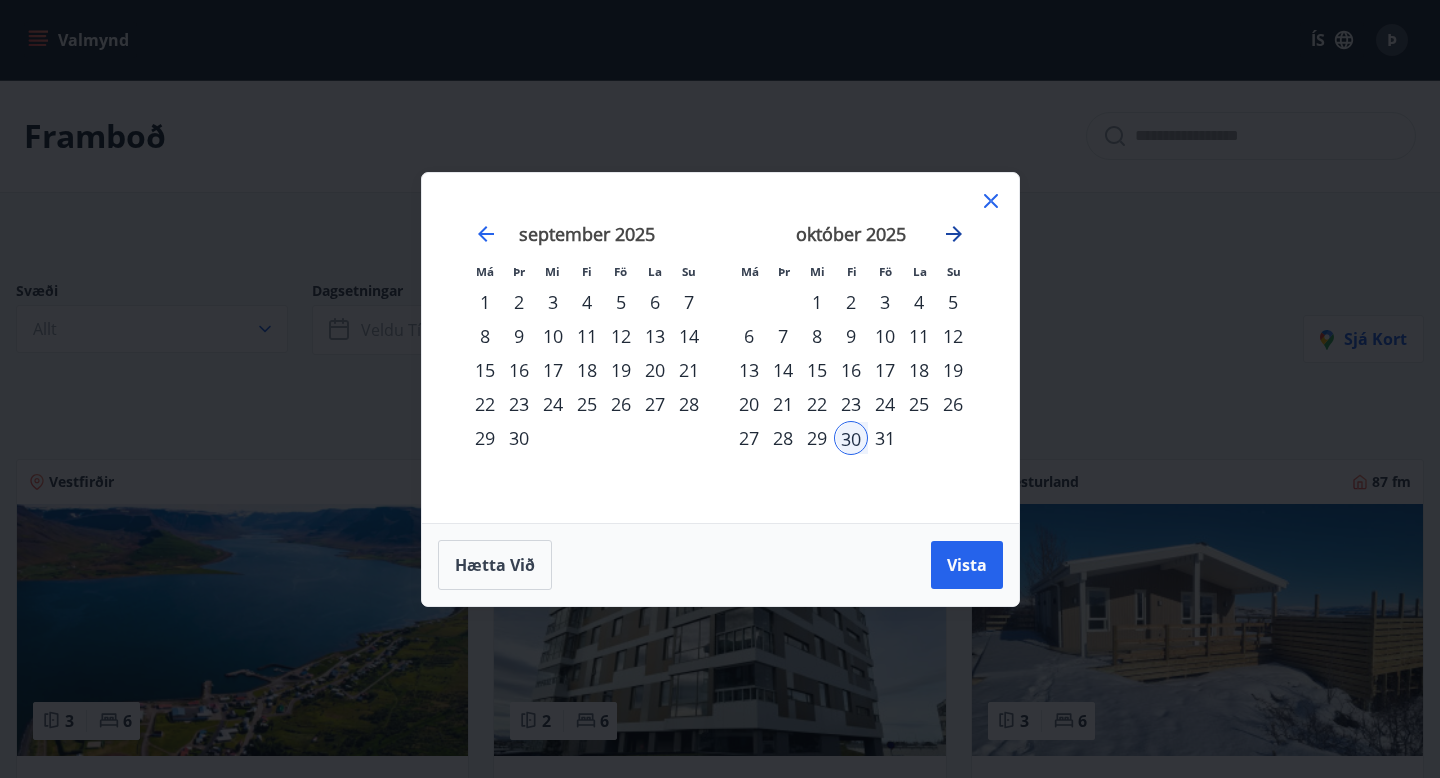 click 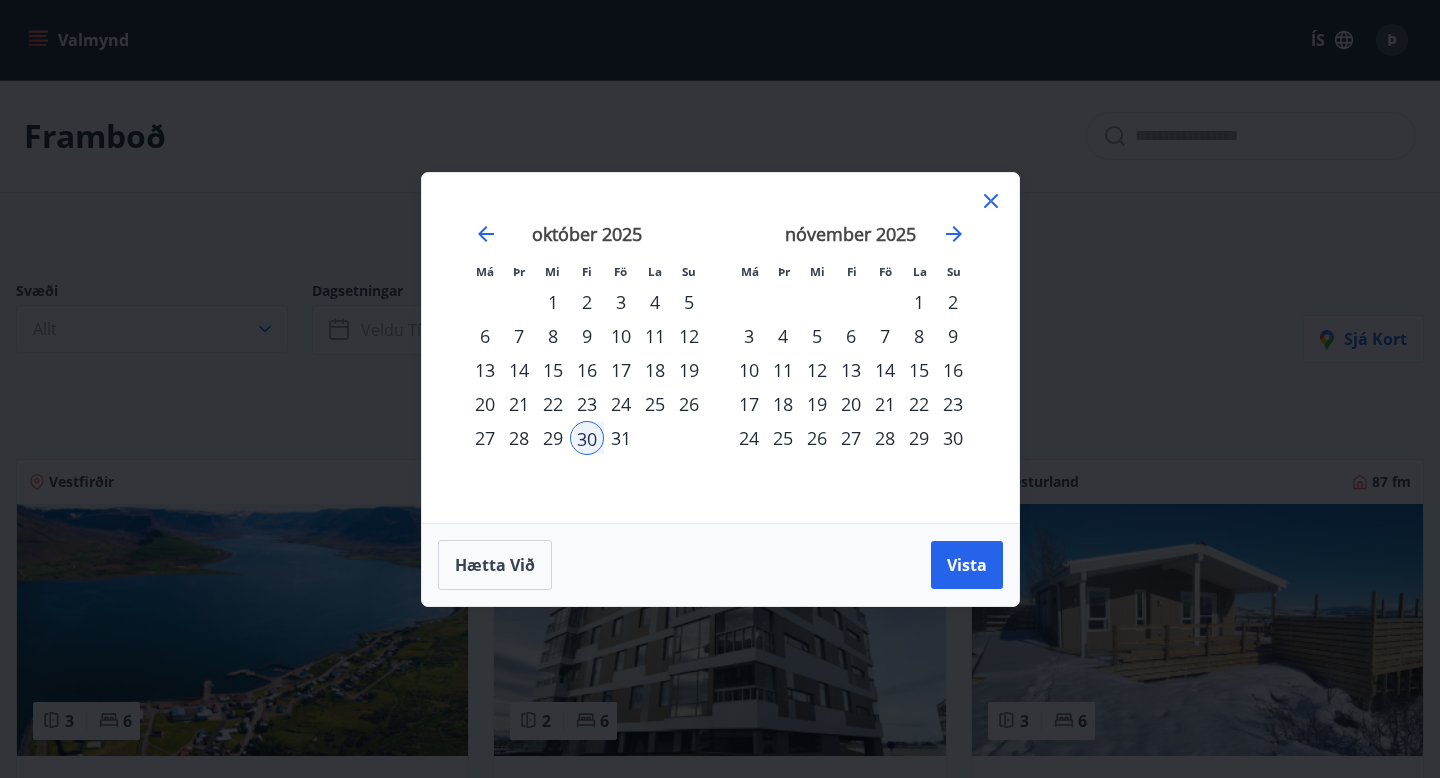 click on "2" at bounding box center [953, 302] 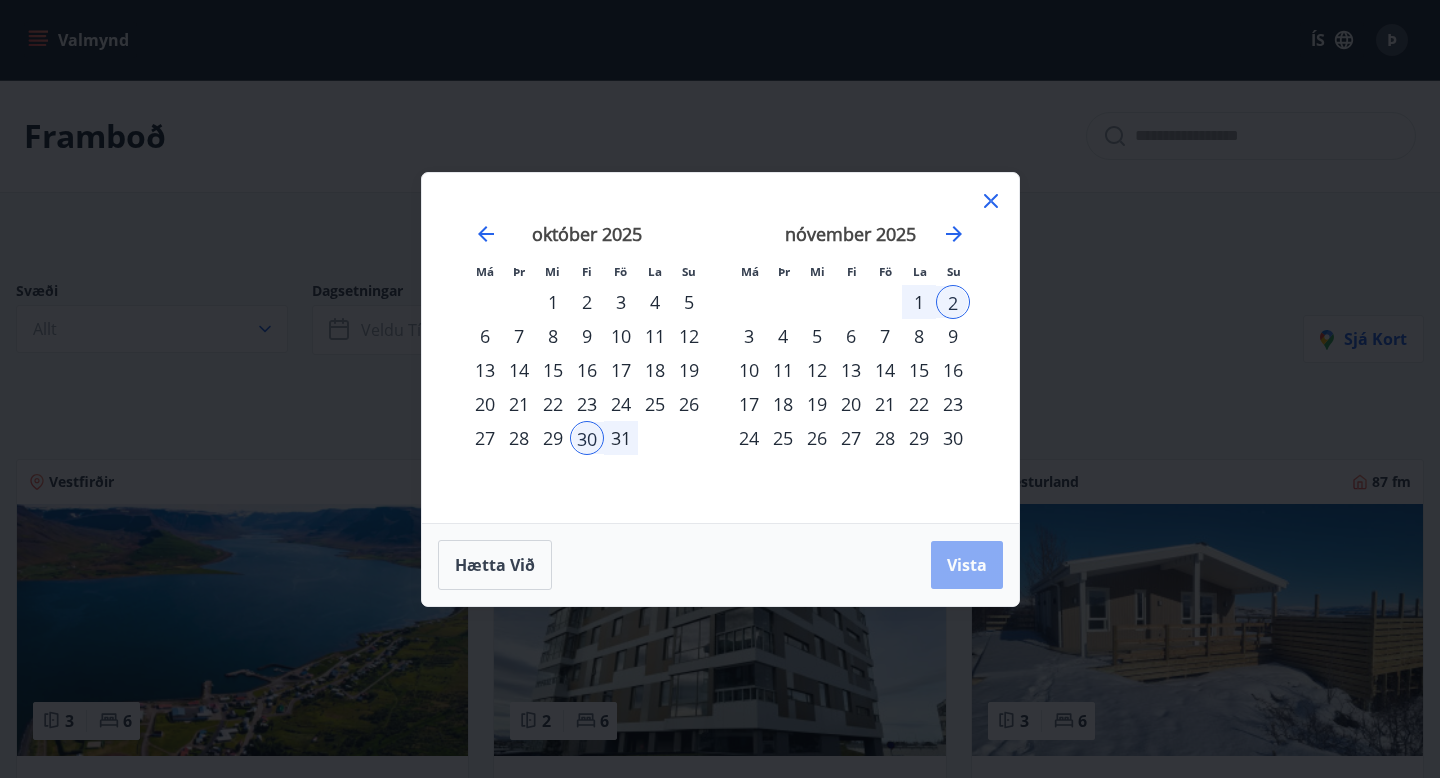 click on "Vista" at bounding box center (967, 565) 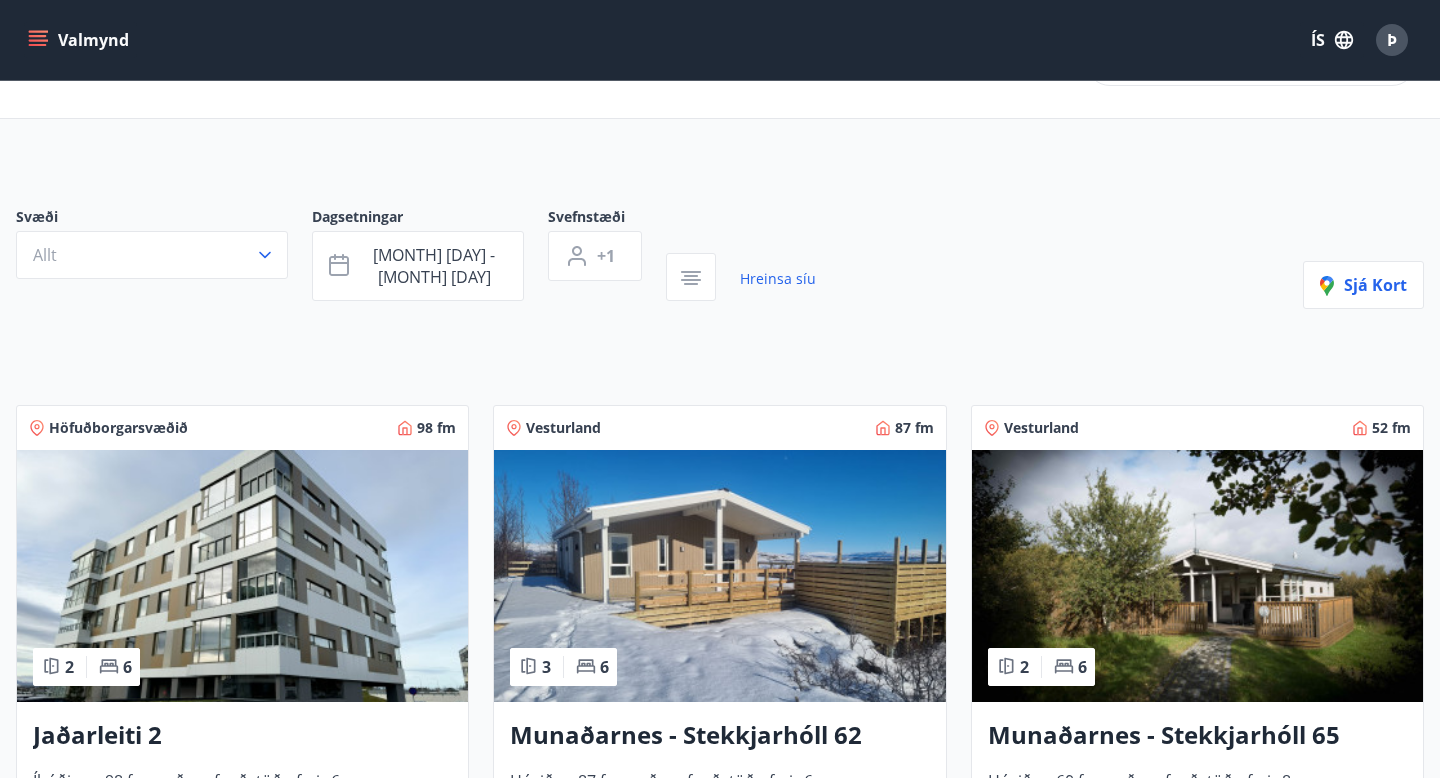 scroll, scrollTop: 0, scrollLeft: 0, axis: both 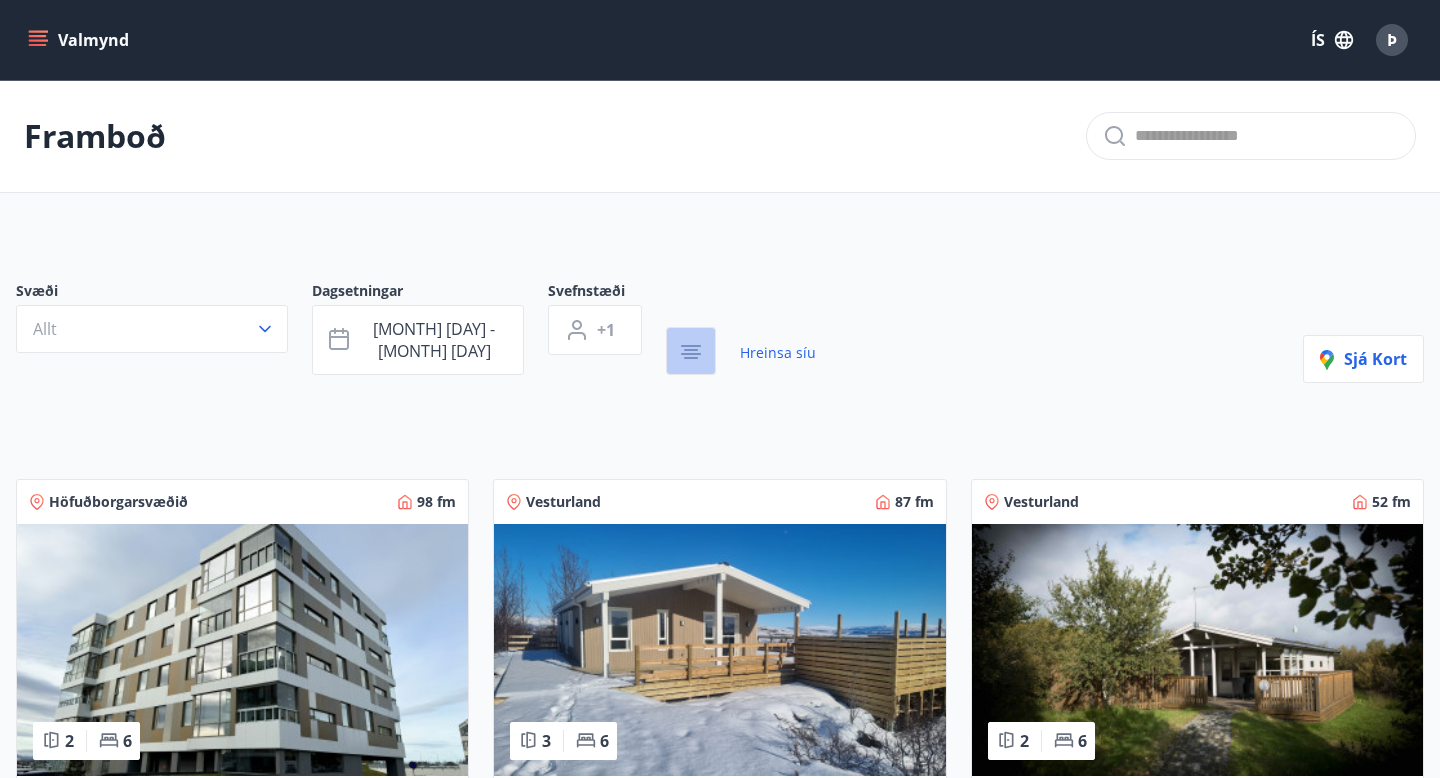 click 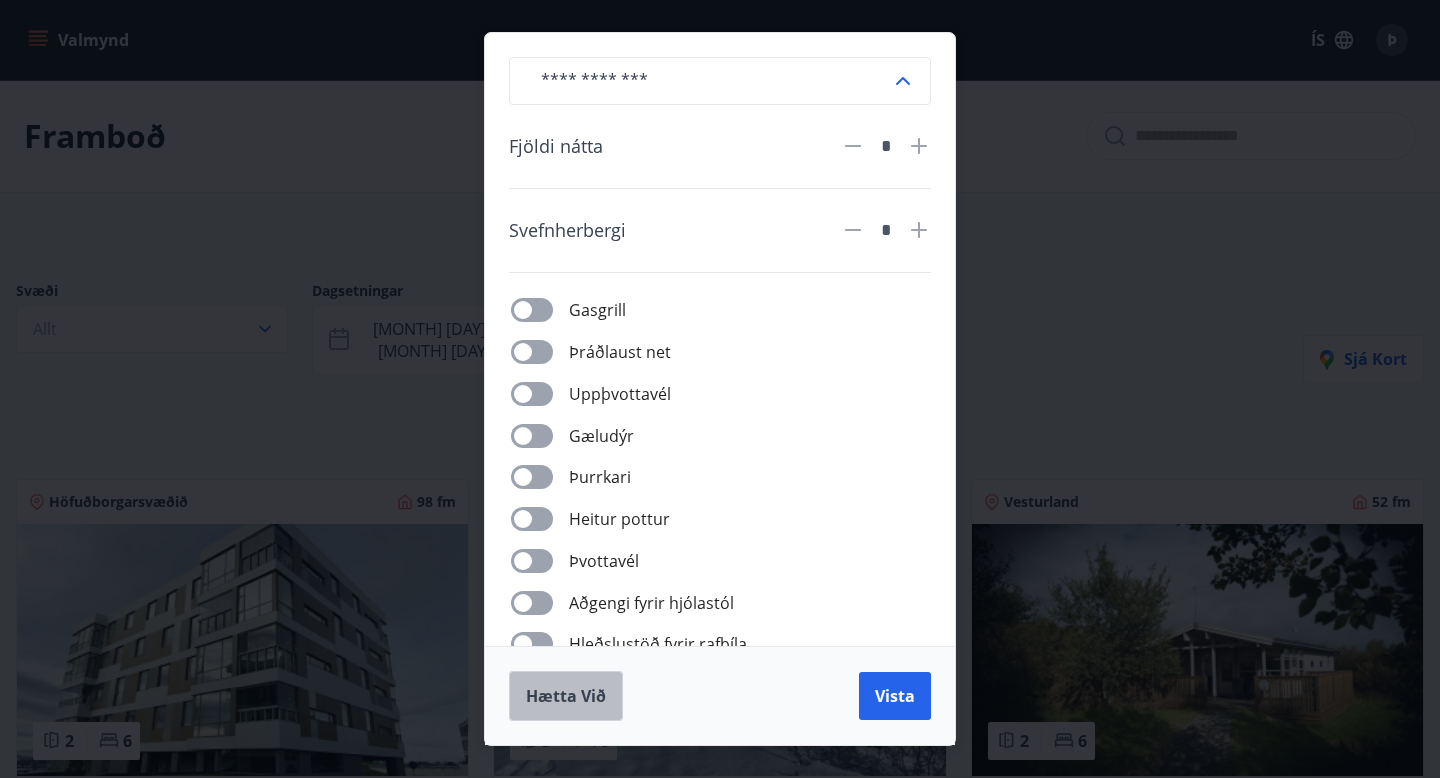 click on "Hætta við" at bounding box center (566, 696) 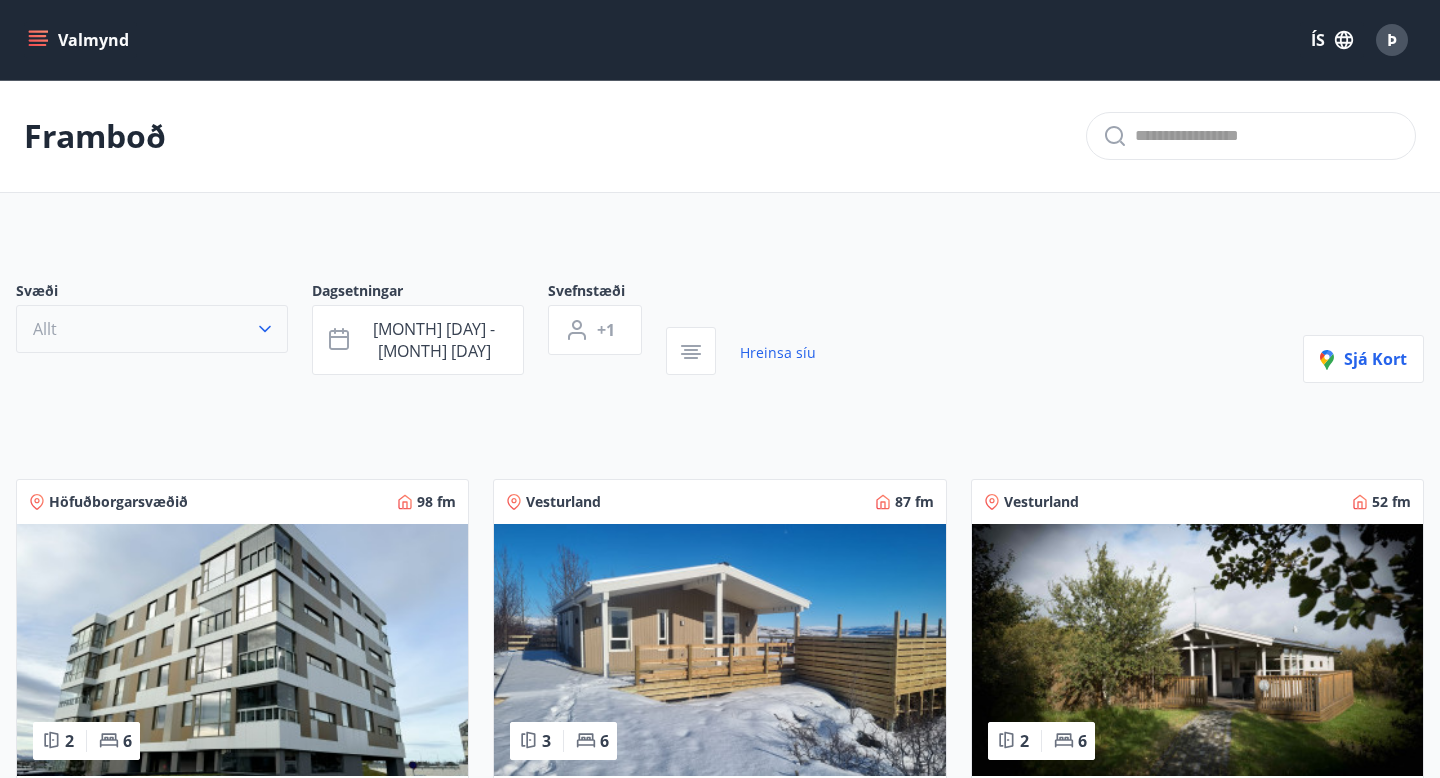 click on "Allt" at bounding box center (152, 329) 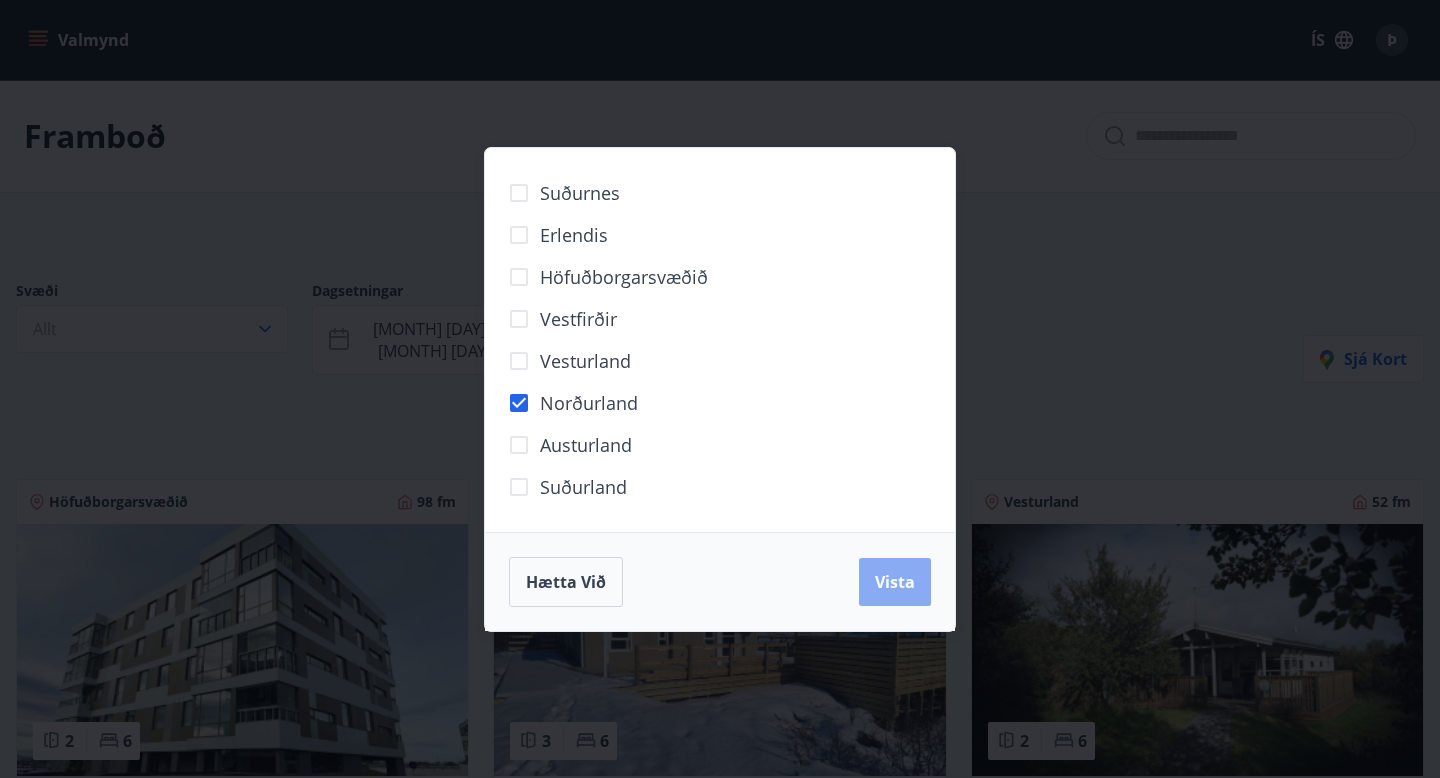 click on "Vista" at bounding box center [895, 582] 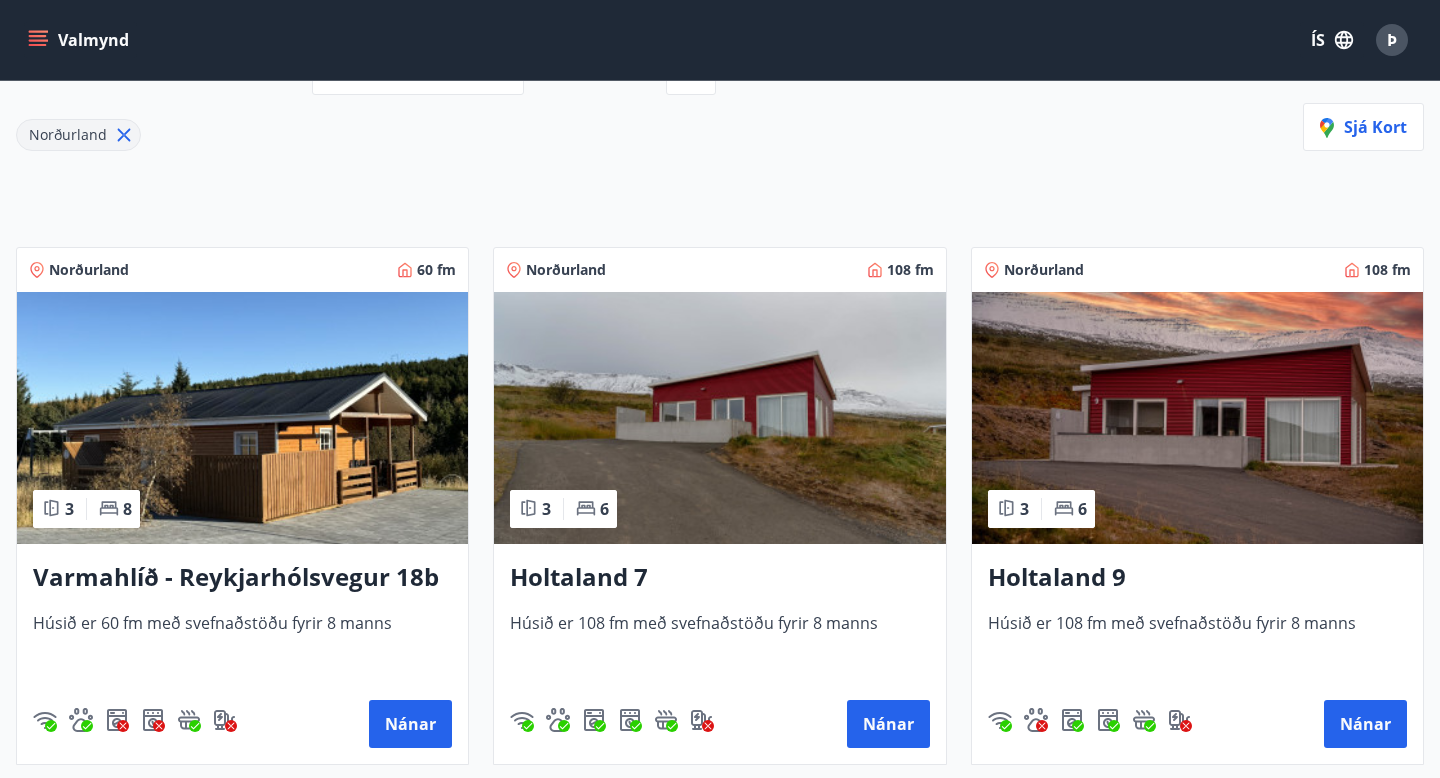 click on "Holtaland 7 Húsið er 108 fm með svefnaðstöðu fyrir 8 manns Nánar" at bounding box center (719, 654) 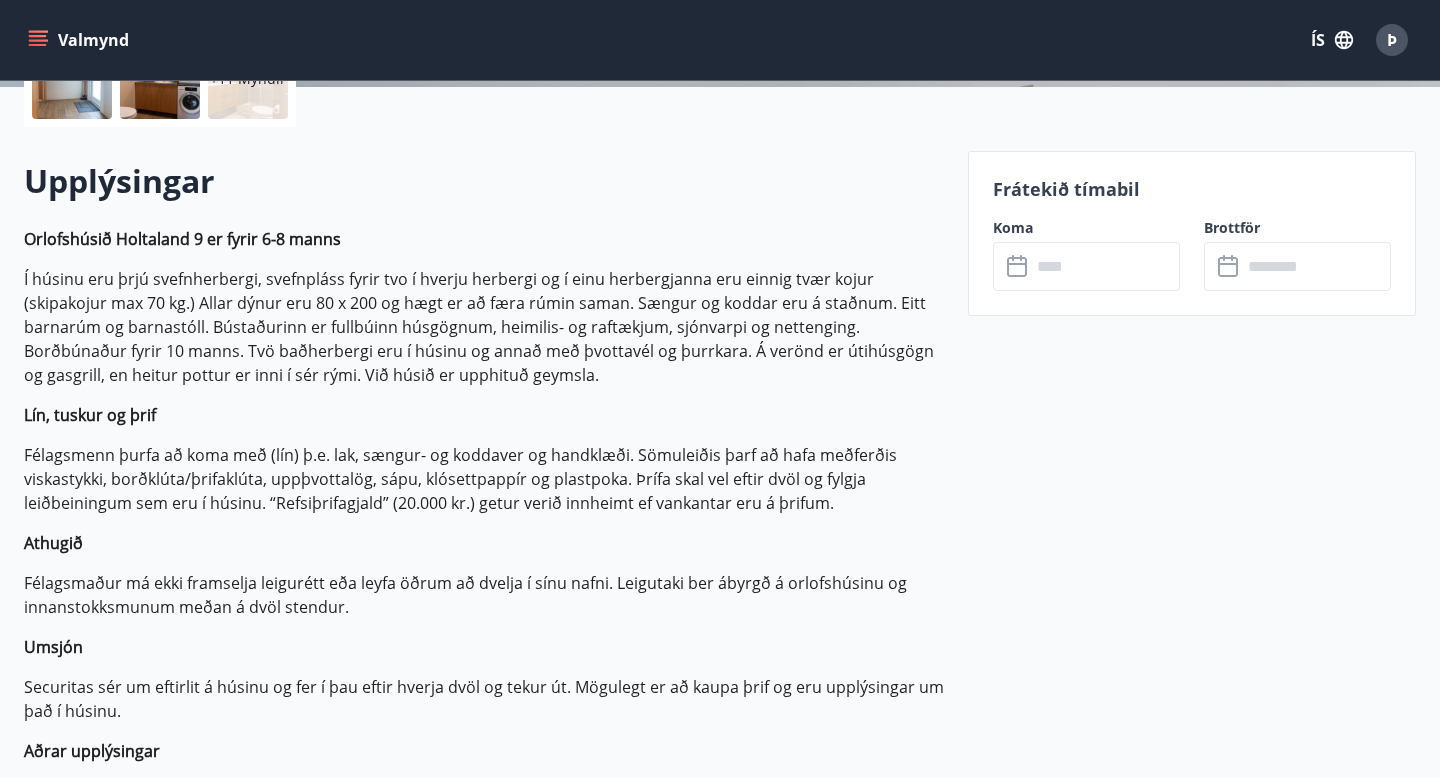 scroll, scrollTop: 521, scrollLeft: 0, axis: vertical 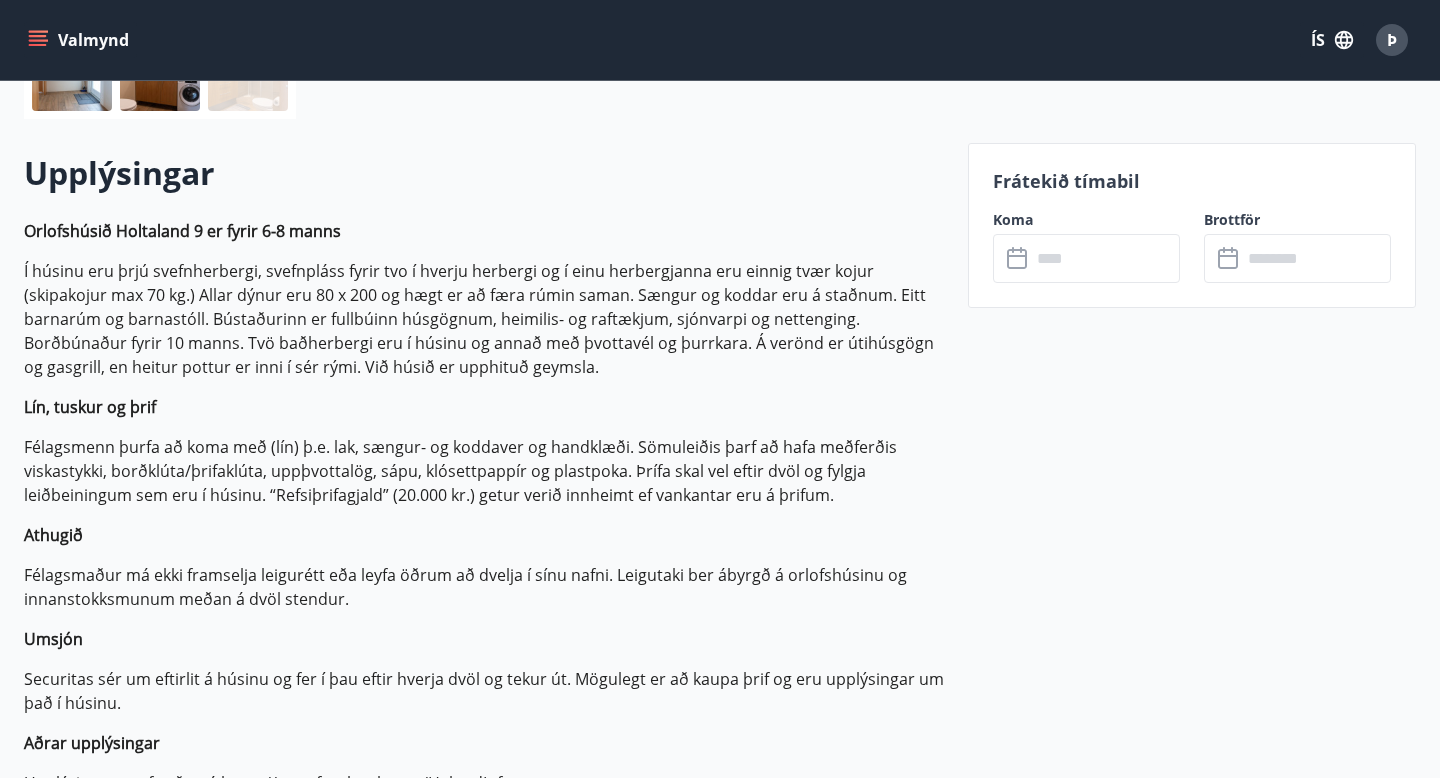 click at bounding box center (1105, 258) 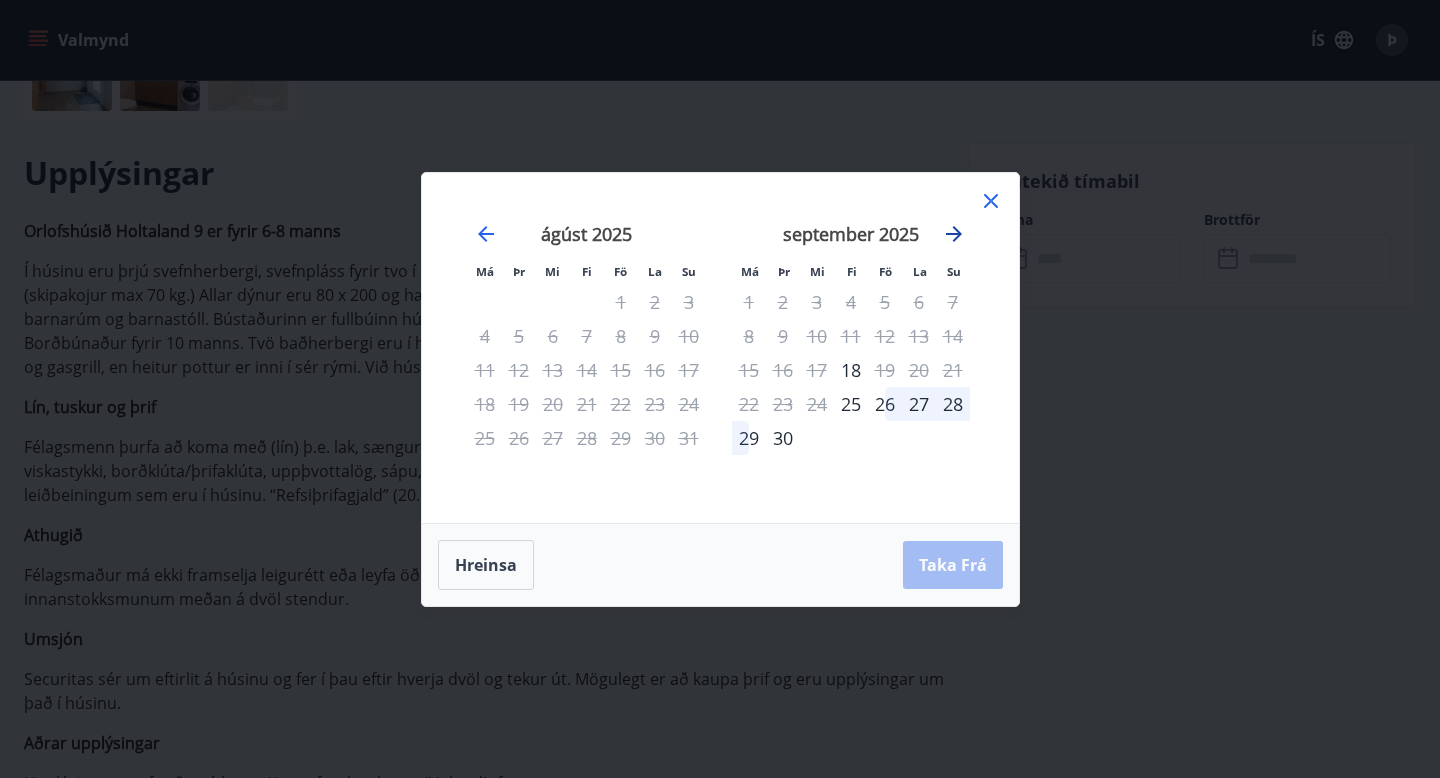 click 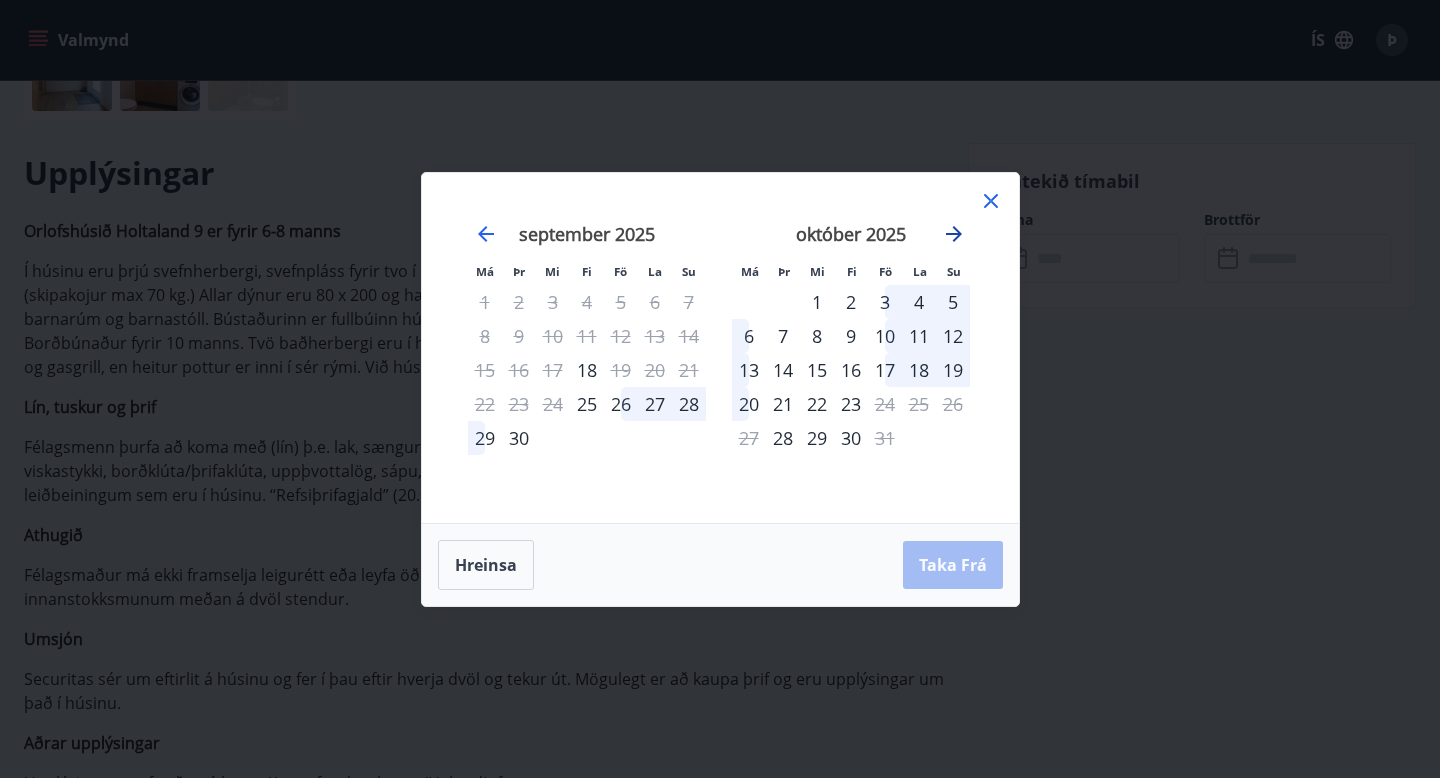 click 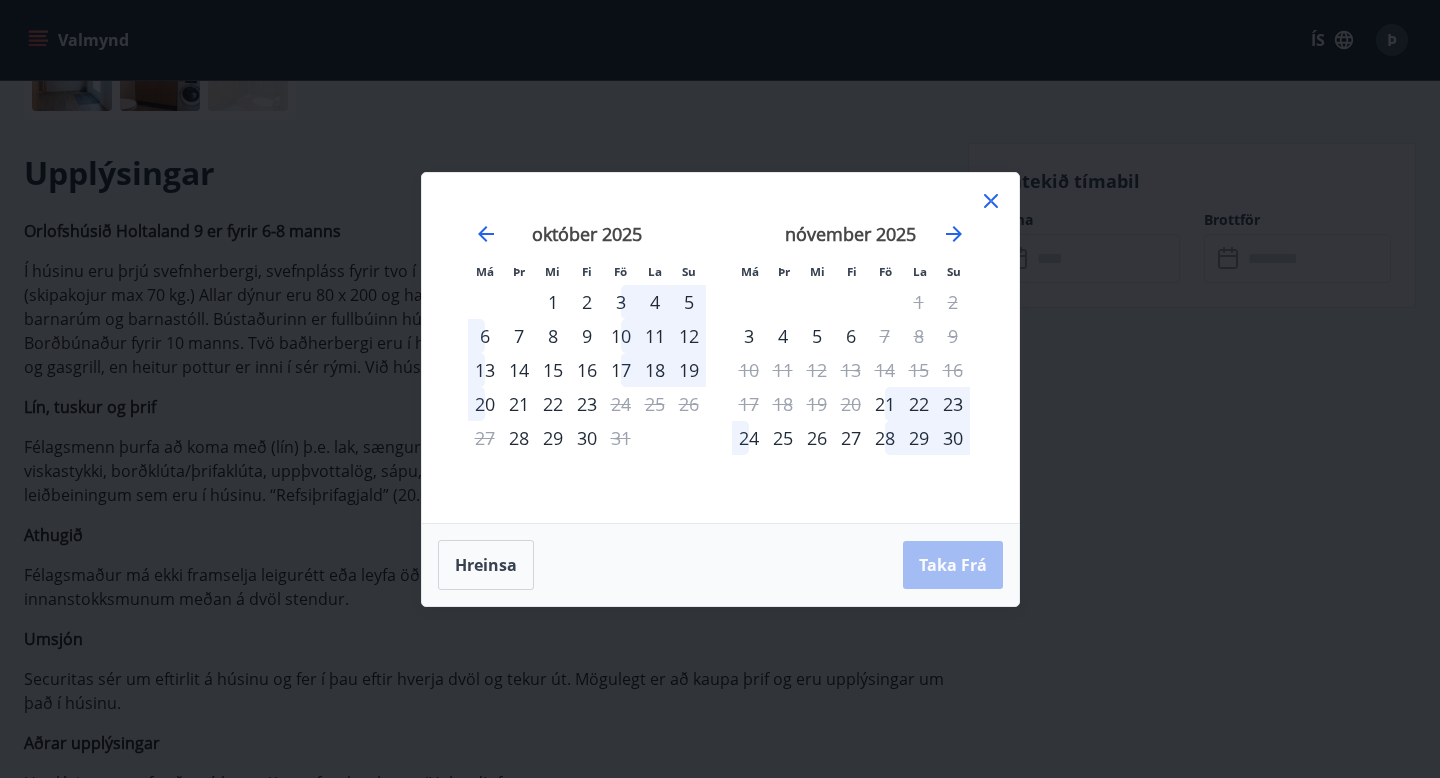 click on "30" at bounding box center [587, 438] 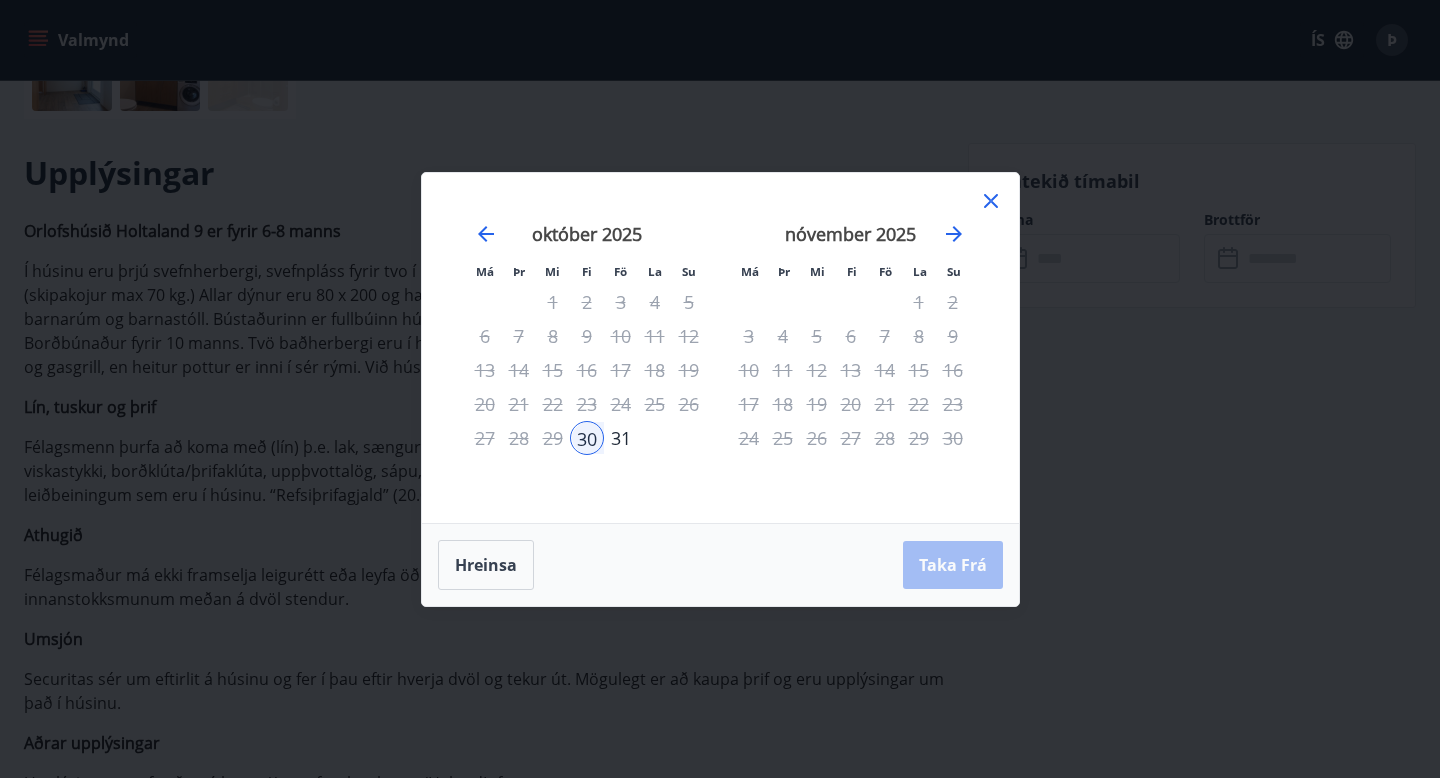click 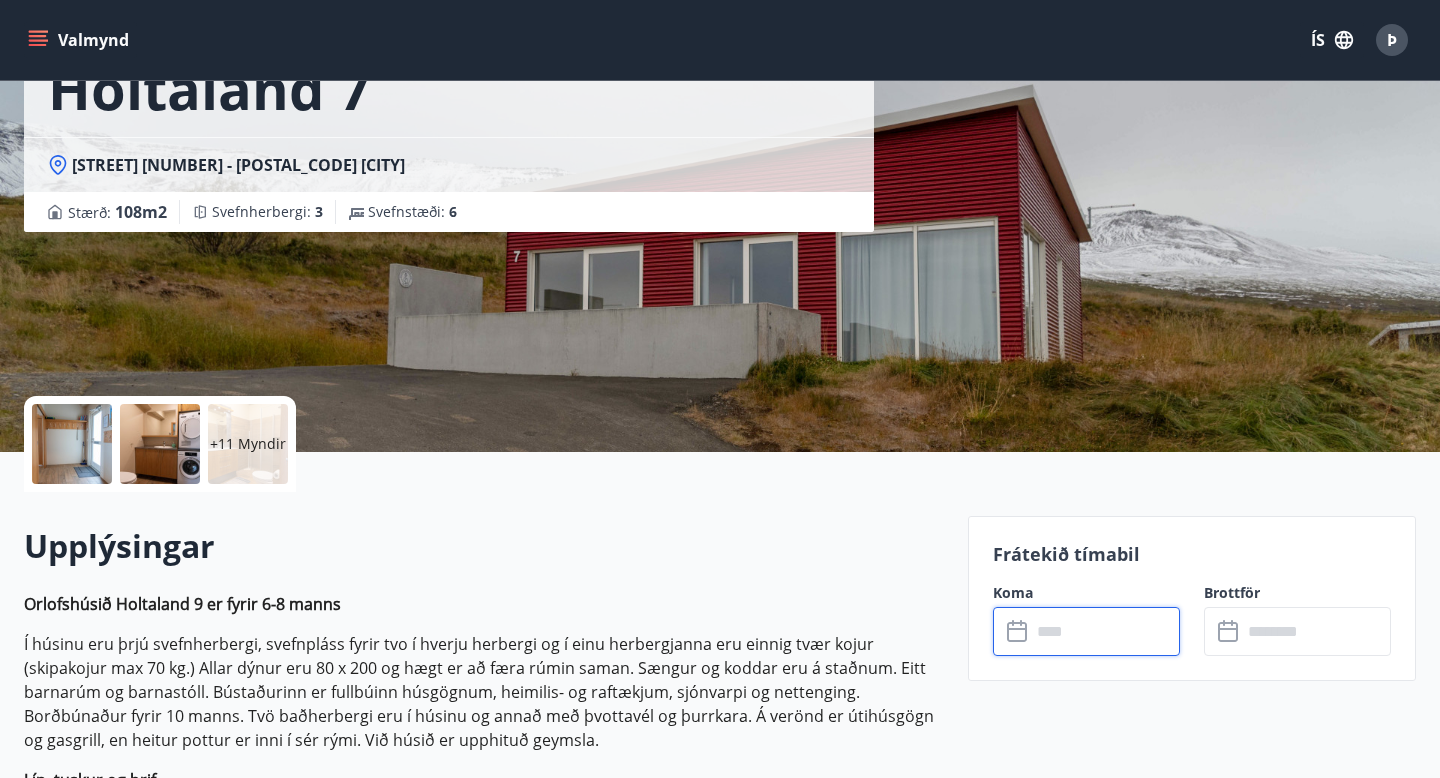 scroll, scrollTop: 0, scrollLeft: 0, axis: both 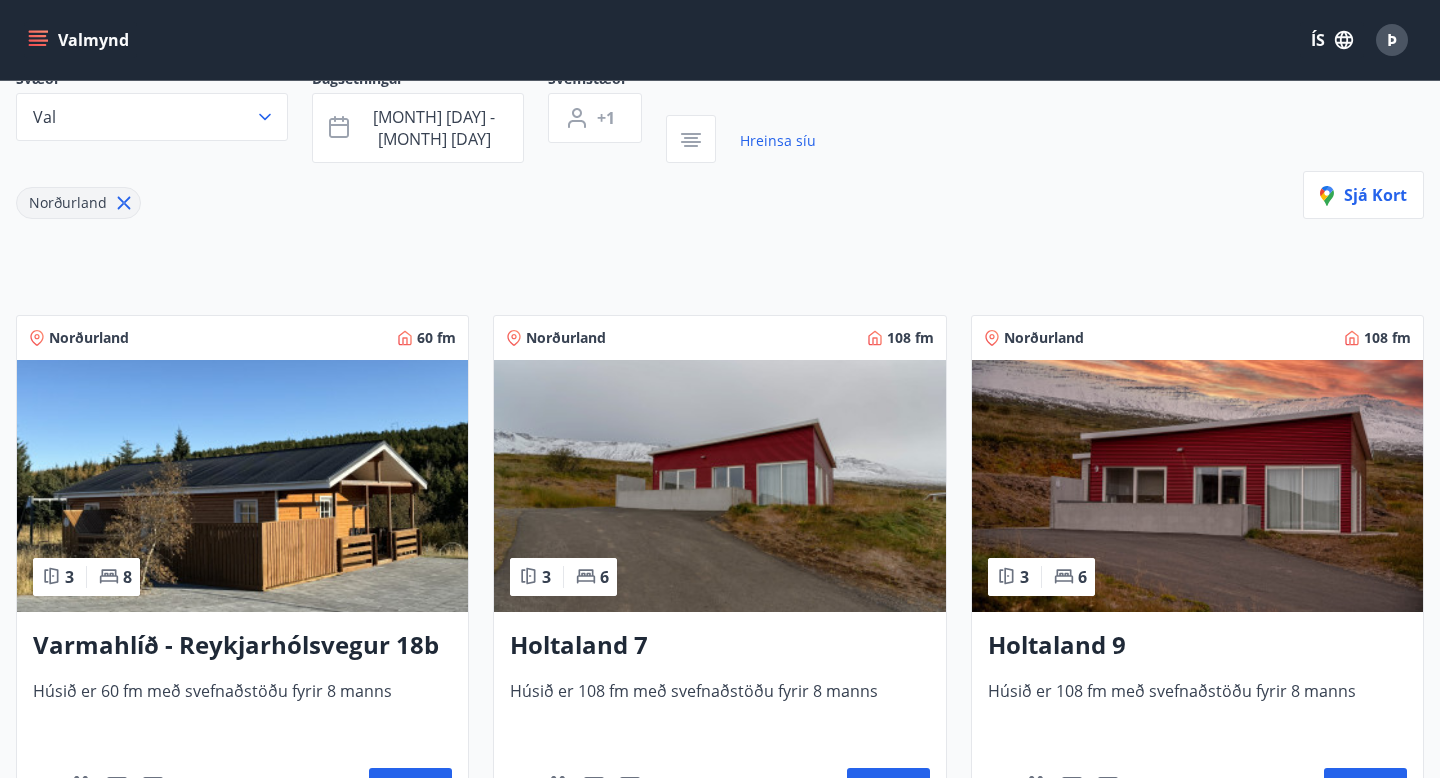 click at bounding box center [1197, 486] 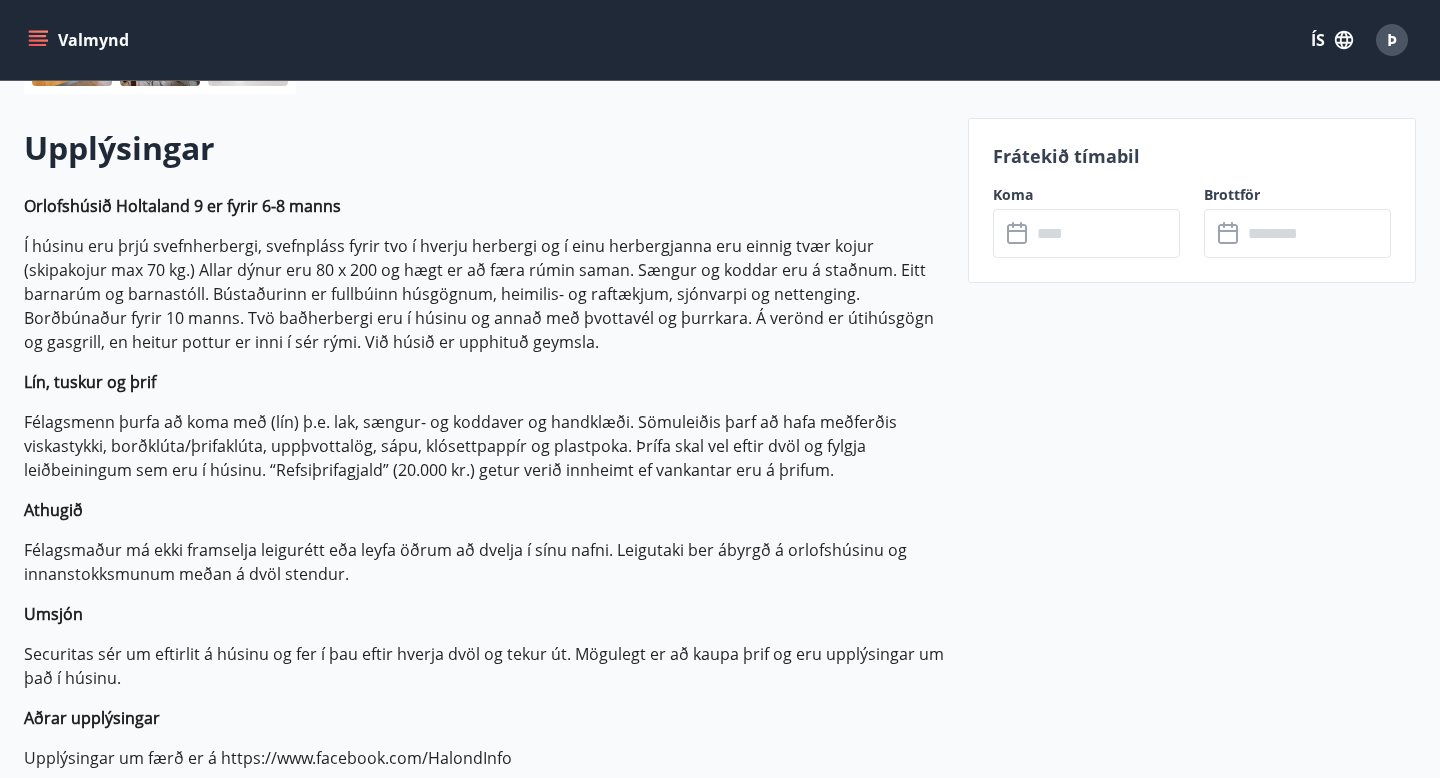 scroll, scrollTop: 548, scrollLeft: 0, axis: vertical 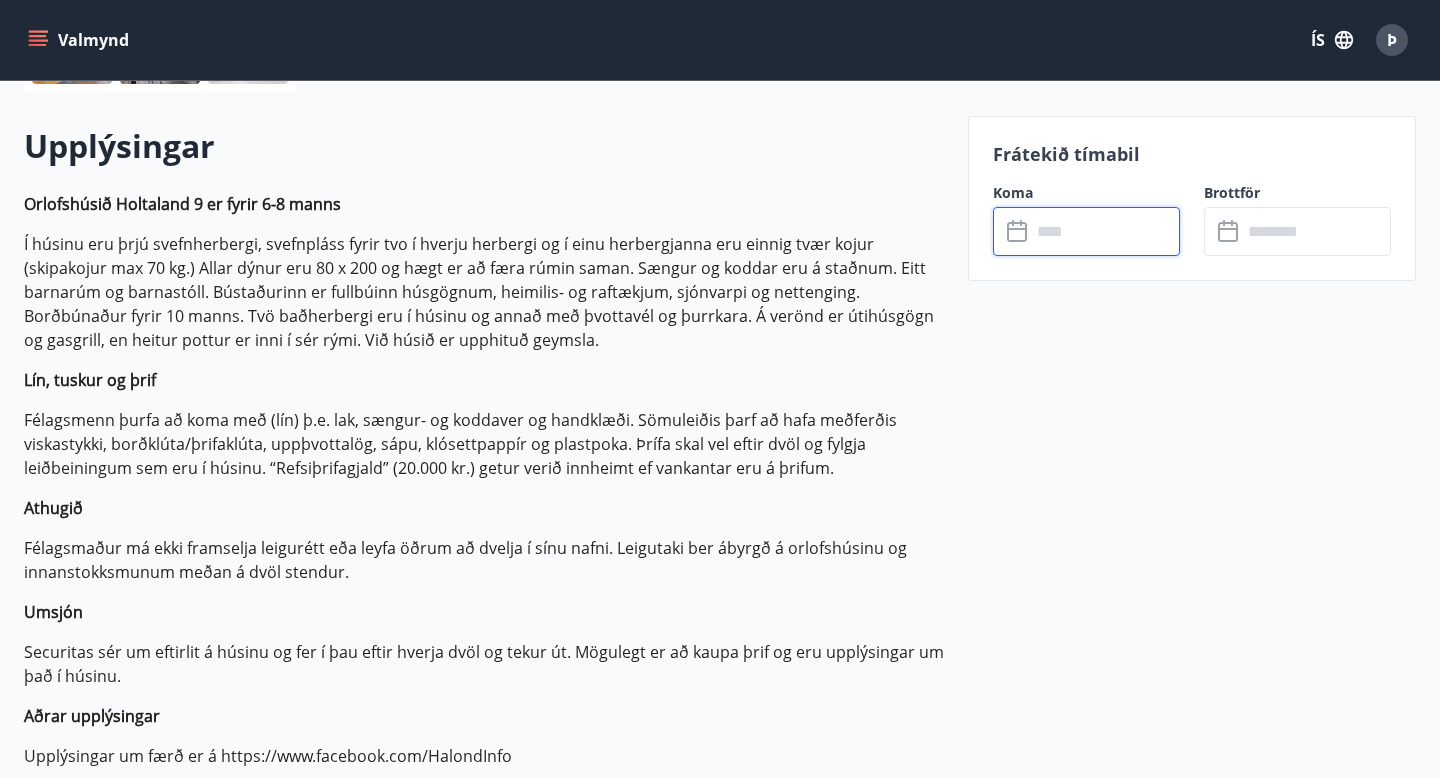 click at bounding box center (1105, 231) 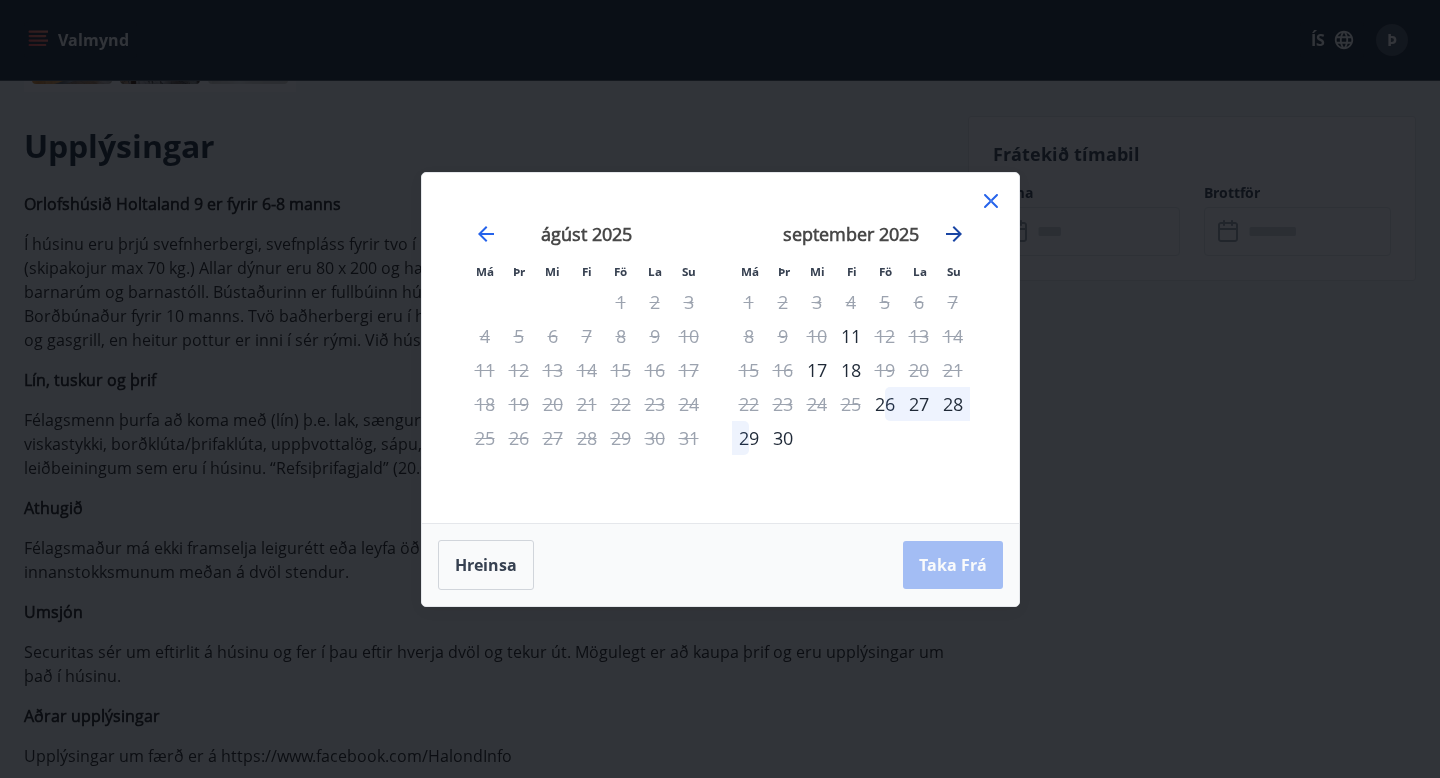 click 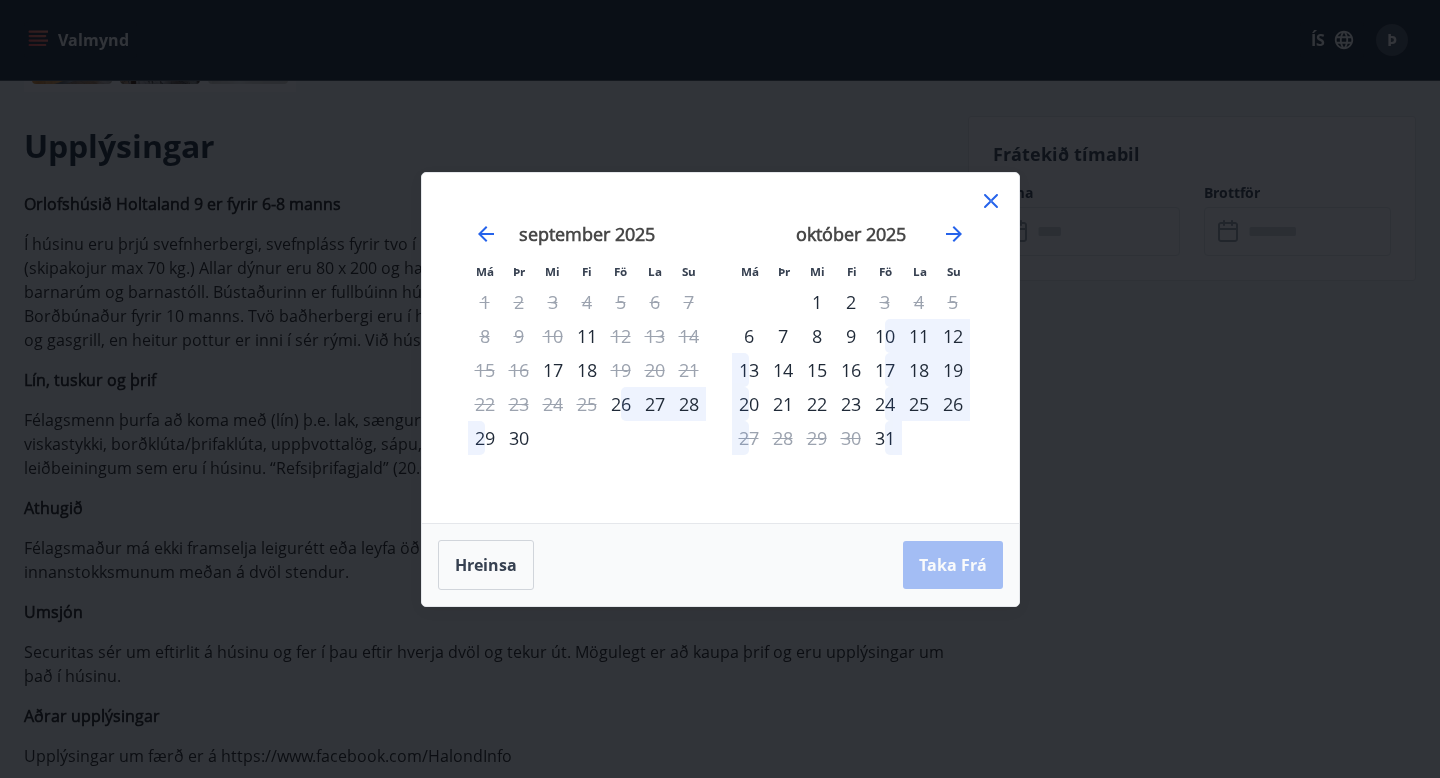 click on "30" at bounding box center (851, 438) 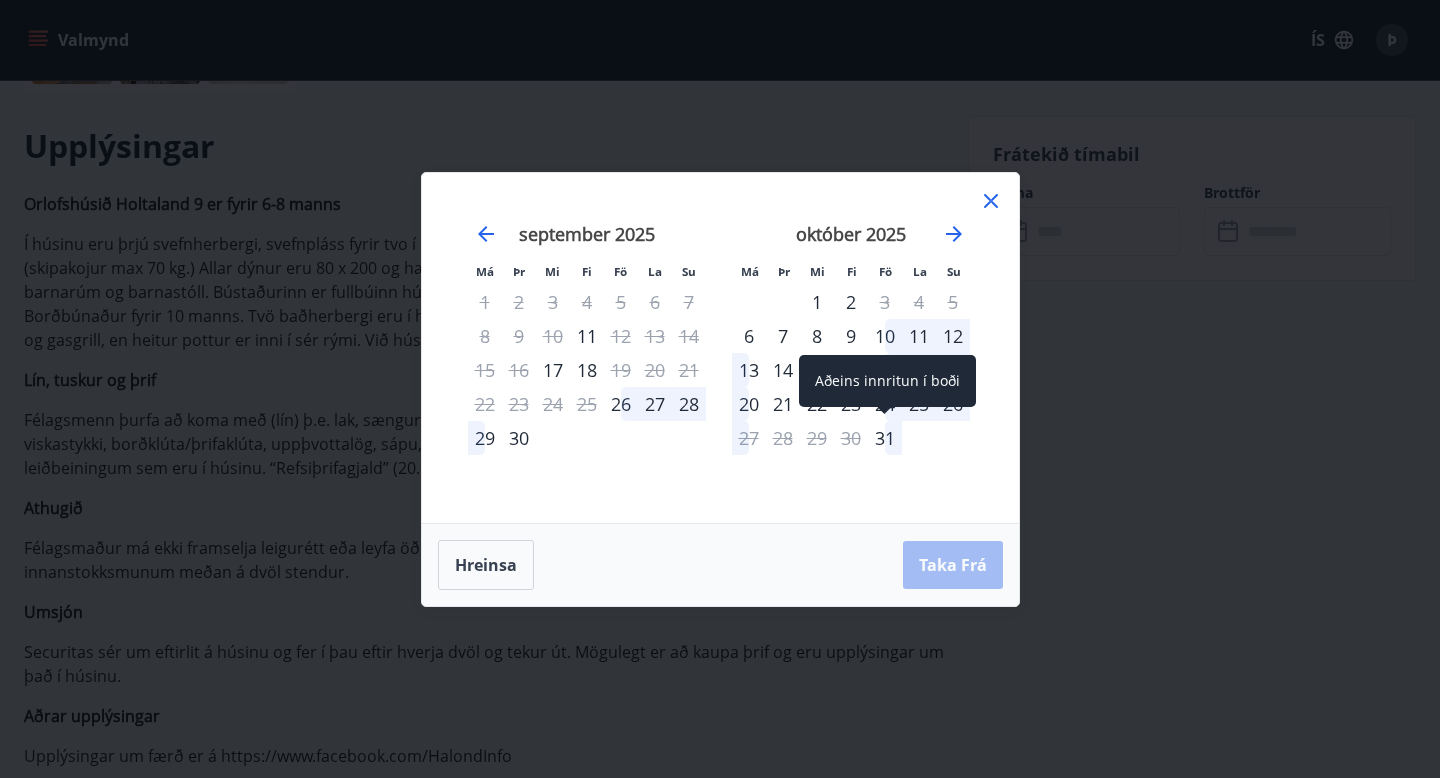 click on "31" at bounding box center (885, 438) 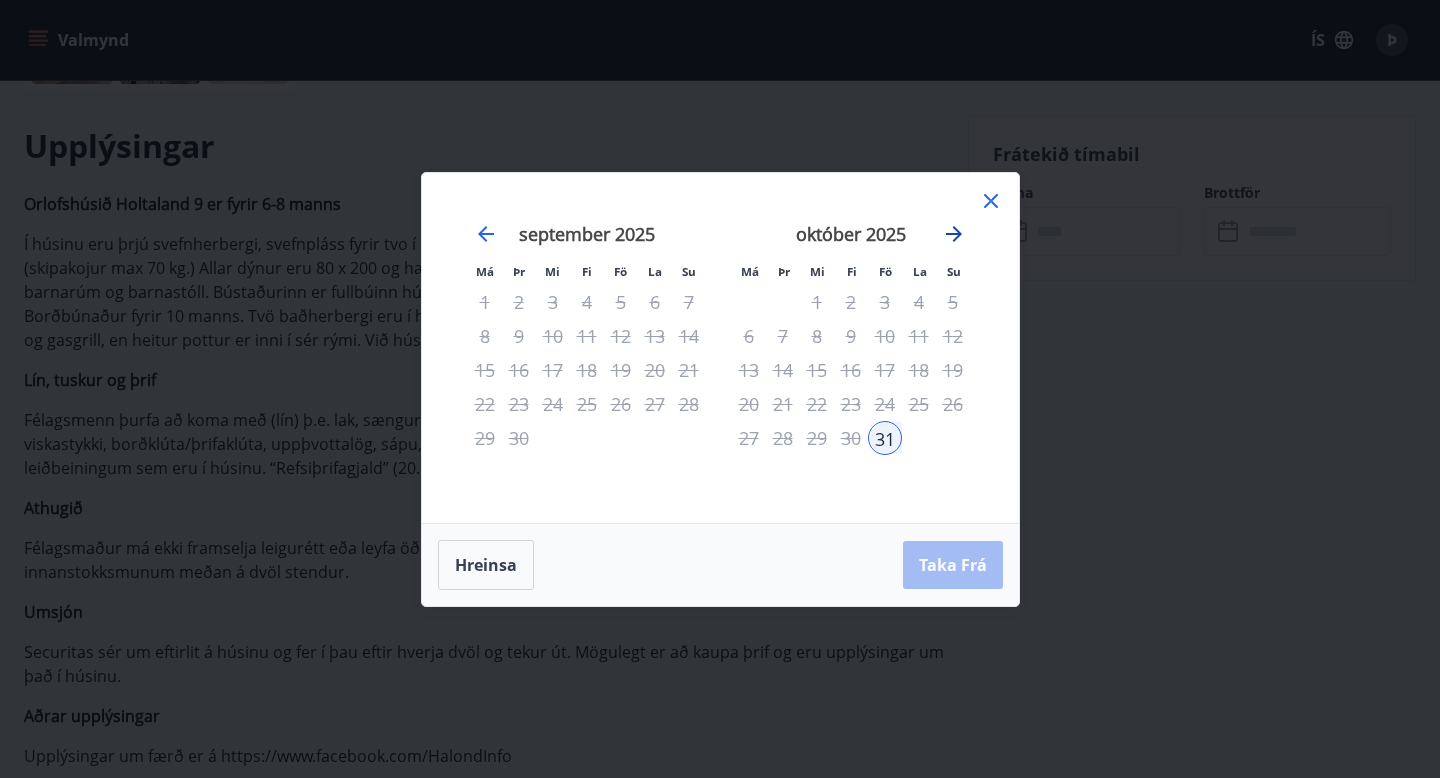 click 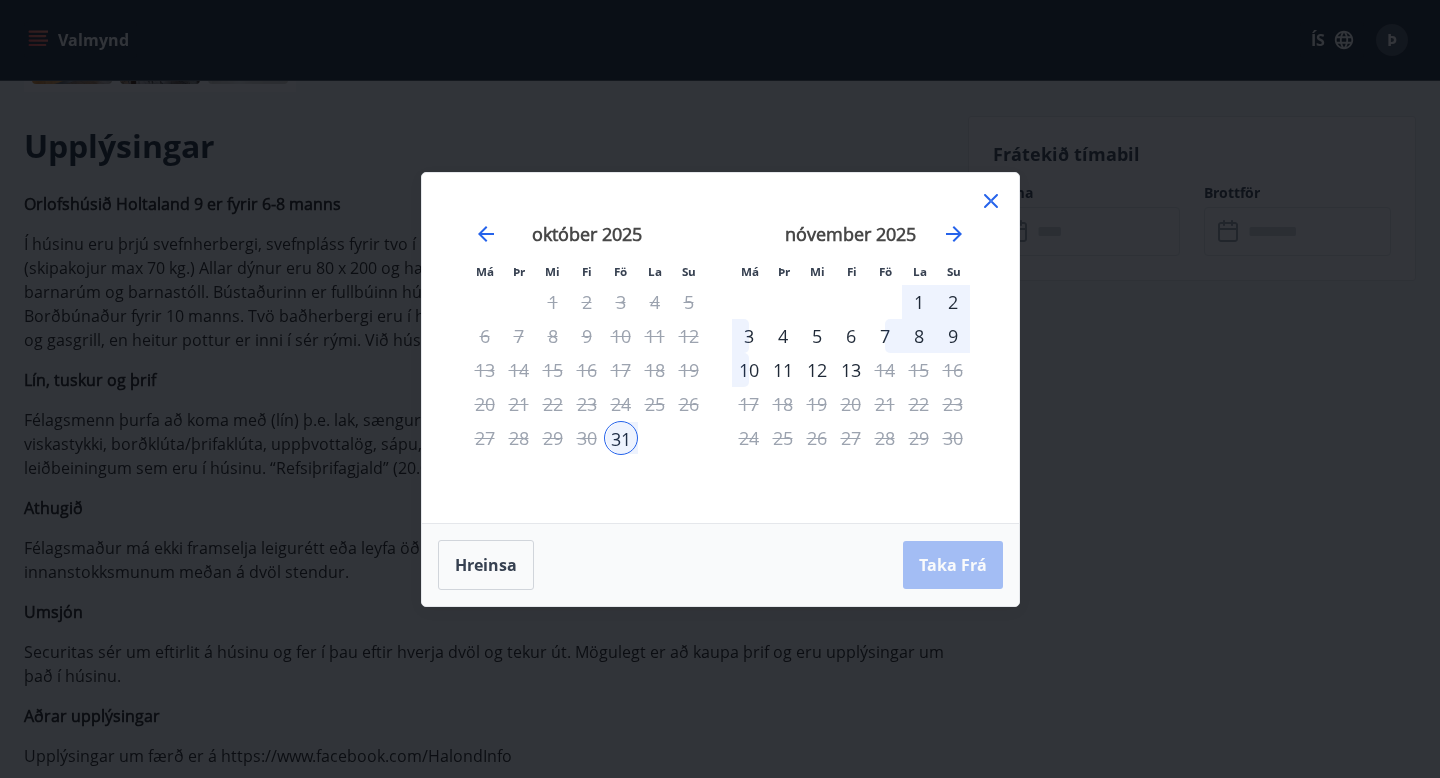 click on "2" at bounding box center [953, 302] 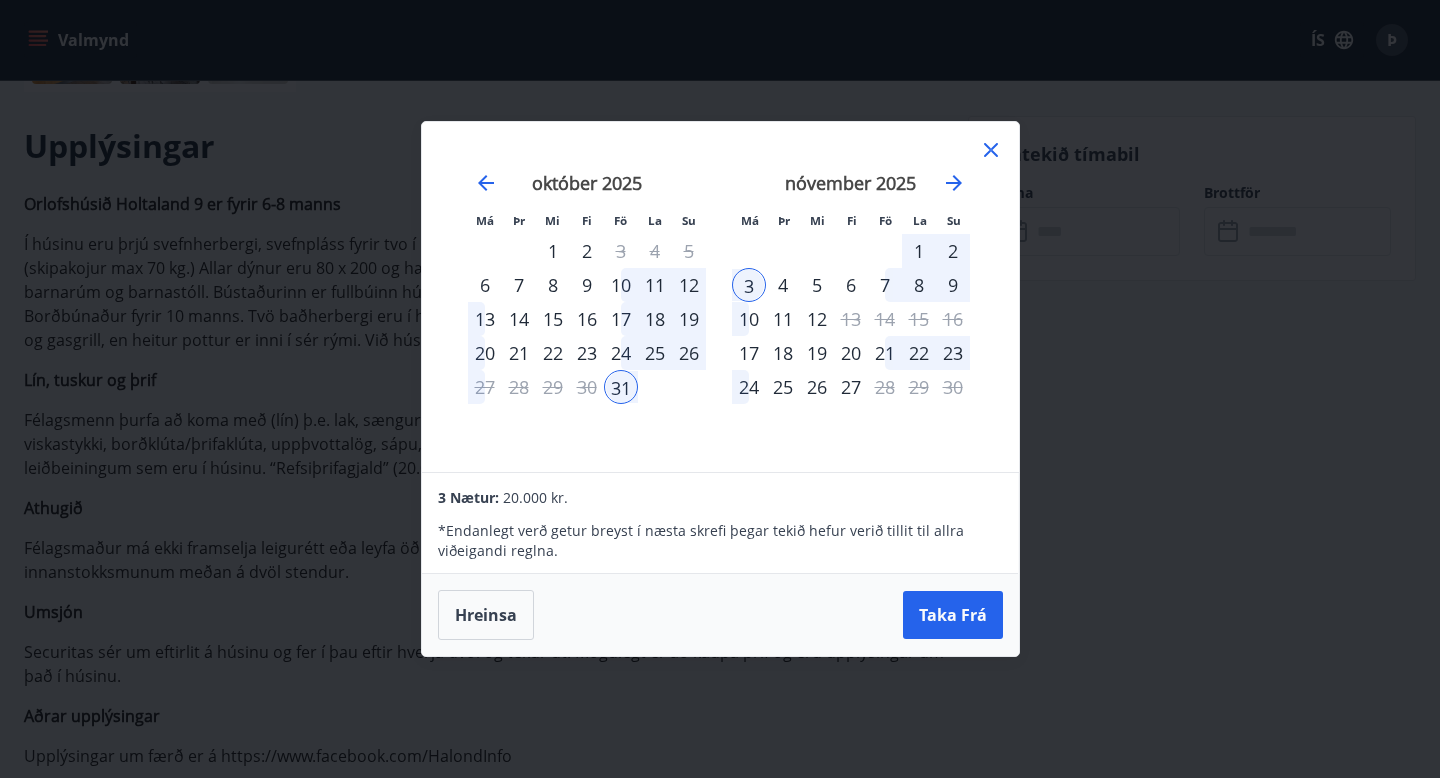 click 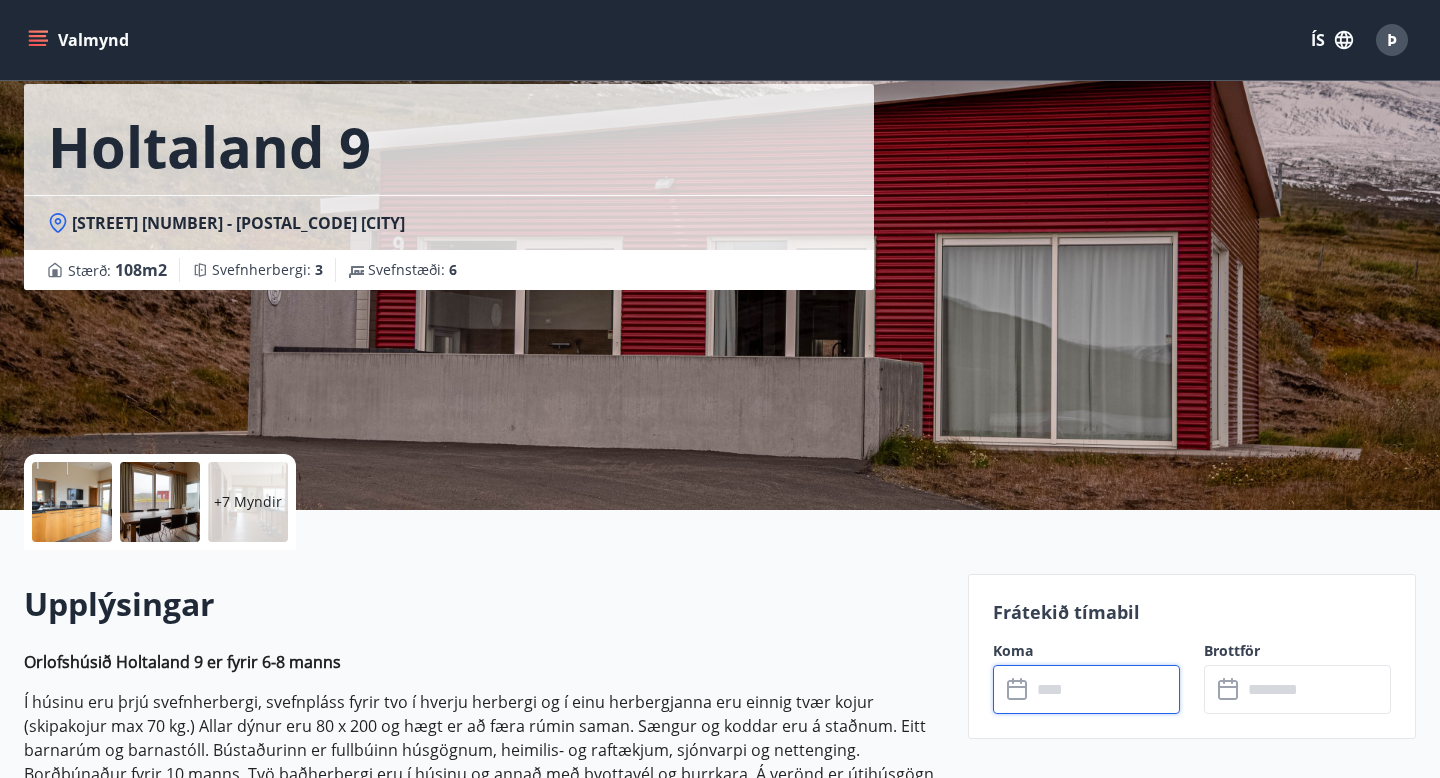 scroll, scrollTop: 0, scrollLeft: 0, axis: both 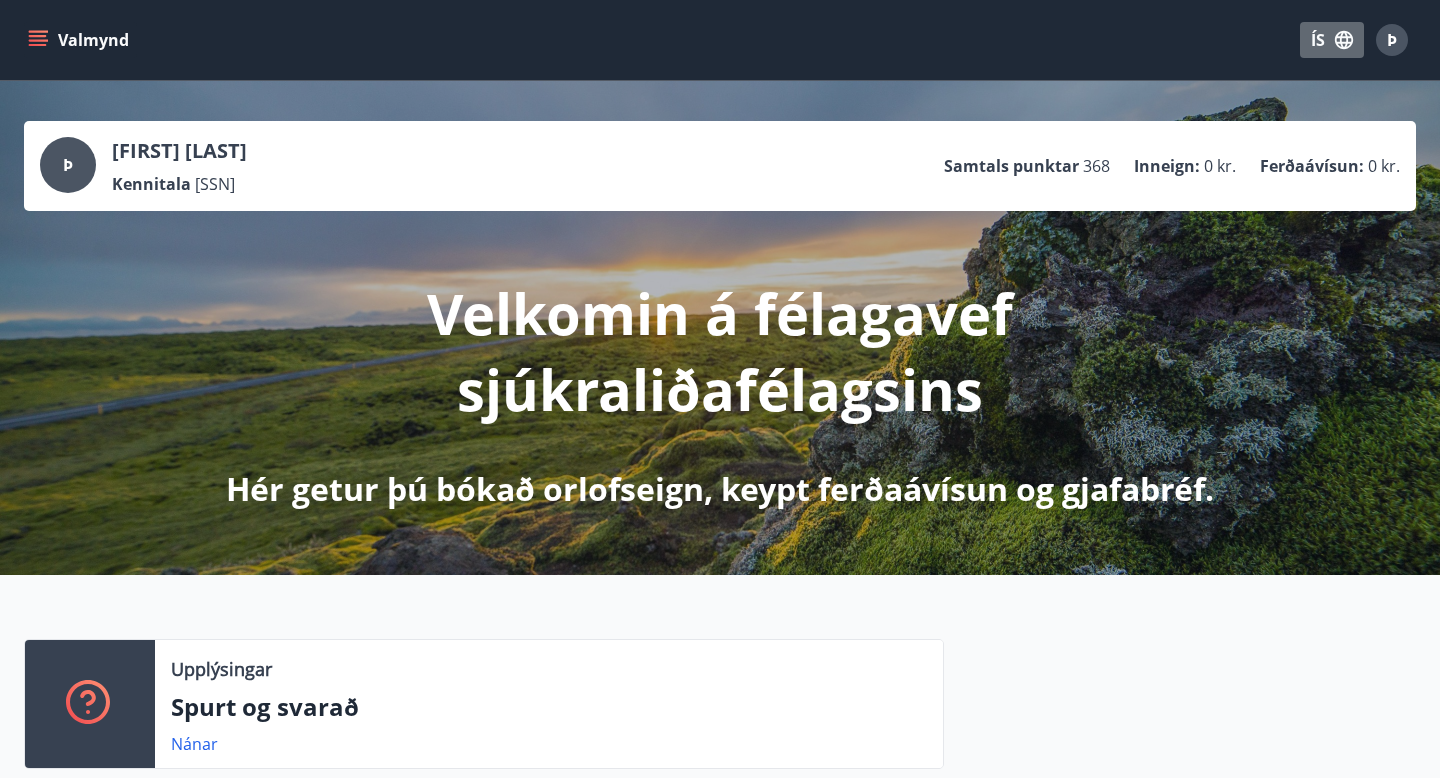 click 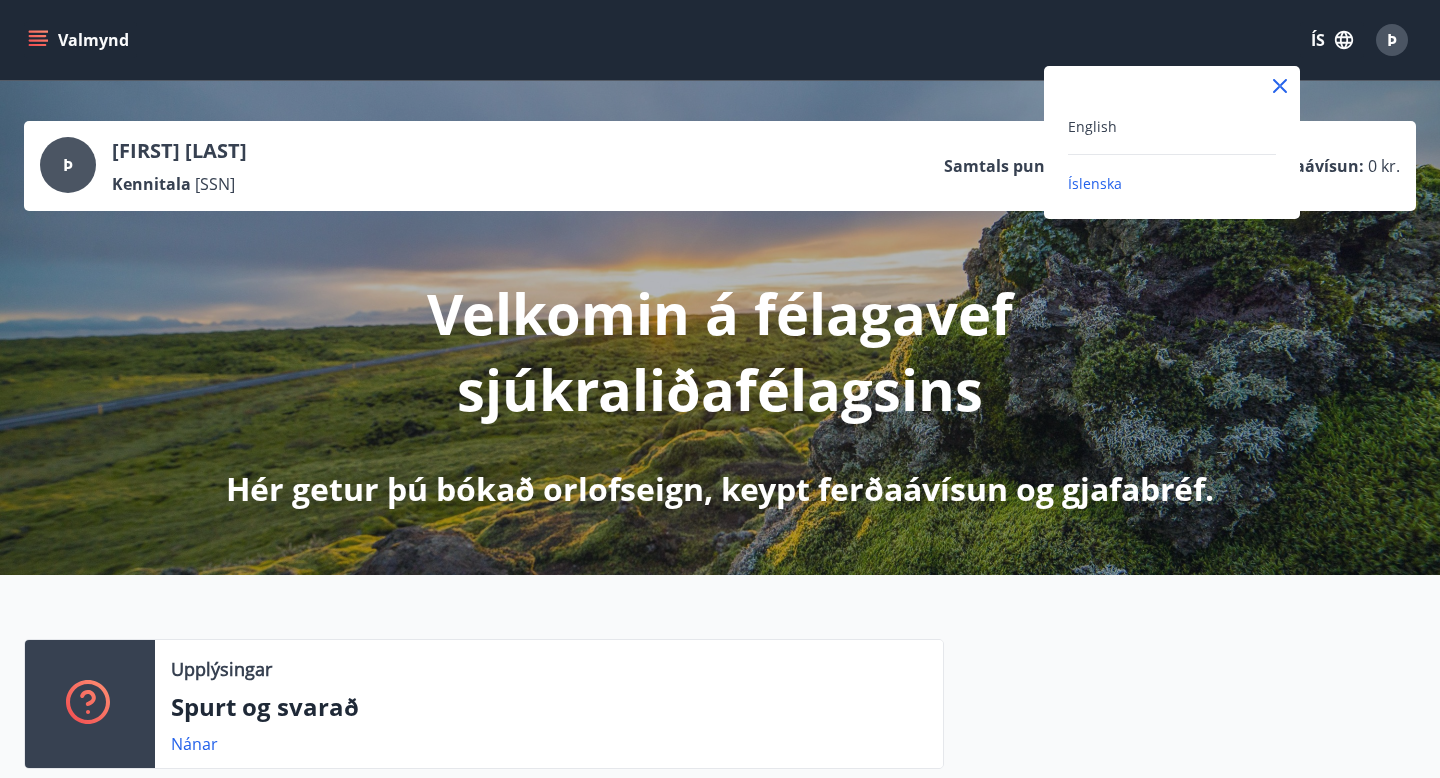 click 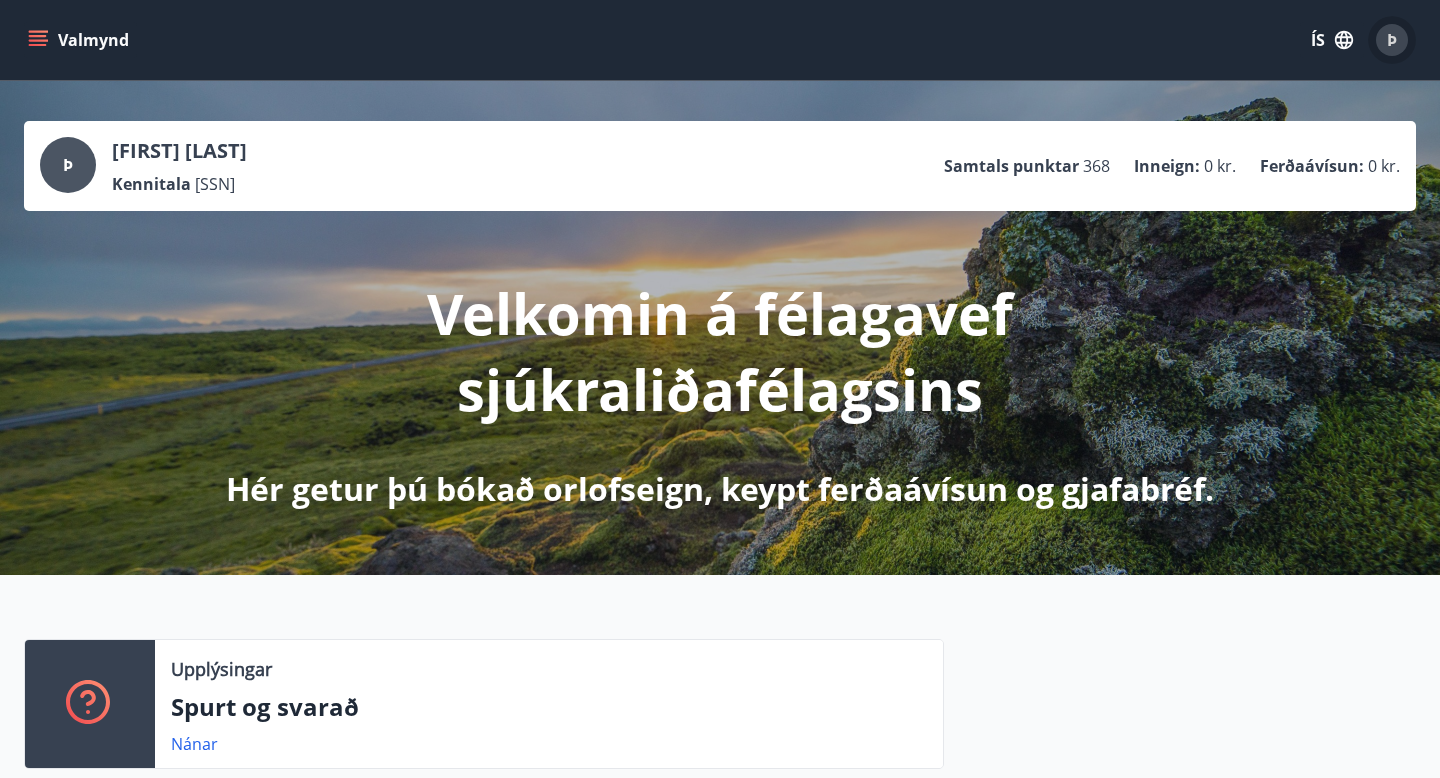 click on "Þ" at bounding box center [1392, 40] 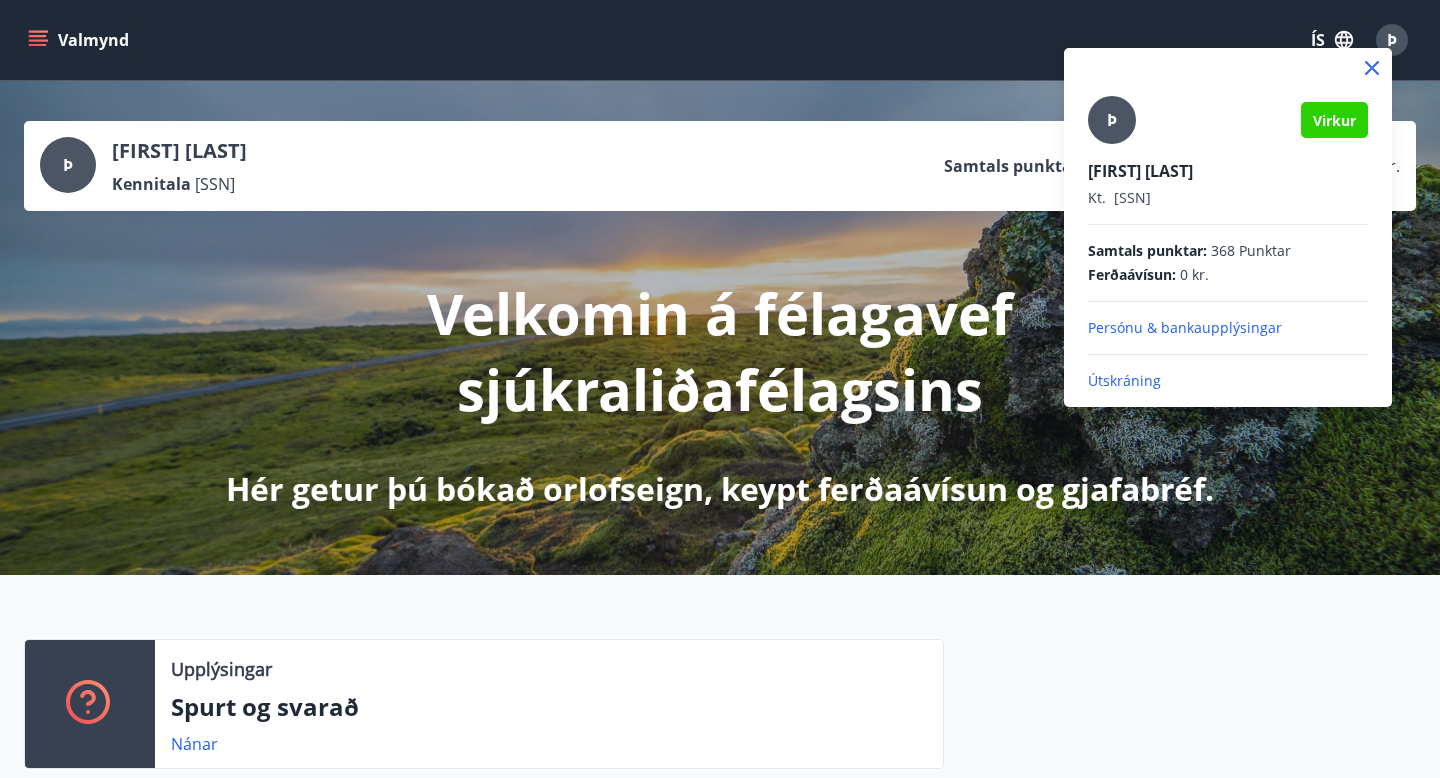 click on "Útskráning" at bounding box center (1228, 381) 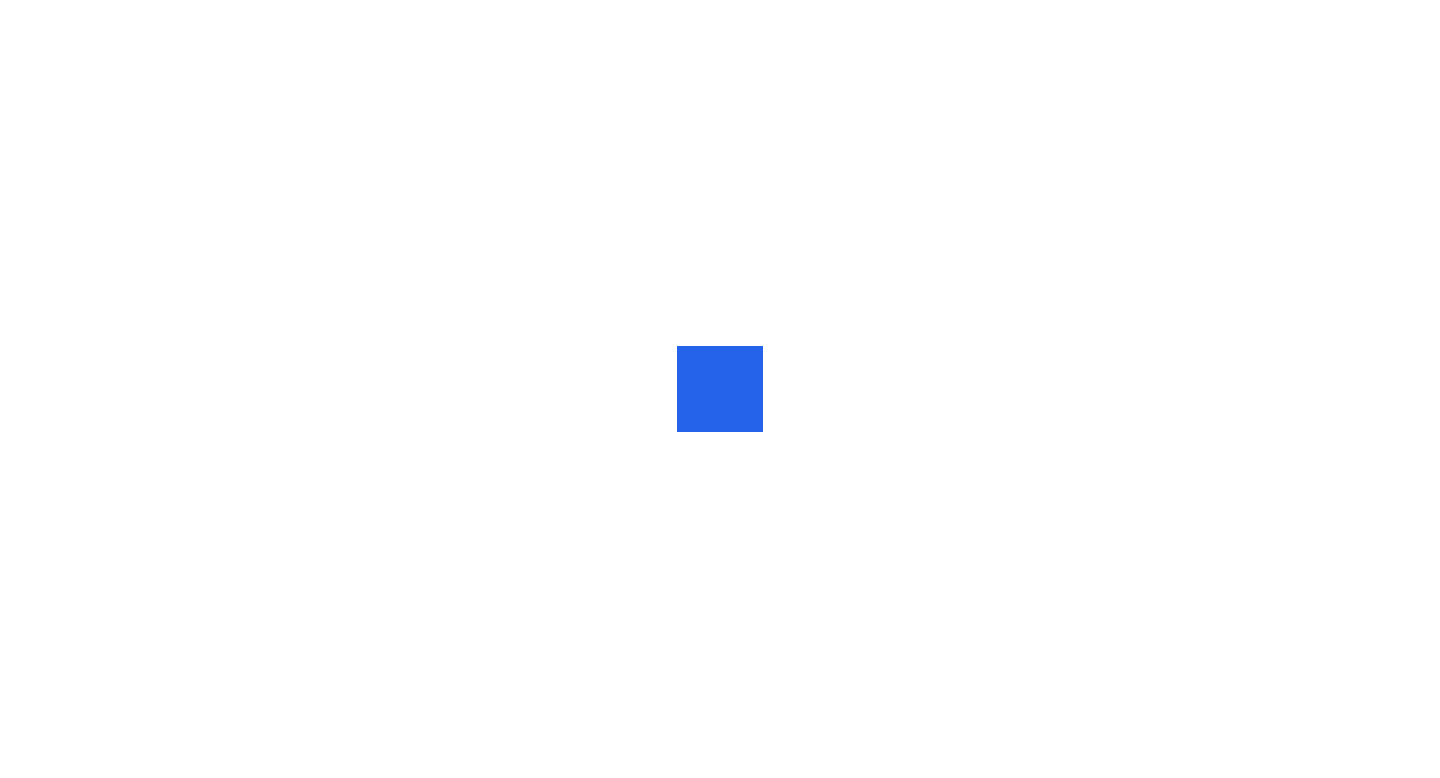 scroll, scrollTop: 0, scrollLeft: 0, axis: both 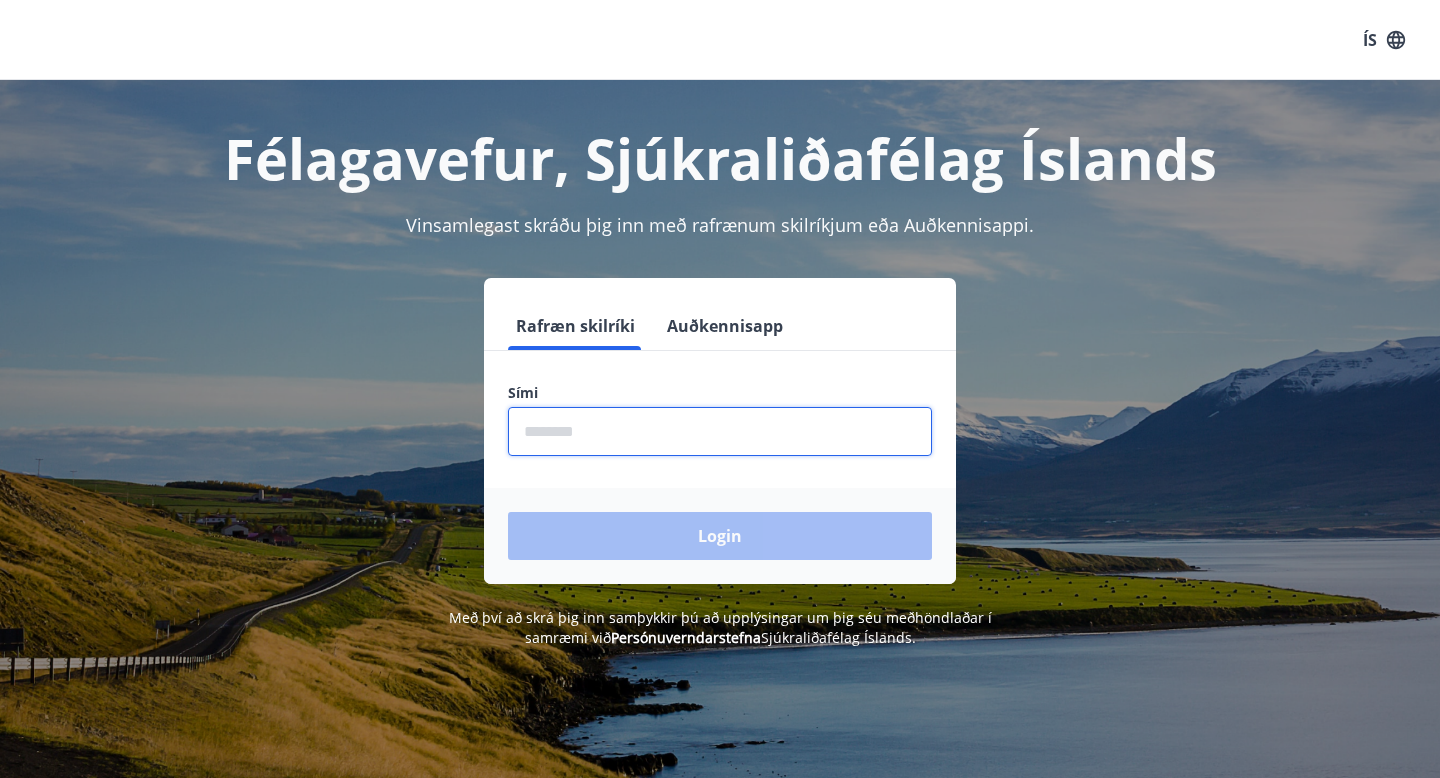 click at bounding box center (720, 431) 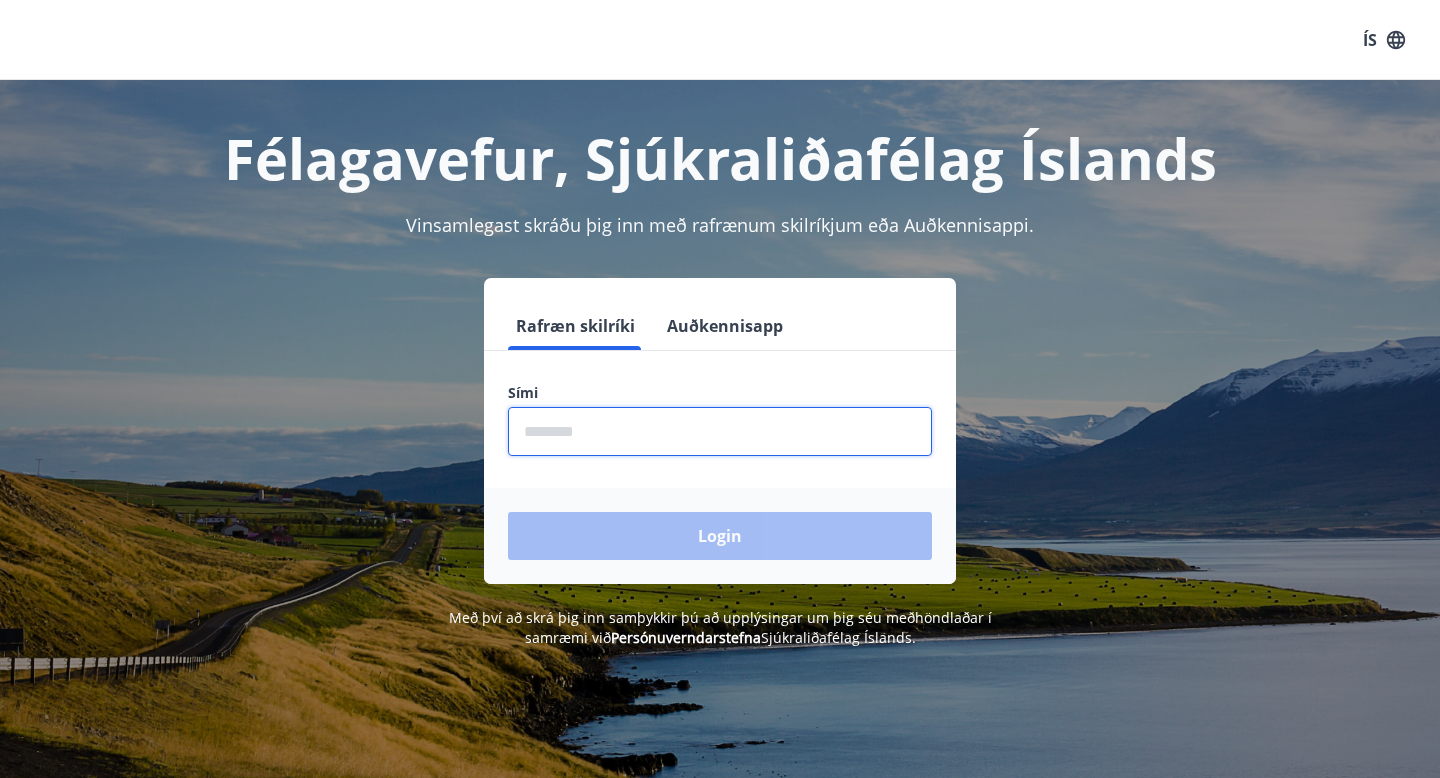 type on "*" 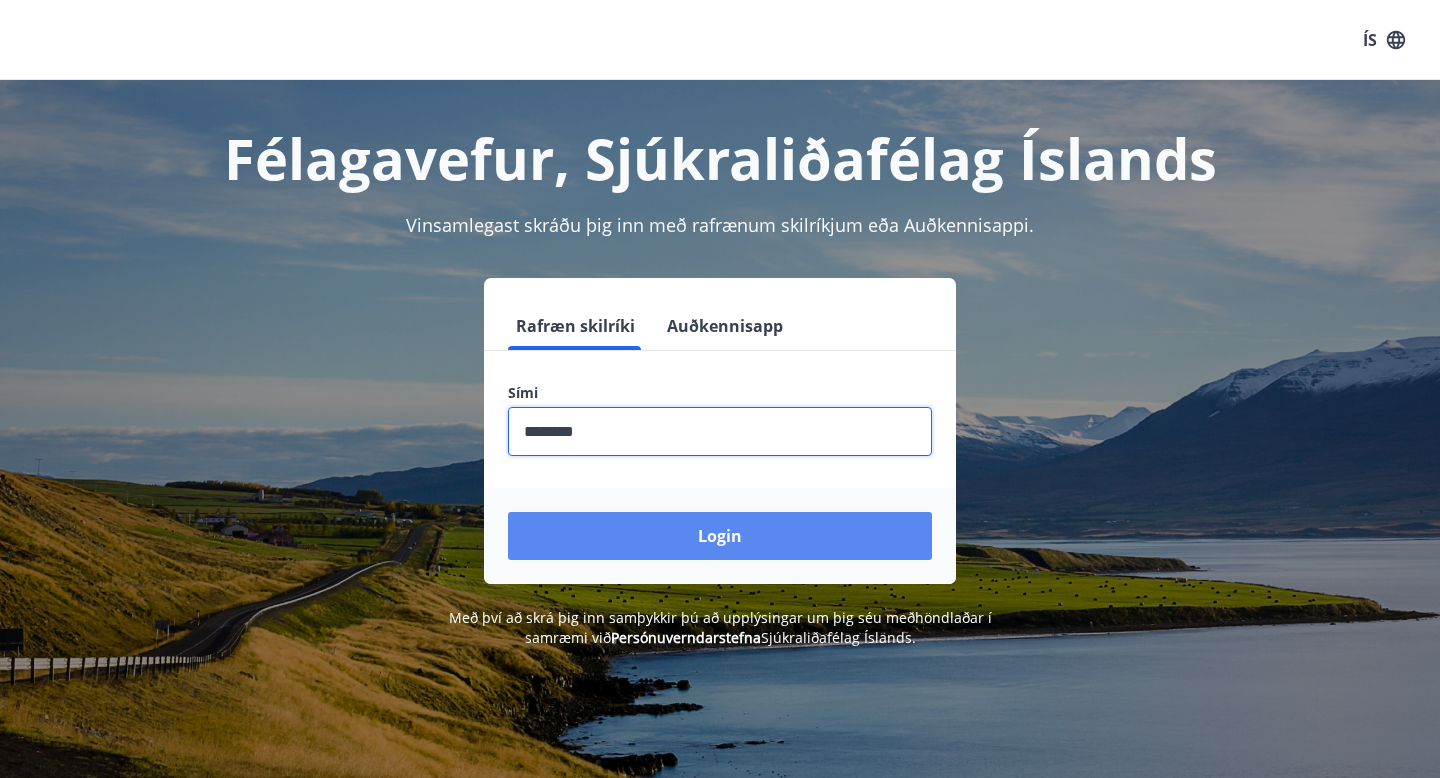 type on "********" 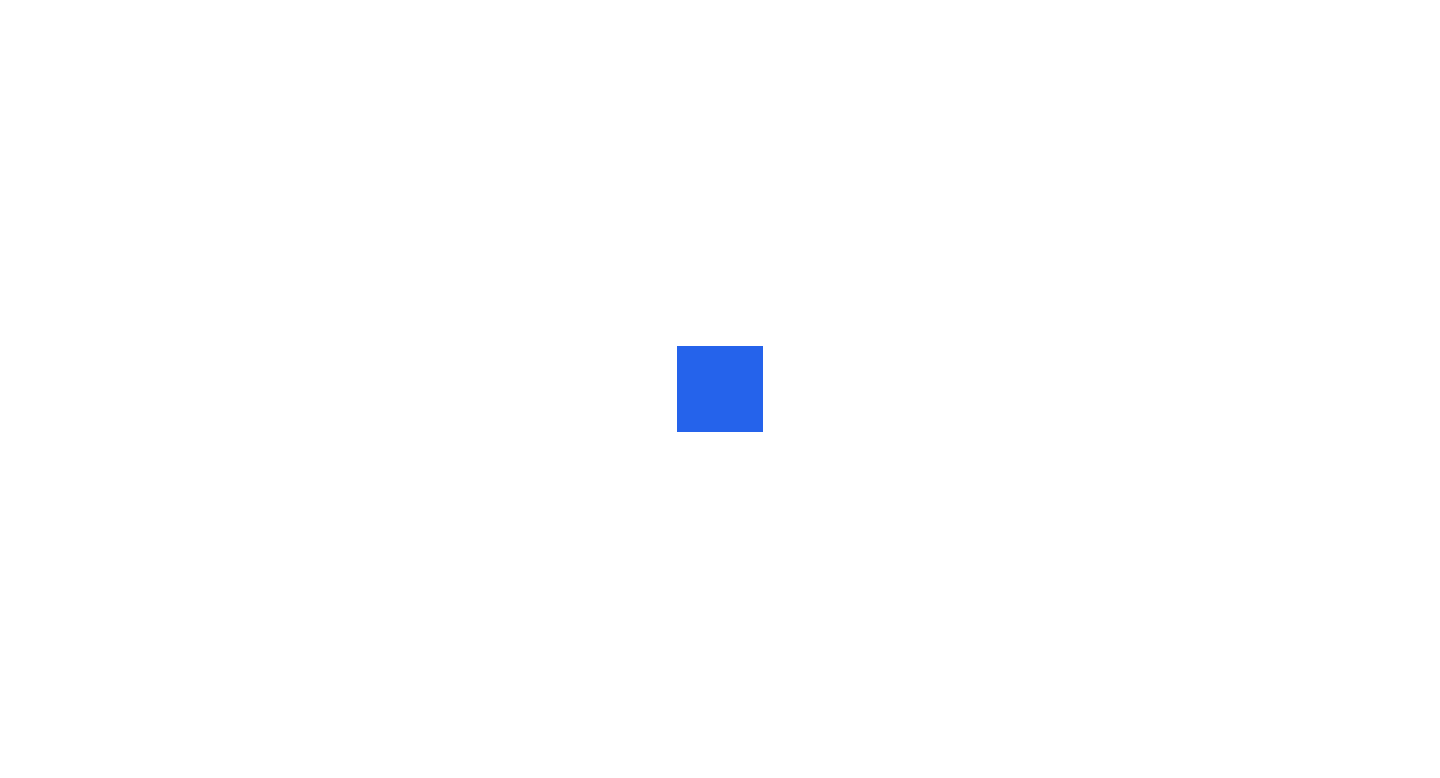 scroll, scrollTop: 0, scrollLeft: 0, axis: both 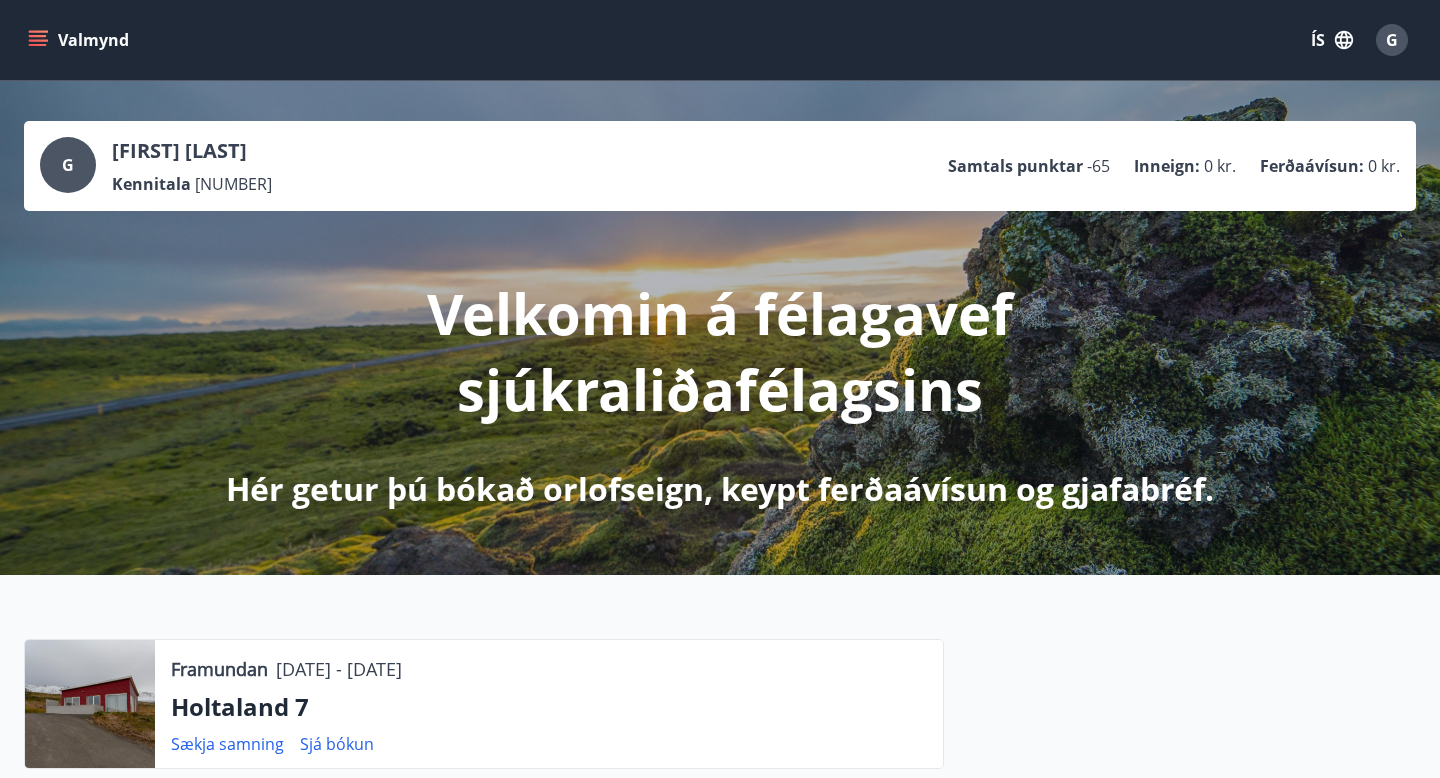 click 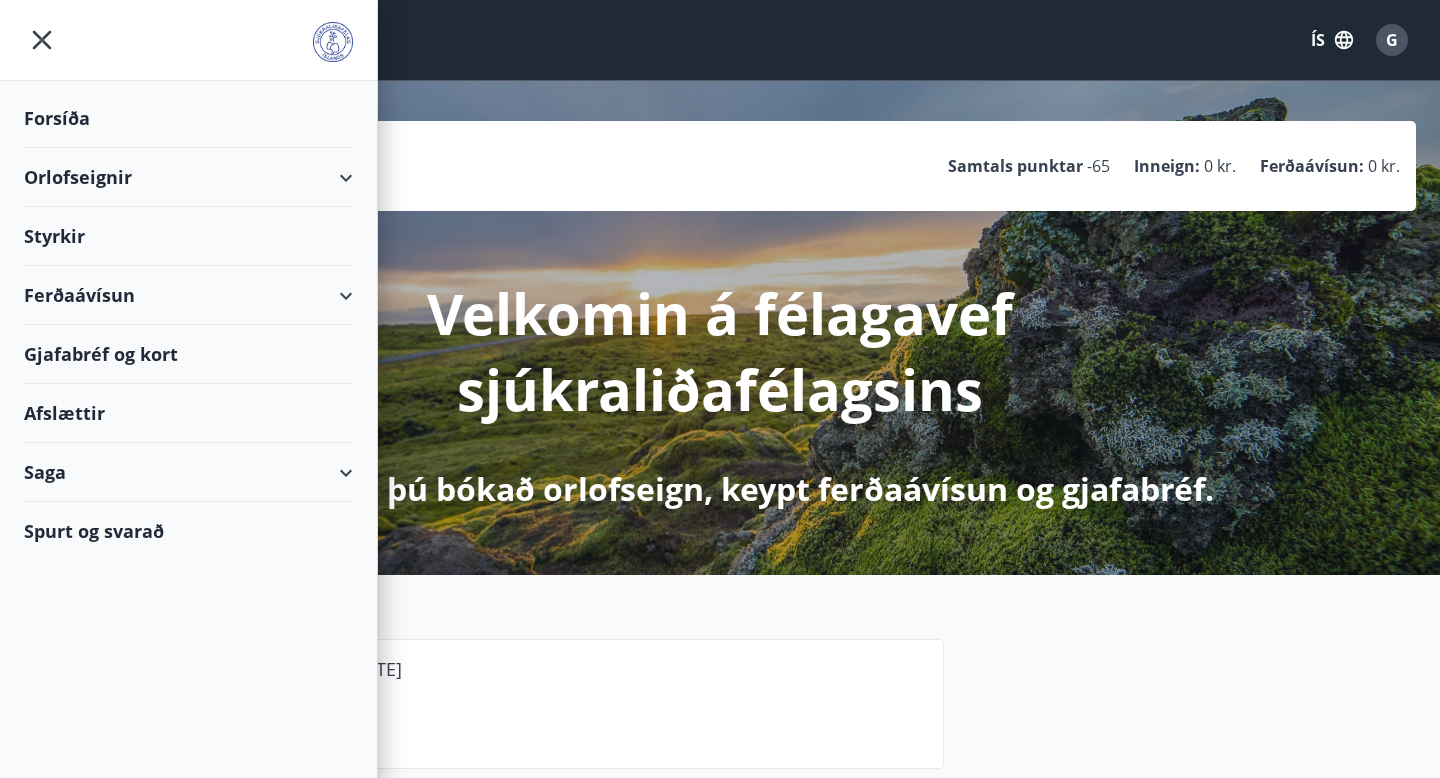 click on "Orlofseignir" at bounding box center [188, 177] 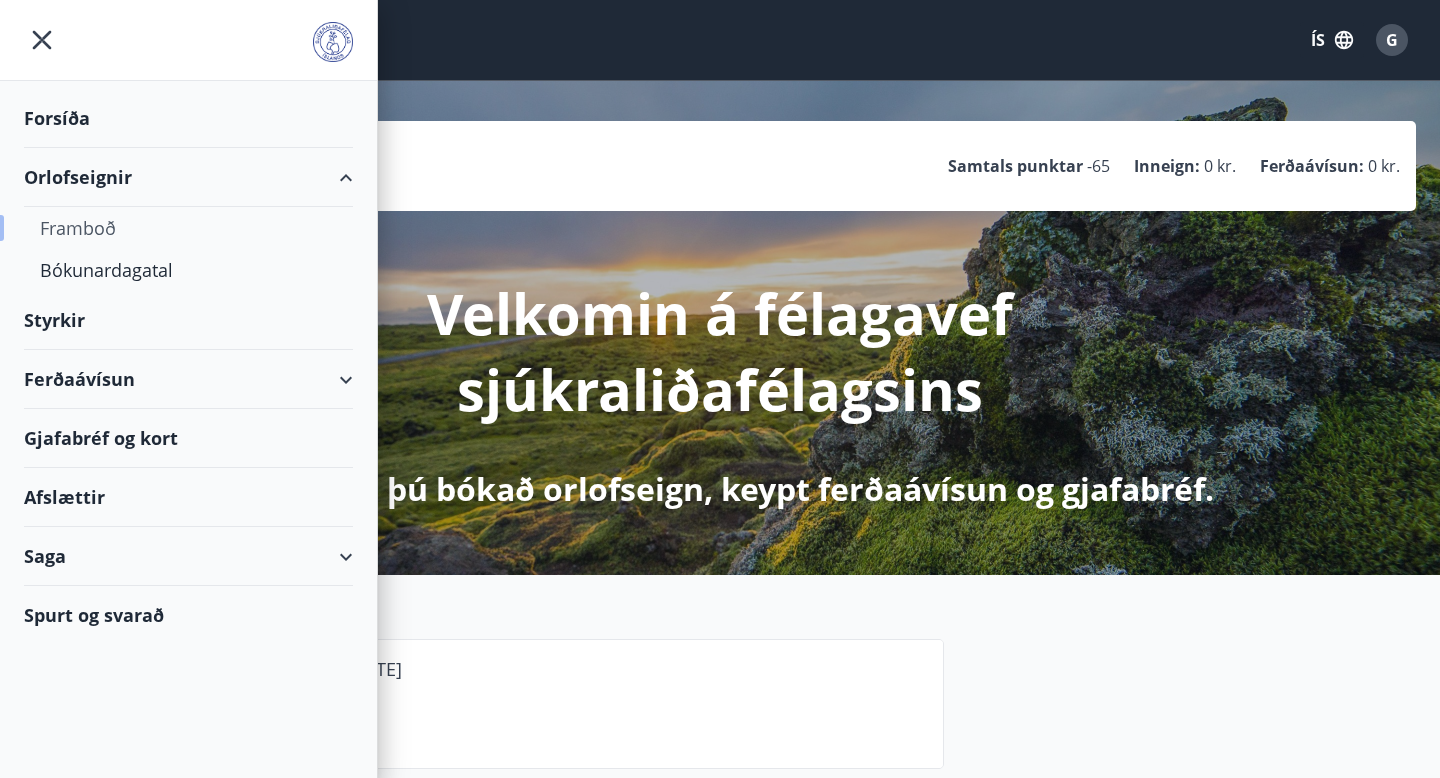 click on "Framboð" at bounding box center (188, 228) 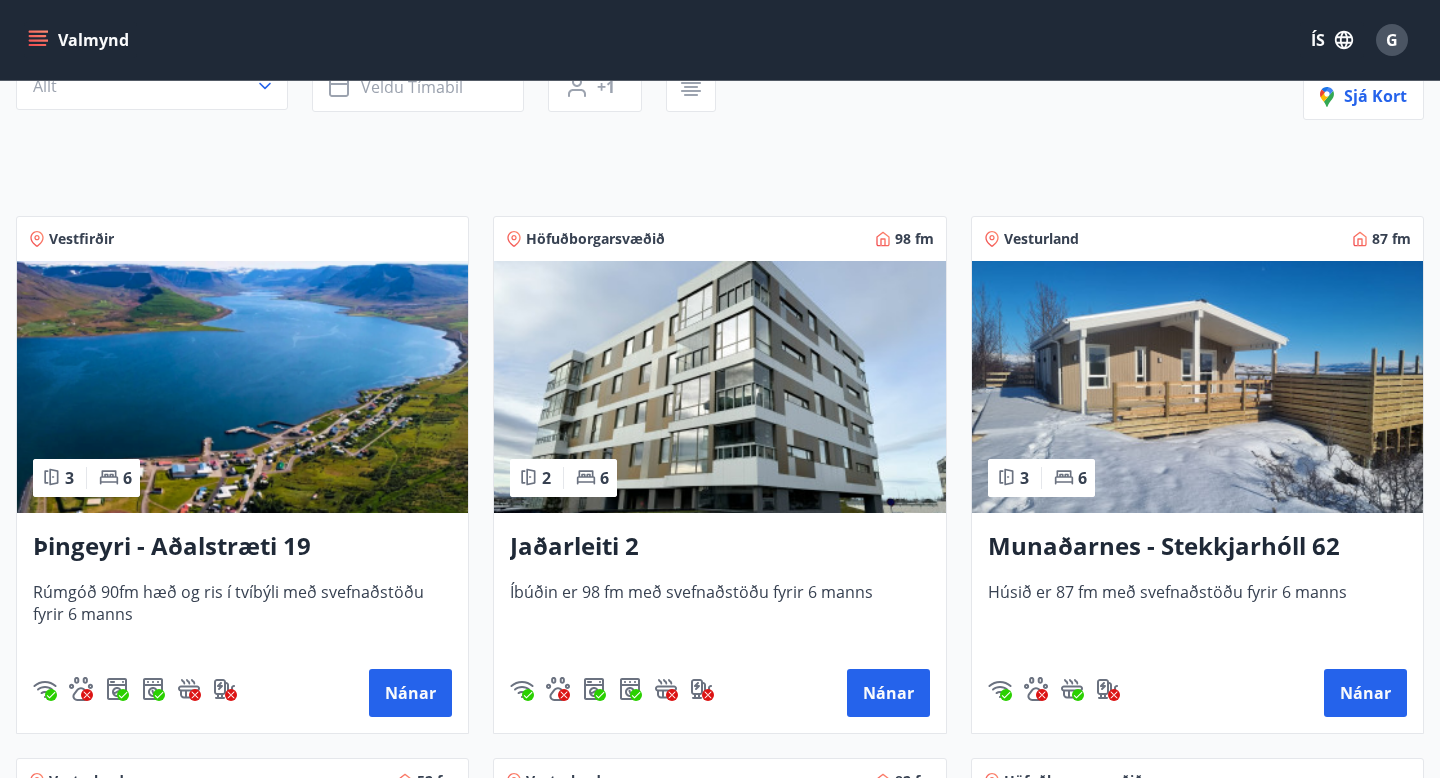 scroll, scrollTop: 0, scrollLeft: 0, axis: both 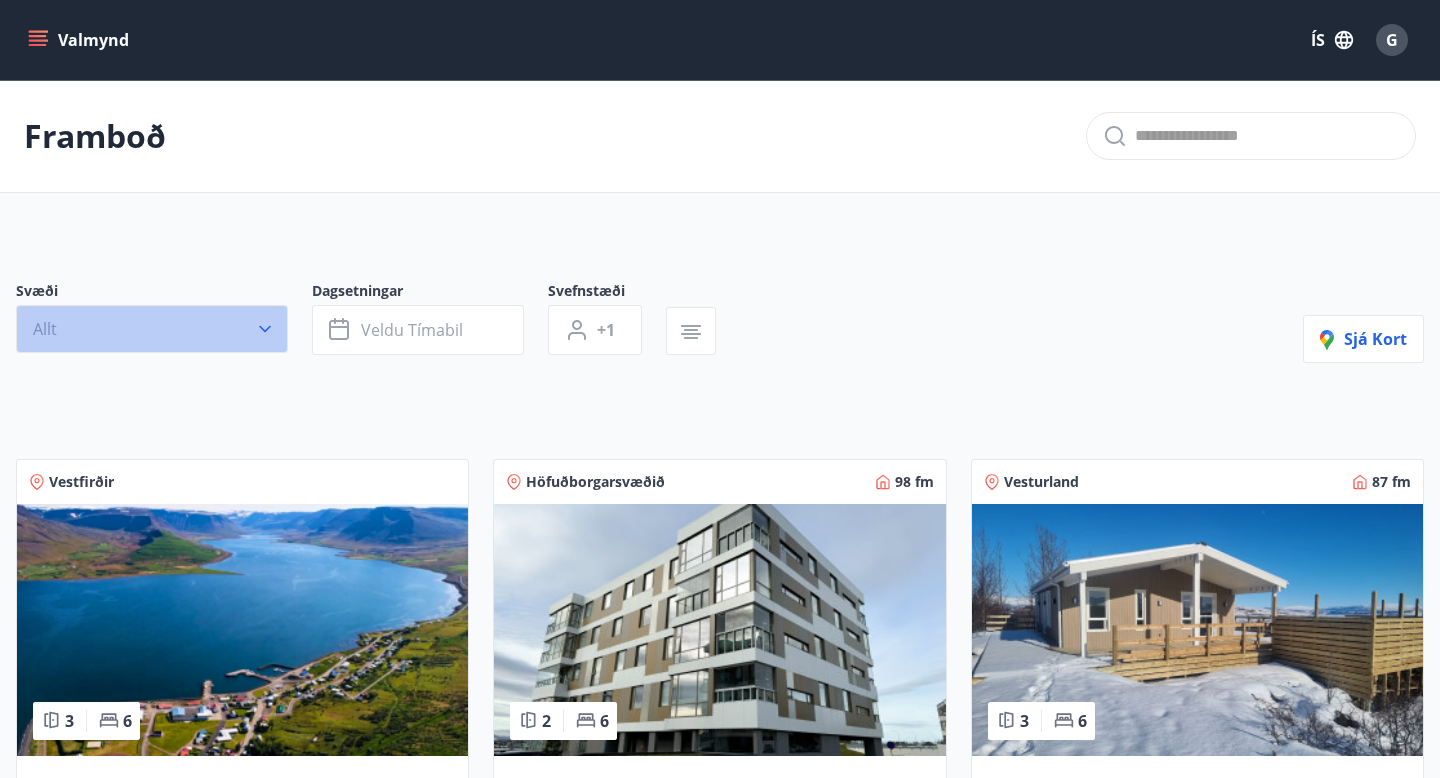 click on "Allt" at bounding box center [152, 329] 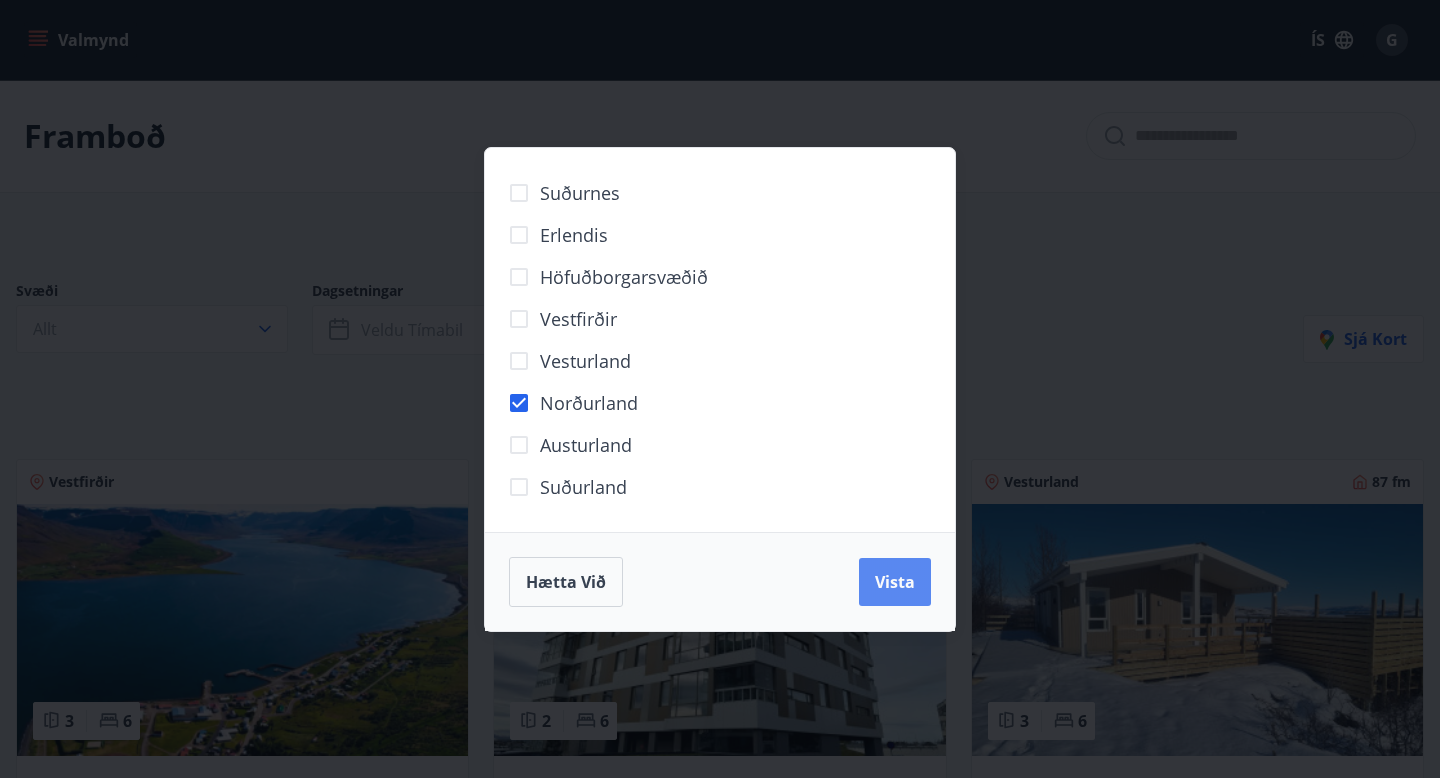 click on "Vista" at bounding box center (895, 582) 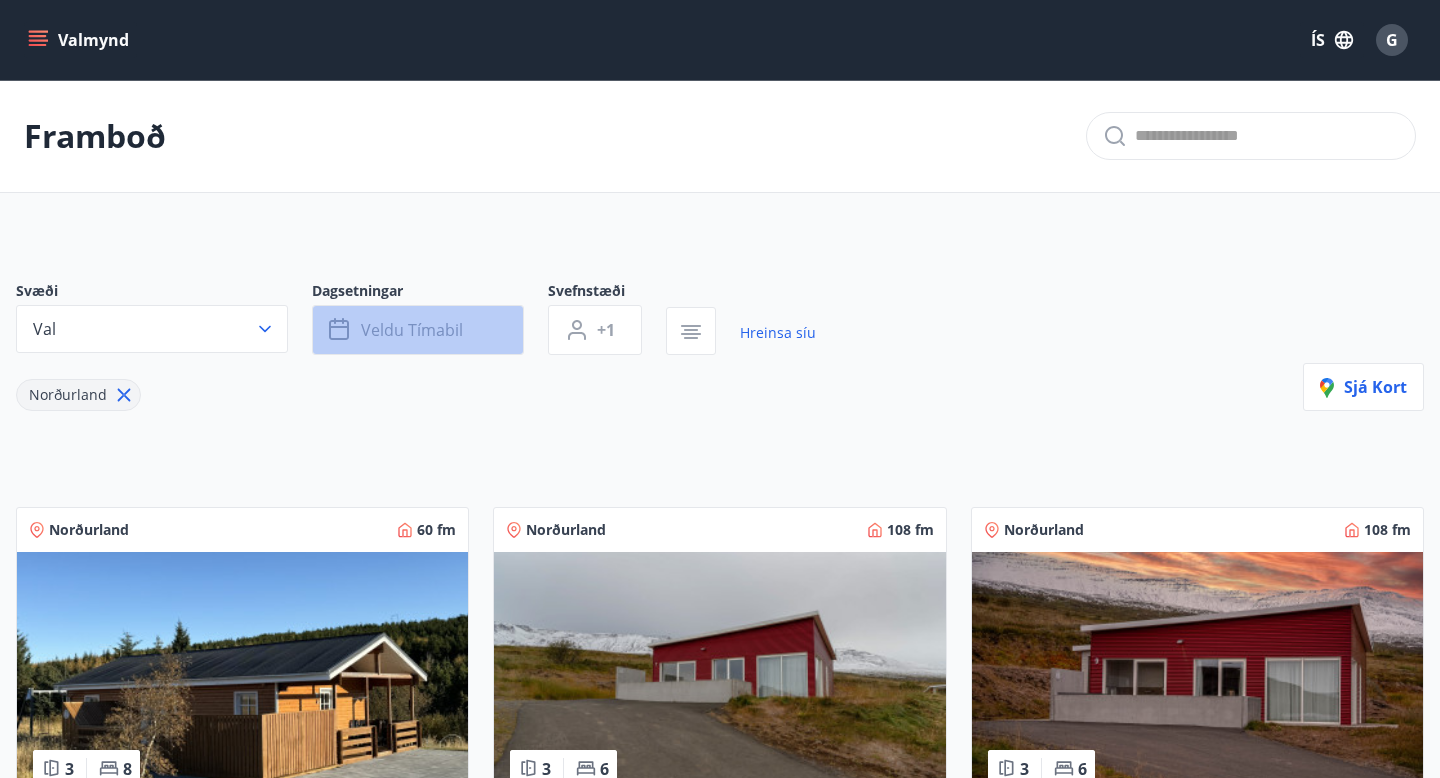click on "Veldu tímabil" at bounding box center [412, 330] 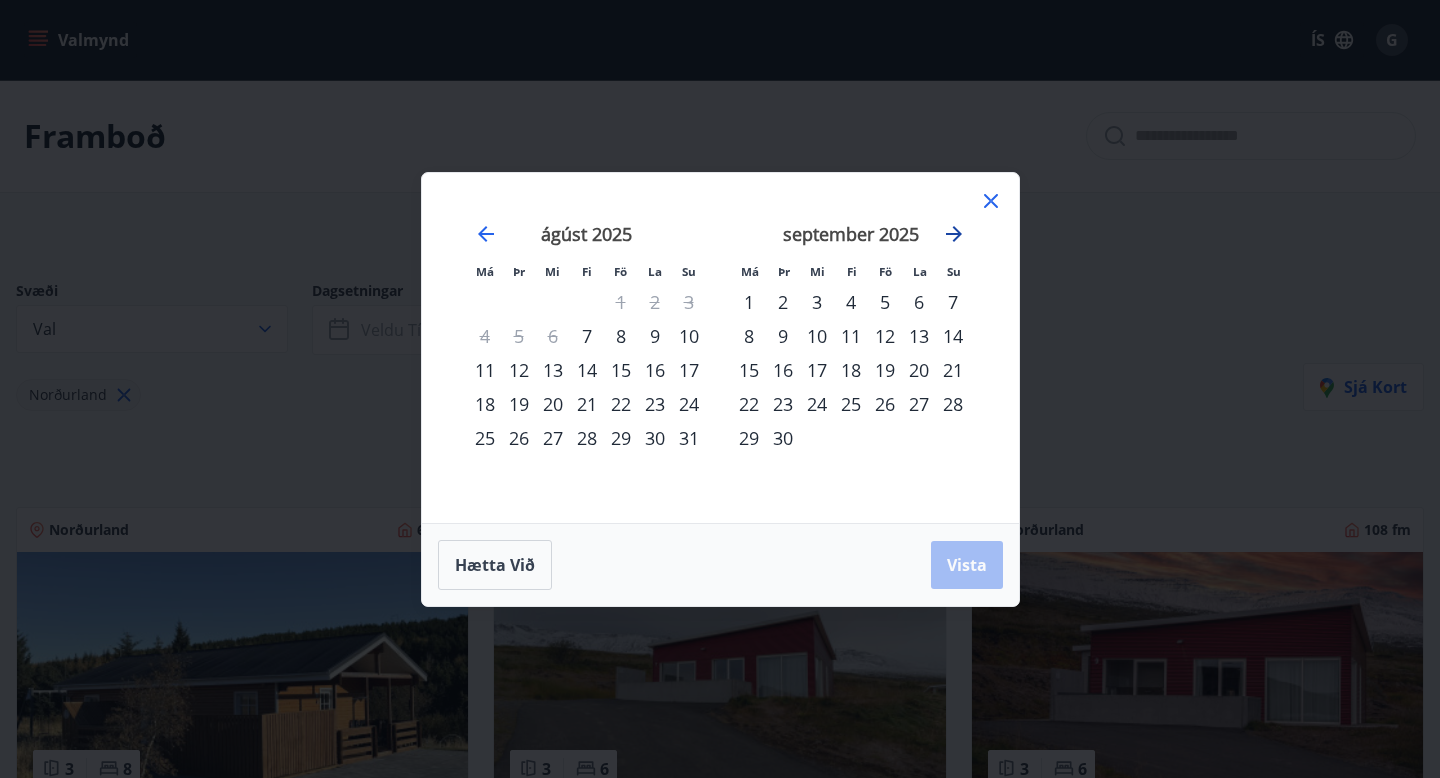 click 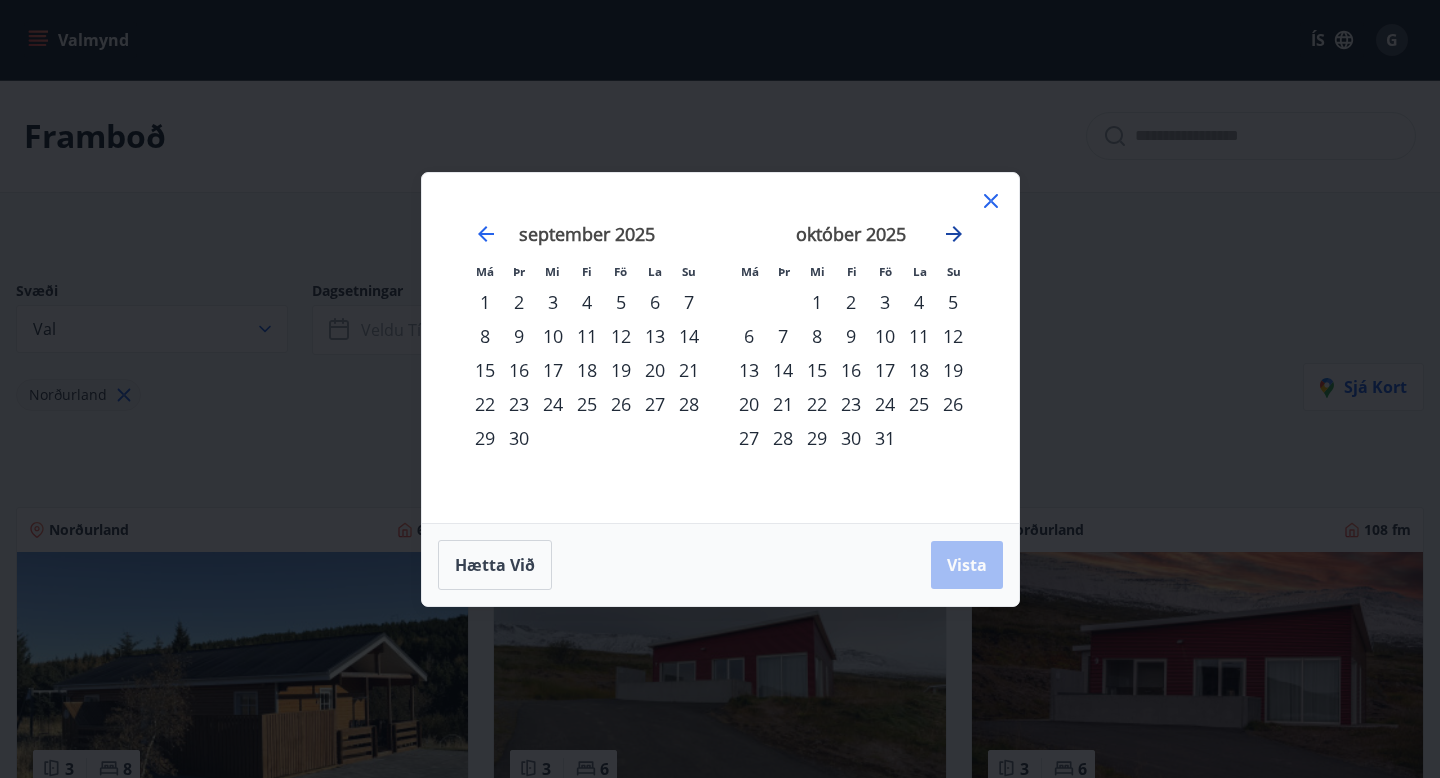 click 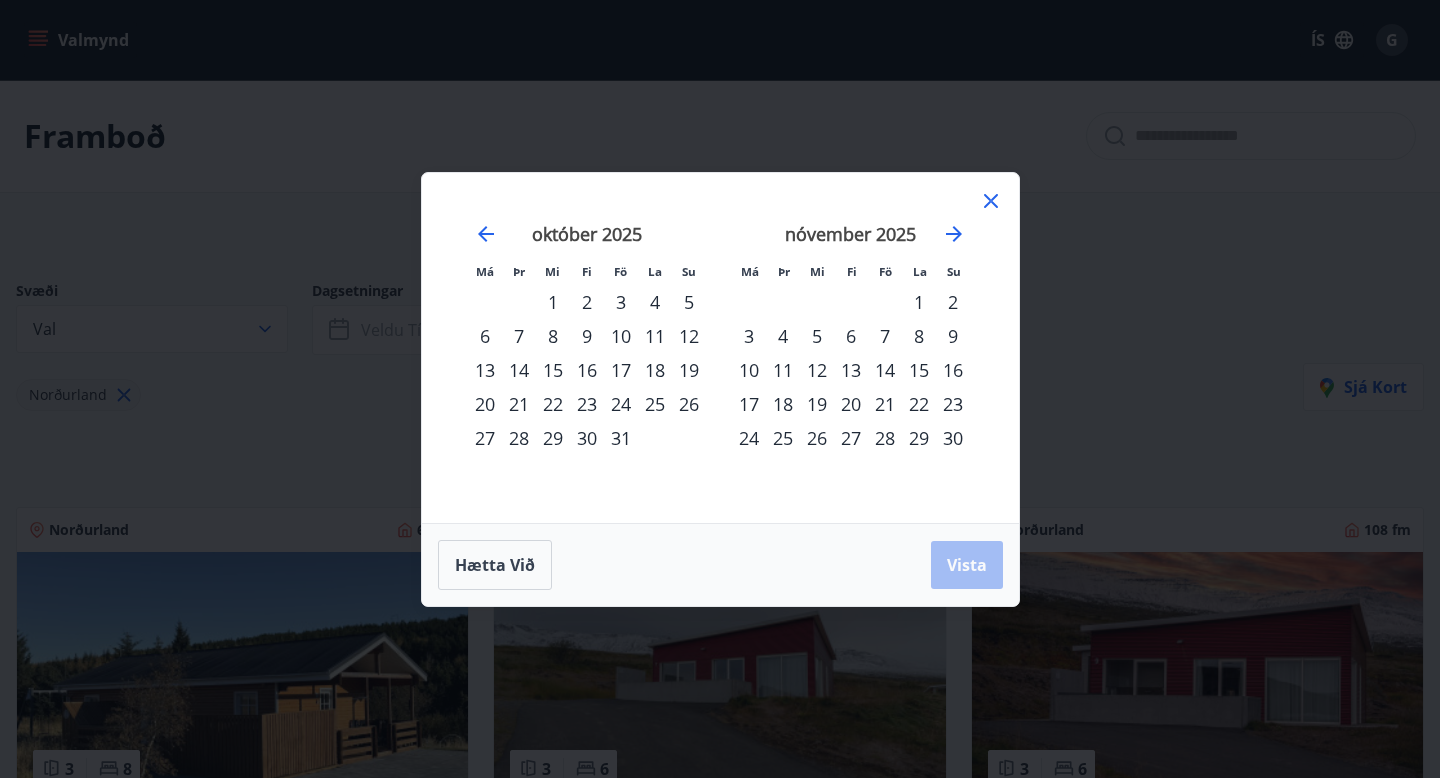 drag, startPoint x: 612, startPoint y: 443, endPoint x: 589, endPoint y: 444, distance: 23.021729 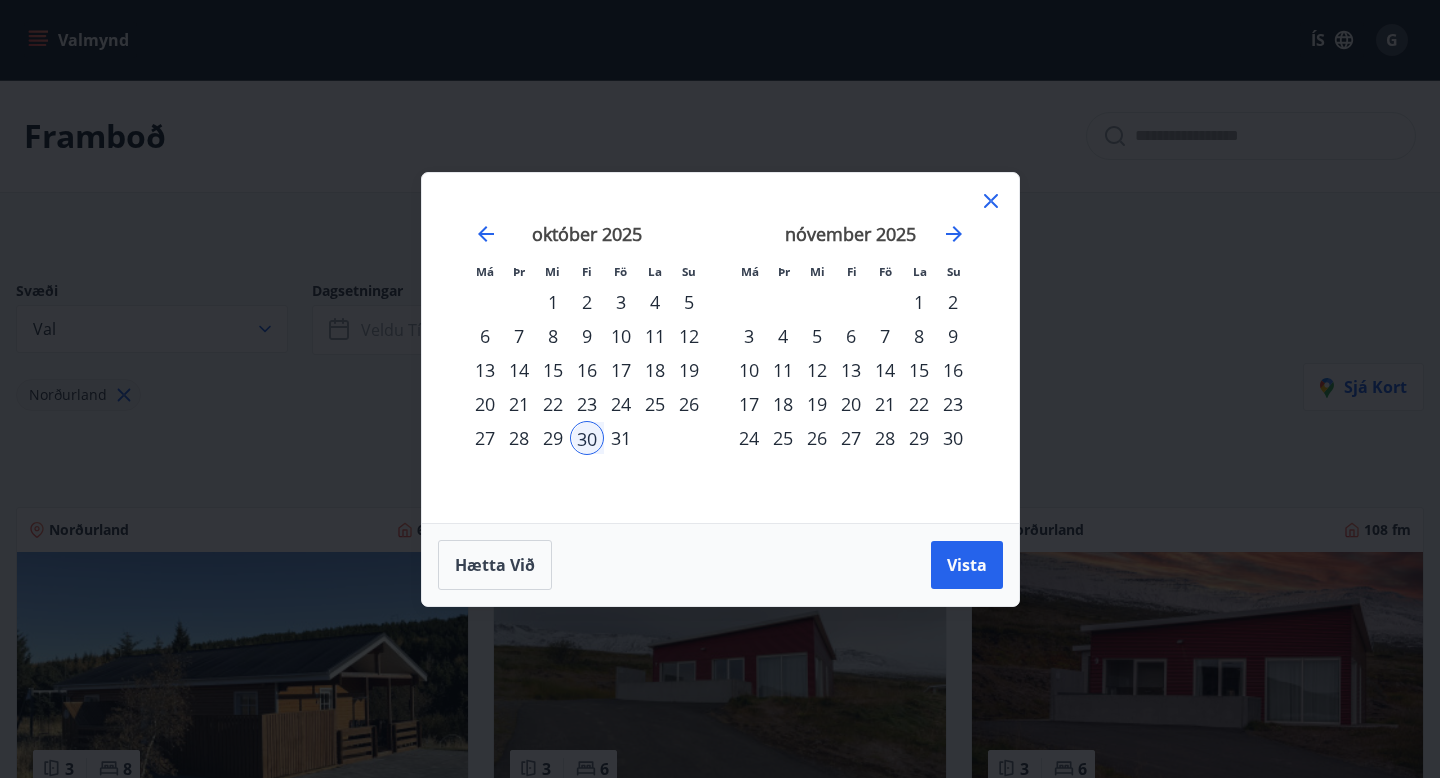 click on "31" at bounding box center (621, 438) 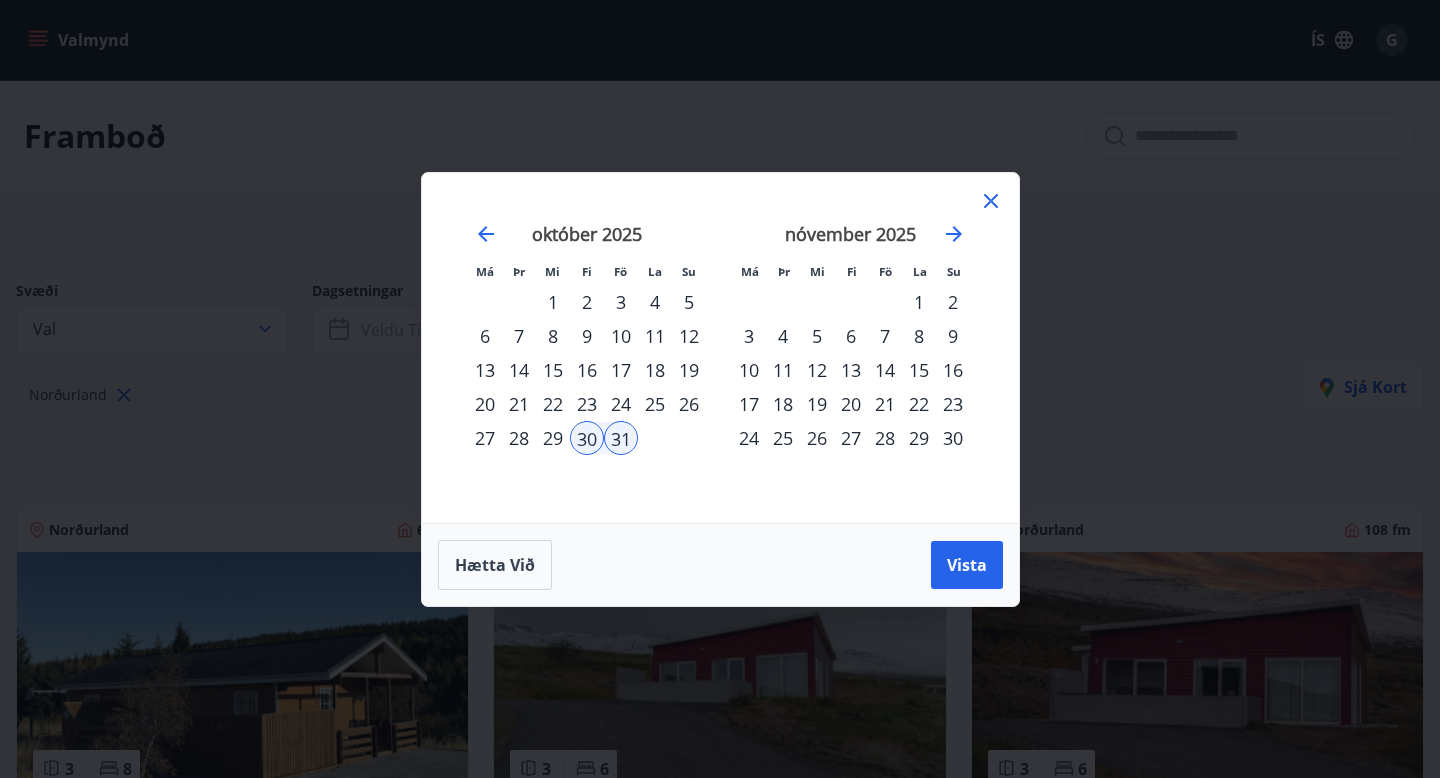 click on "30" at bounding box center [587, 438] 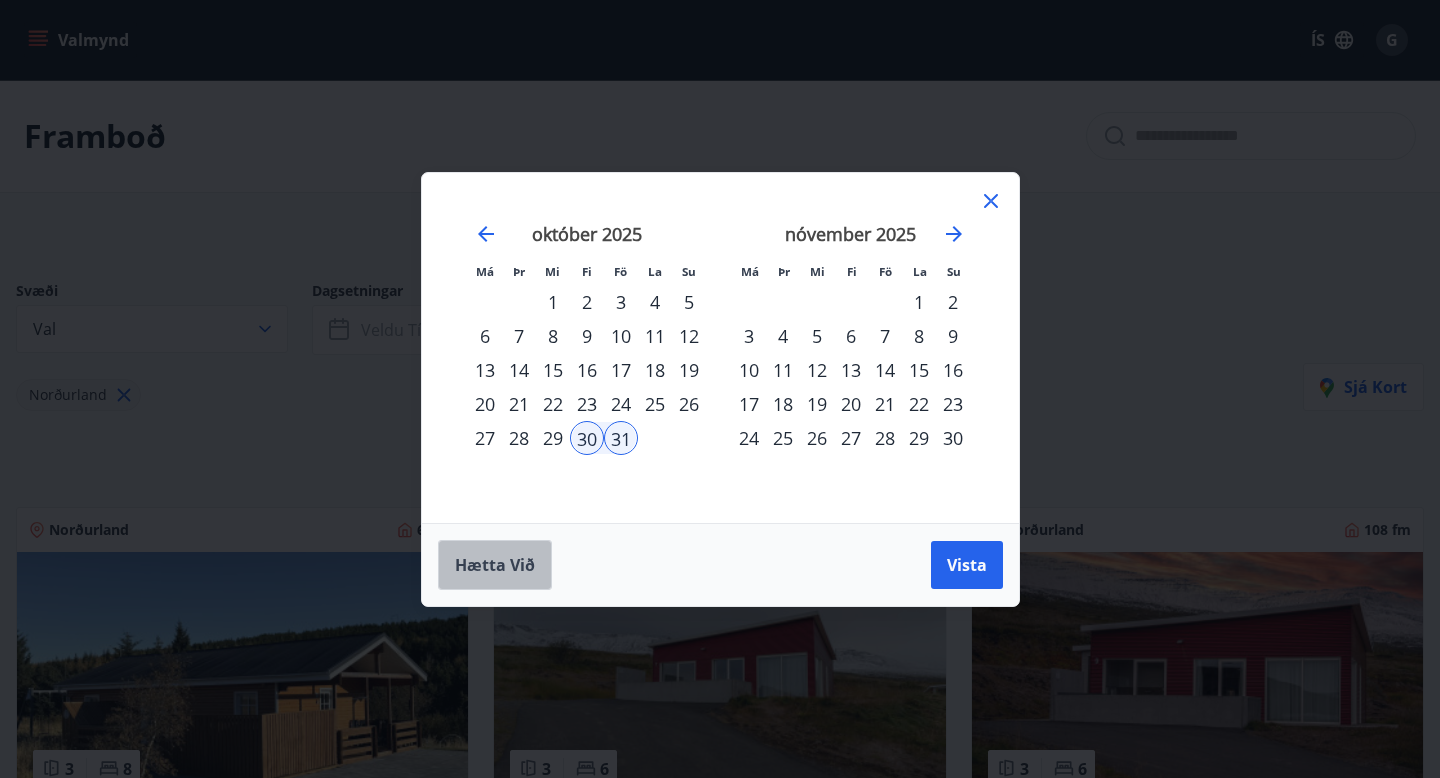 click on "Hætta við" at bounding box center [495, 565] 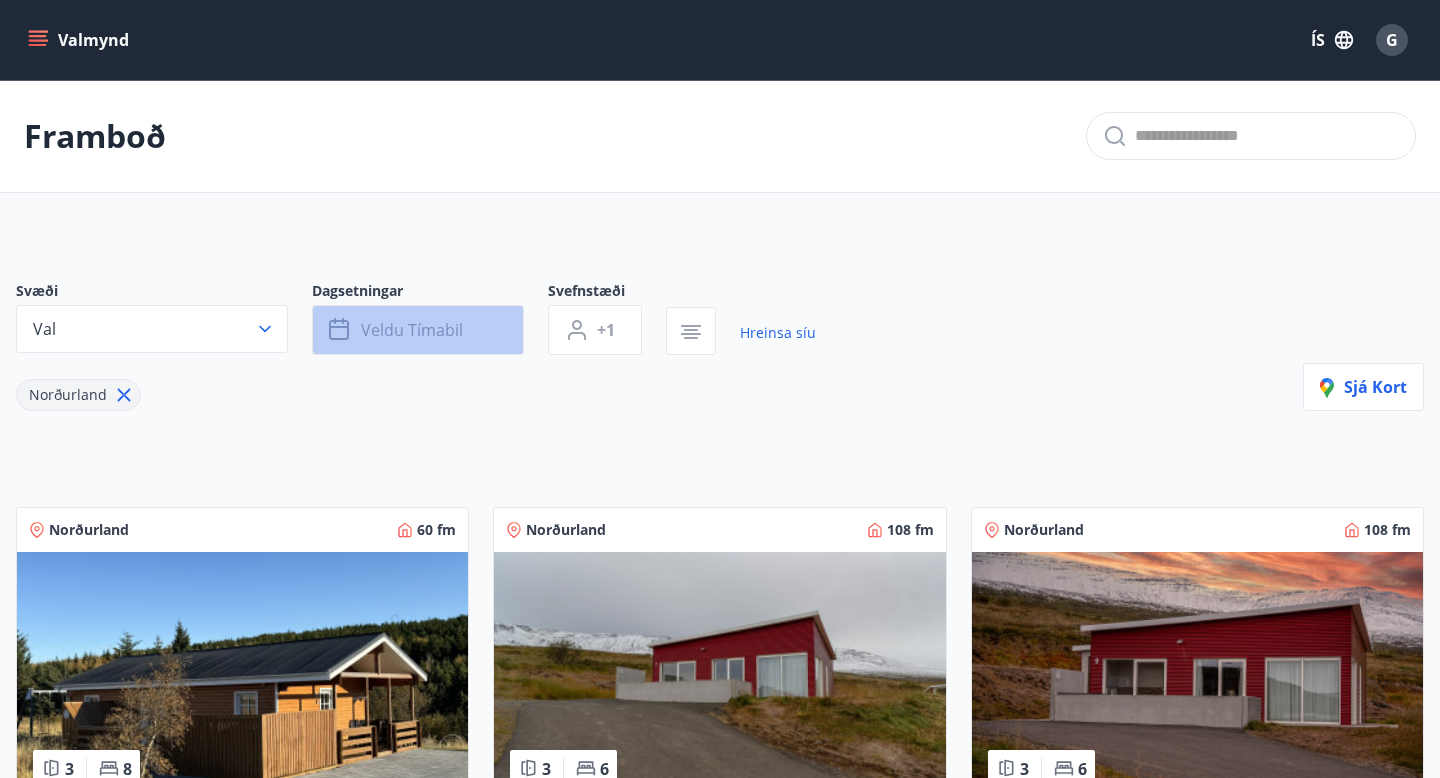 click on "Veldu tímabil" at bounding box center [418, 330] 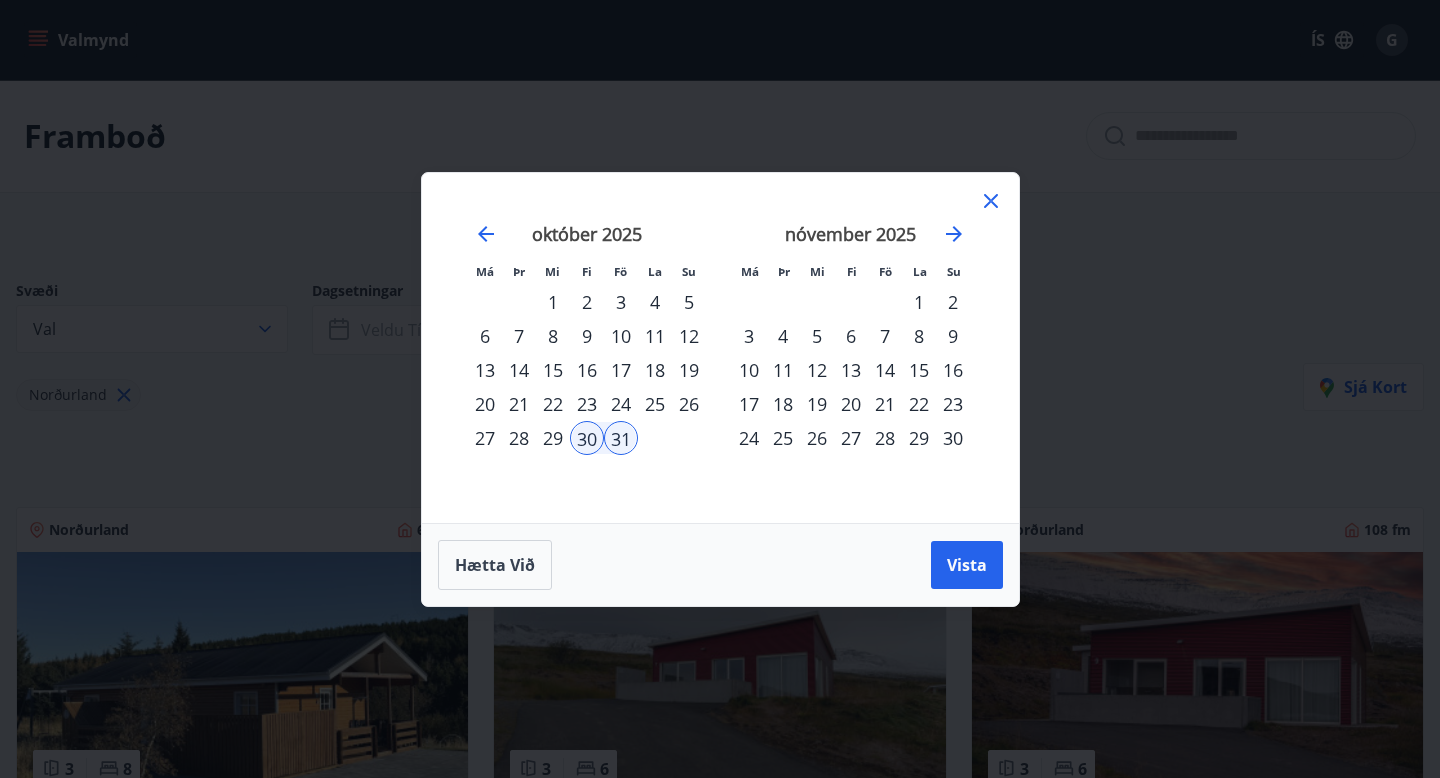 click on "31" at bounding box center (621, 438) 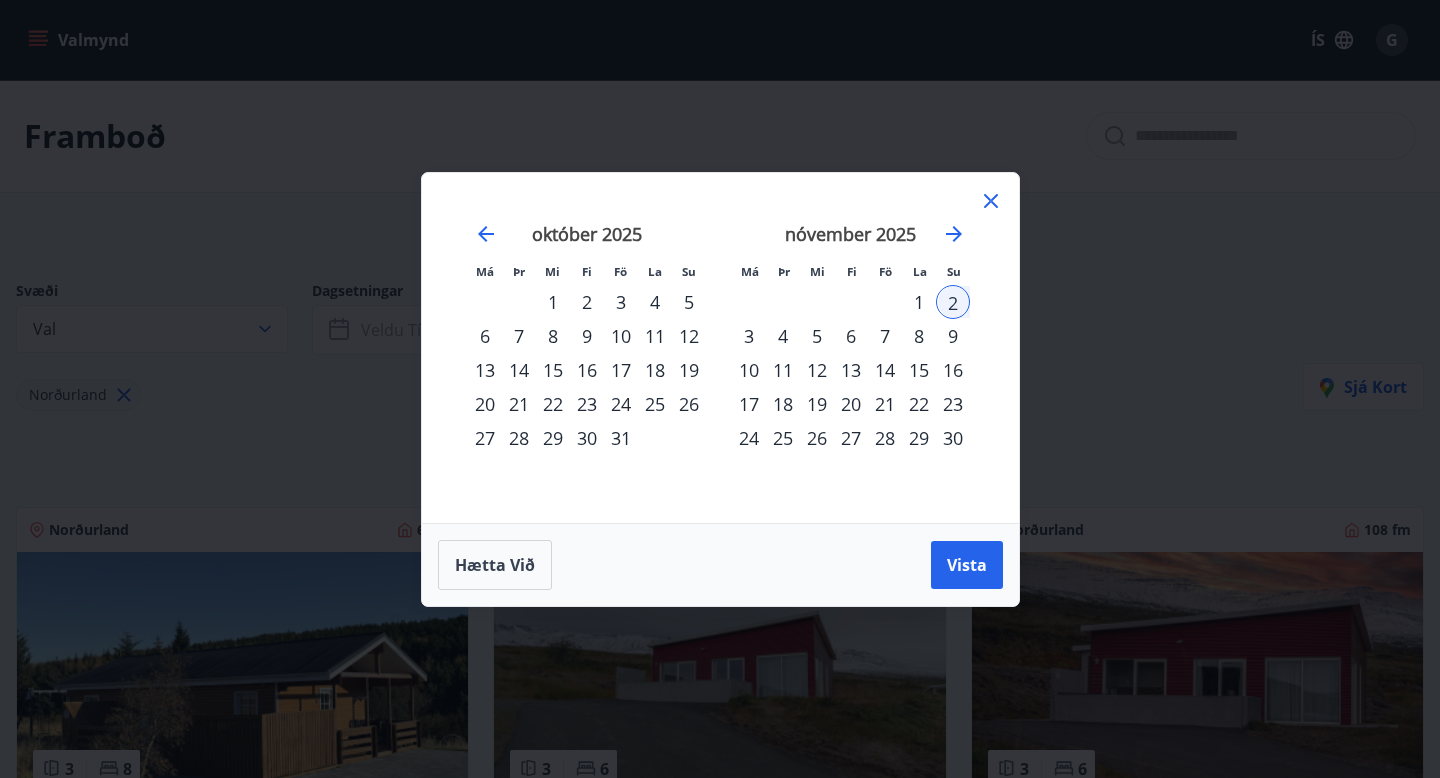 click on "31" at bounding box center [621, 438] 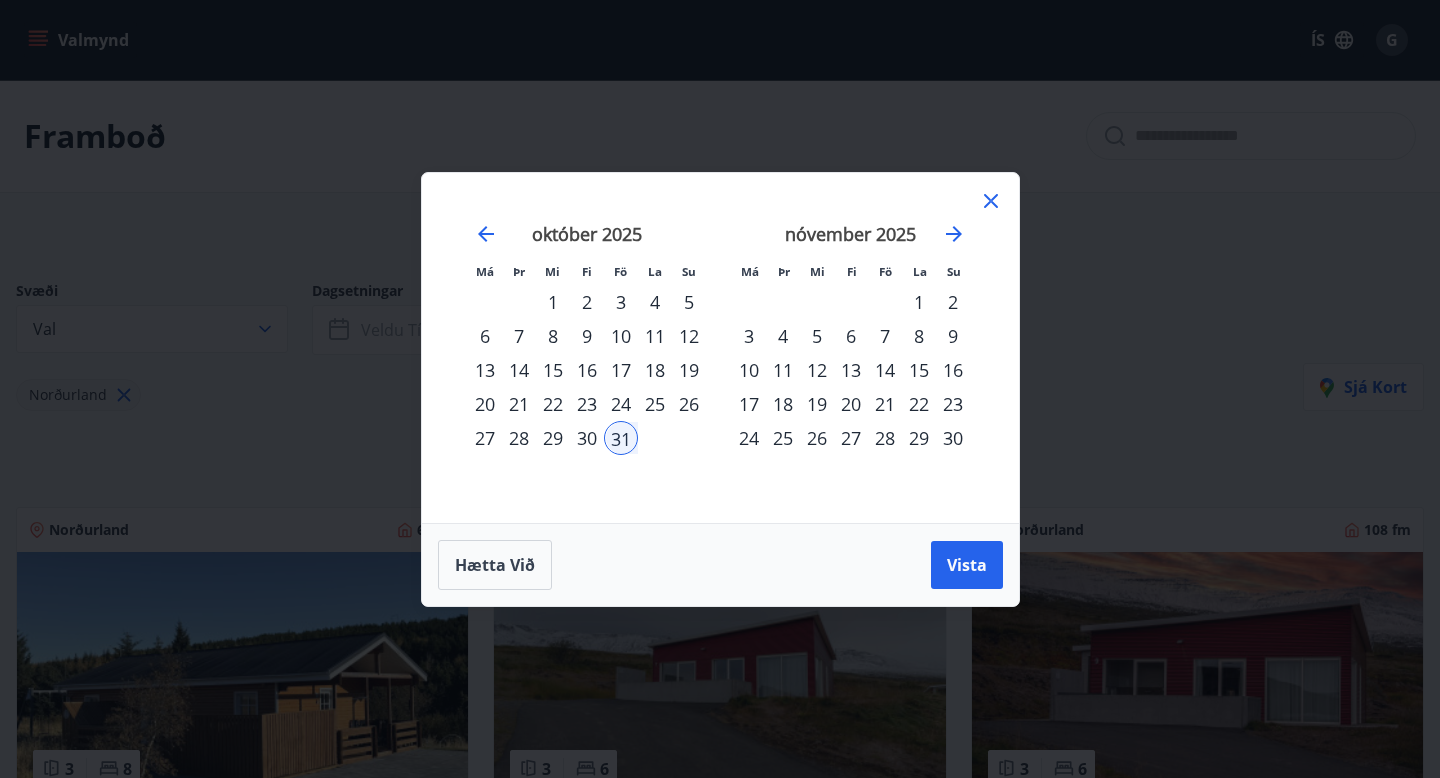 click on "2" at bounding box center [953, 302] 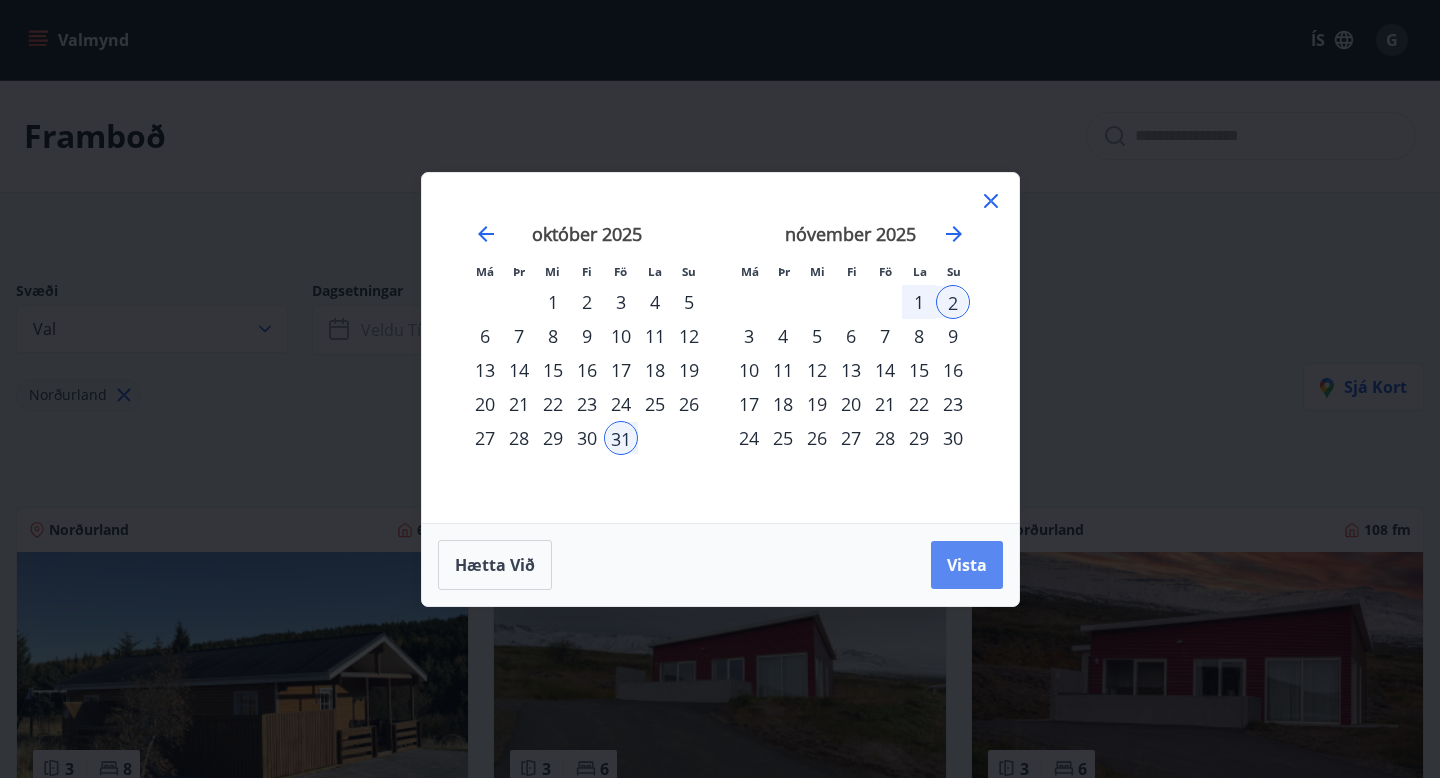 click on "Vista" at bounding box center [967, 565] 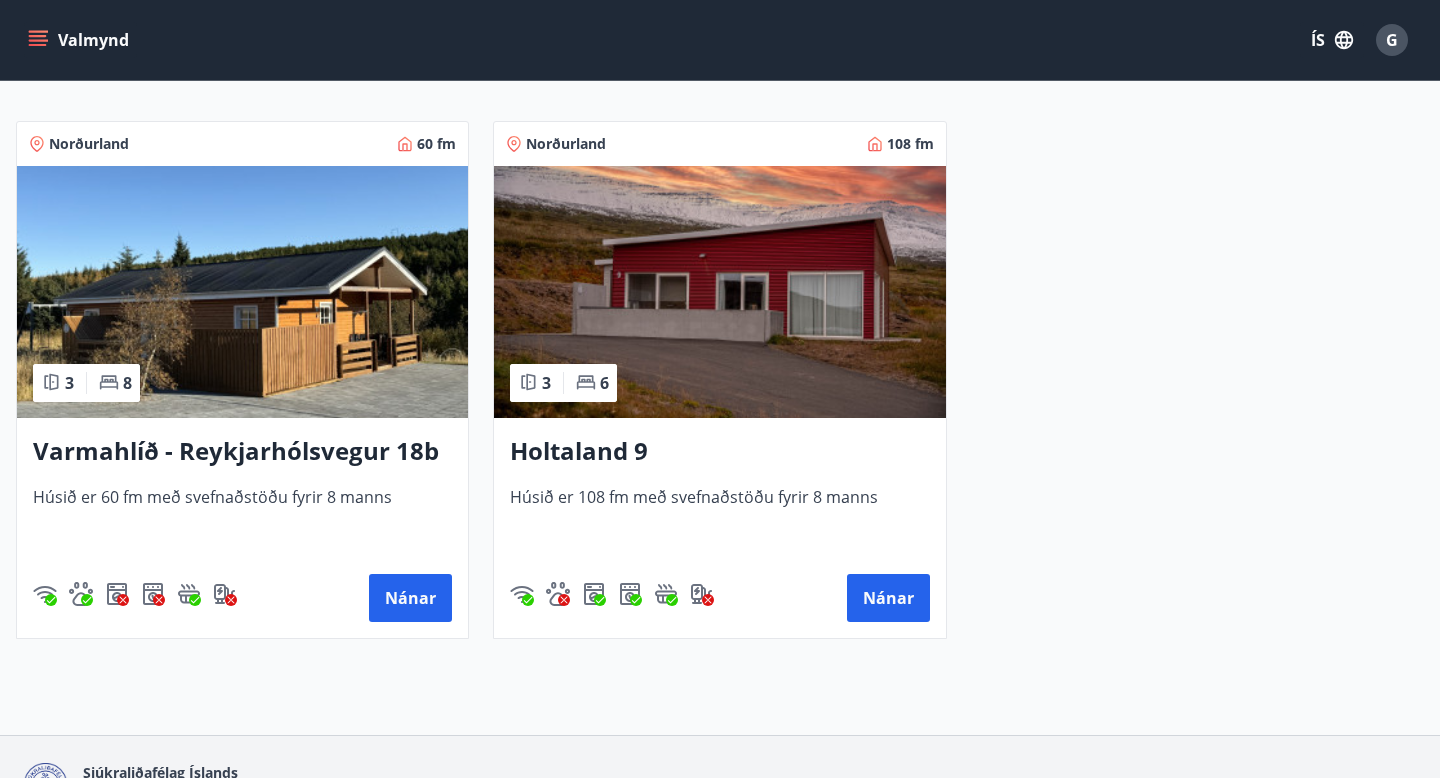 scroll, scrollTop: 405, scrollLeft: 0, axis: vertical 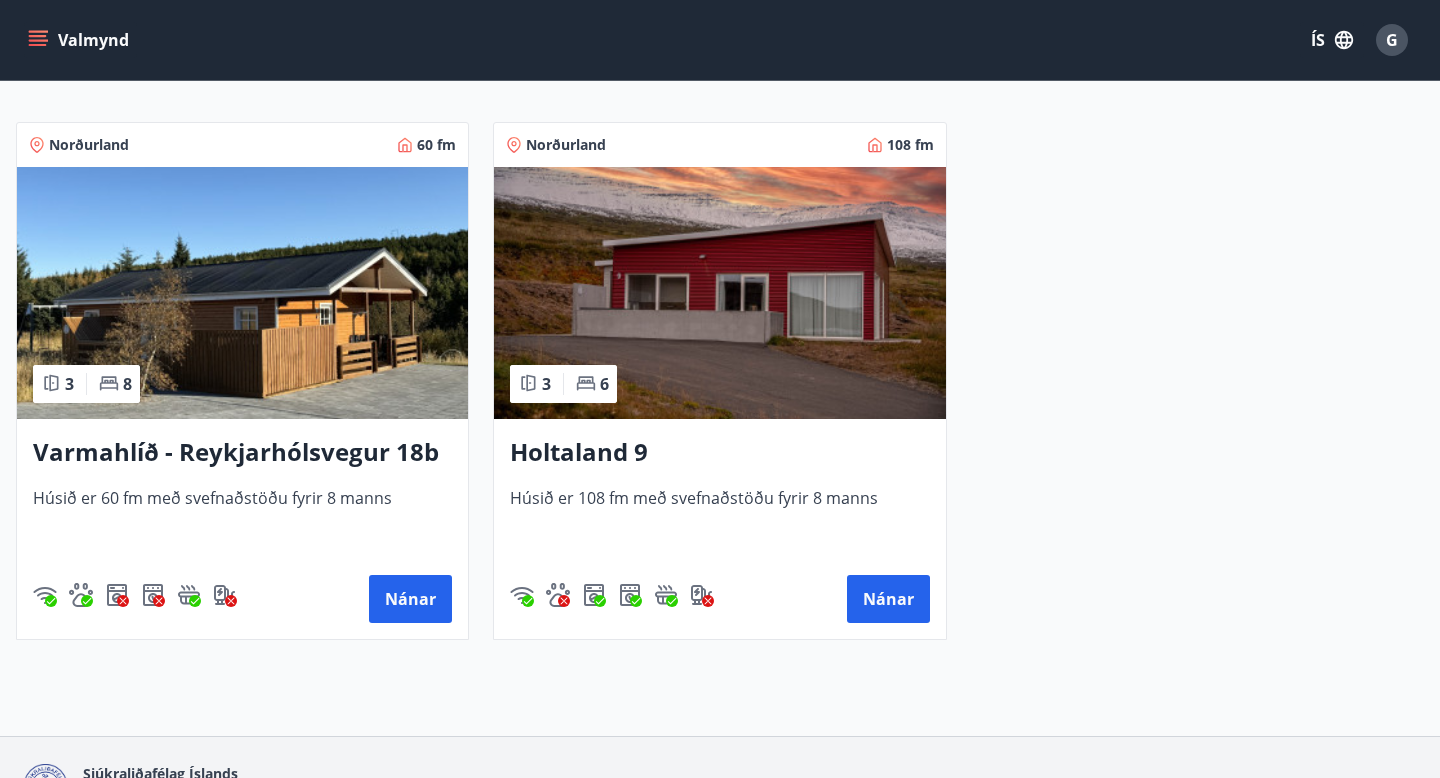 click on "[STREET] [NUMBER] Húsið er 108 fm með svefnaðstöðu fyrir 8 manns Nánar" at bounding box center [719, 529] 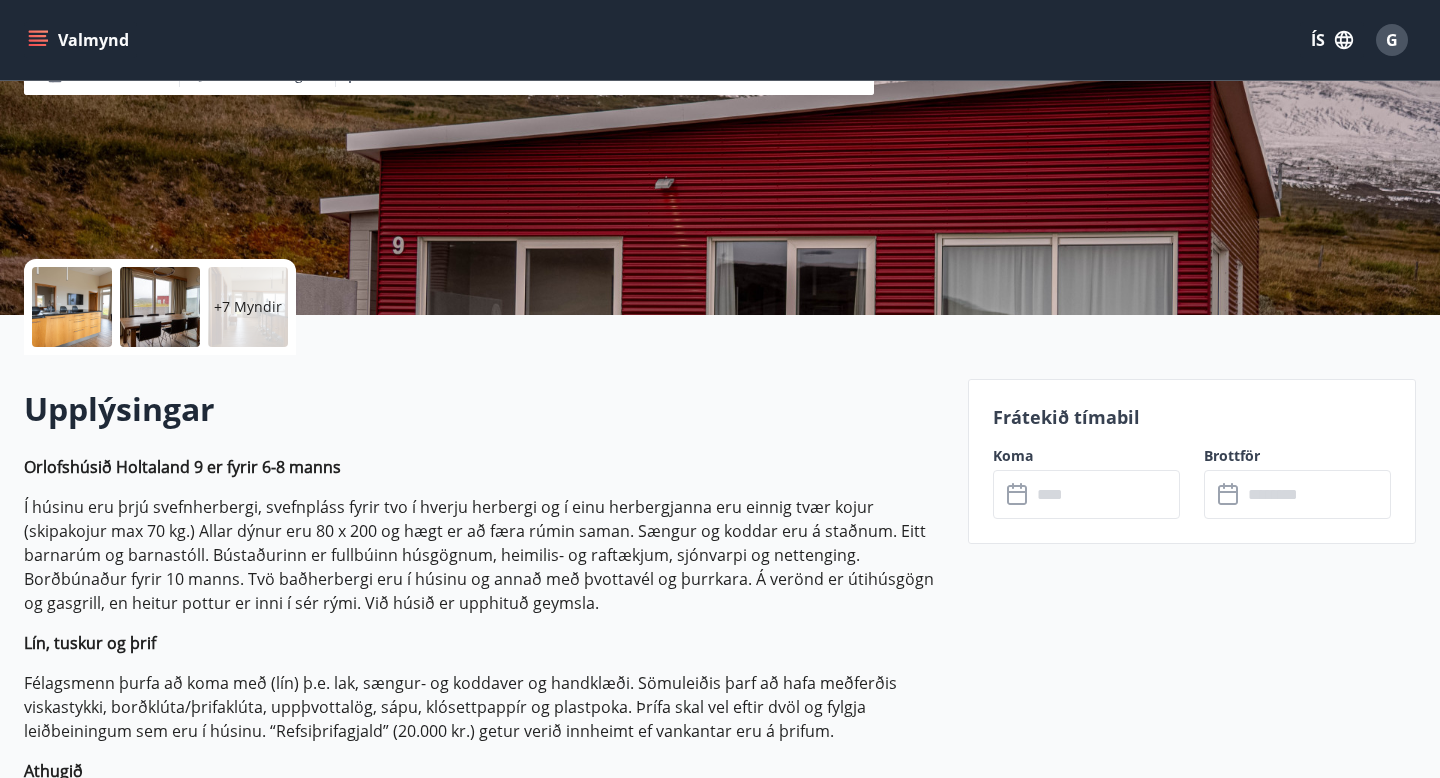 scroll, scrollTop: 309, scrollLeft: 0, axis: vertical 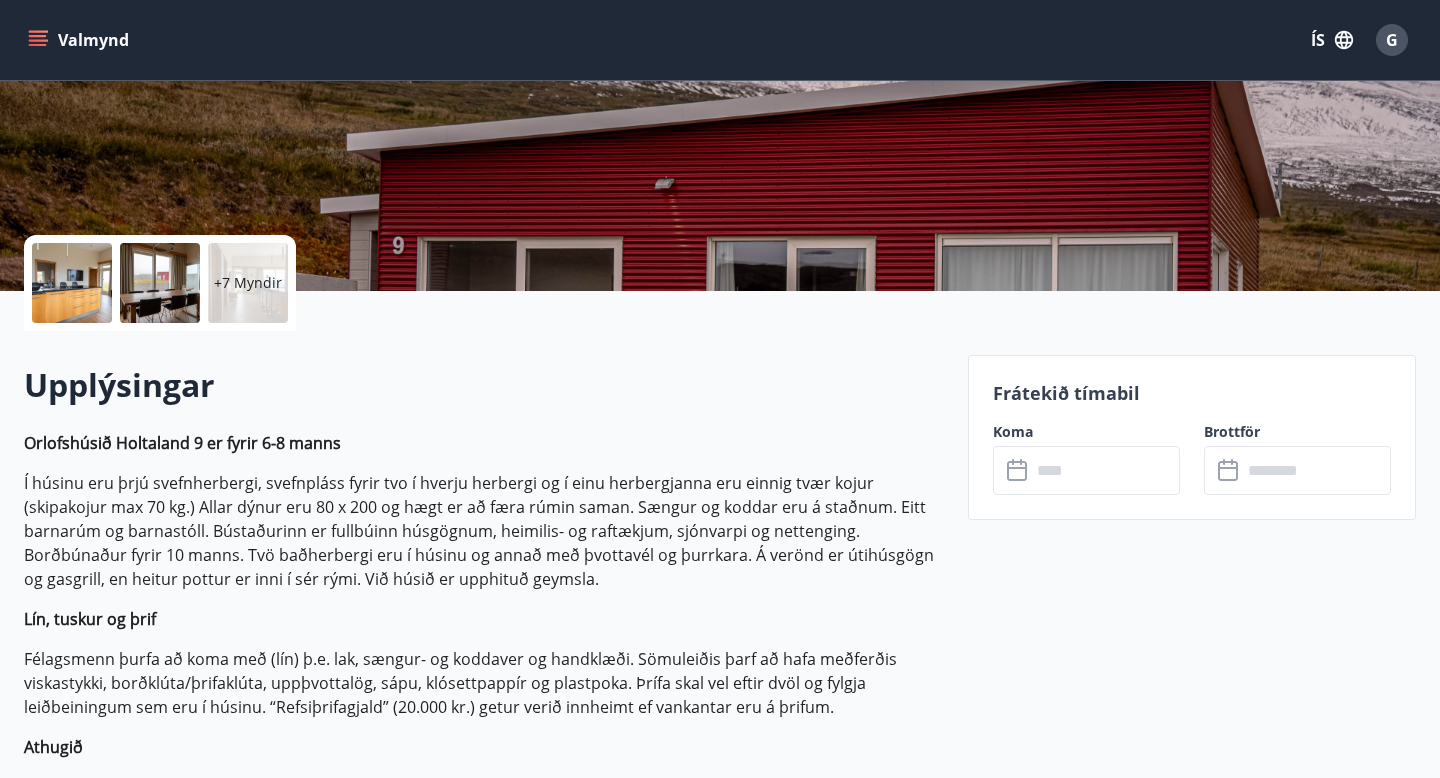 click at bounding box center (1105, 470) 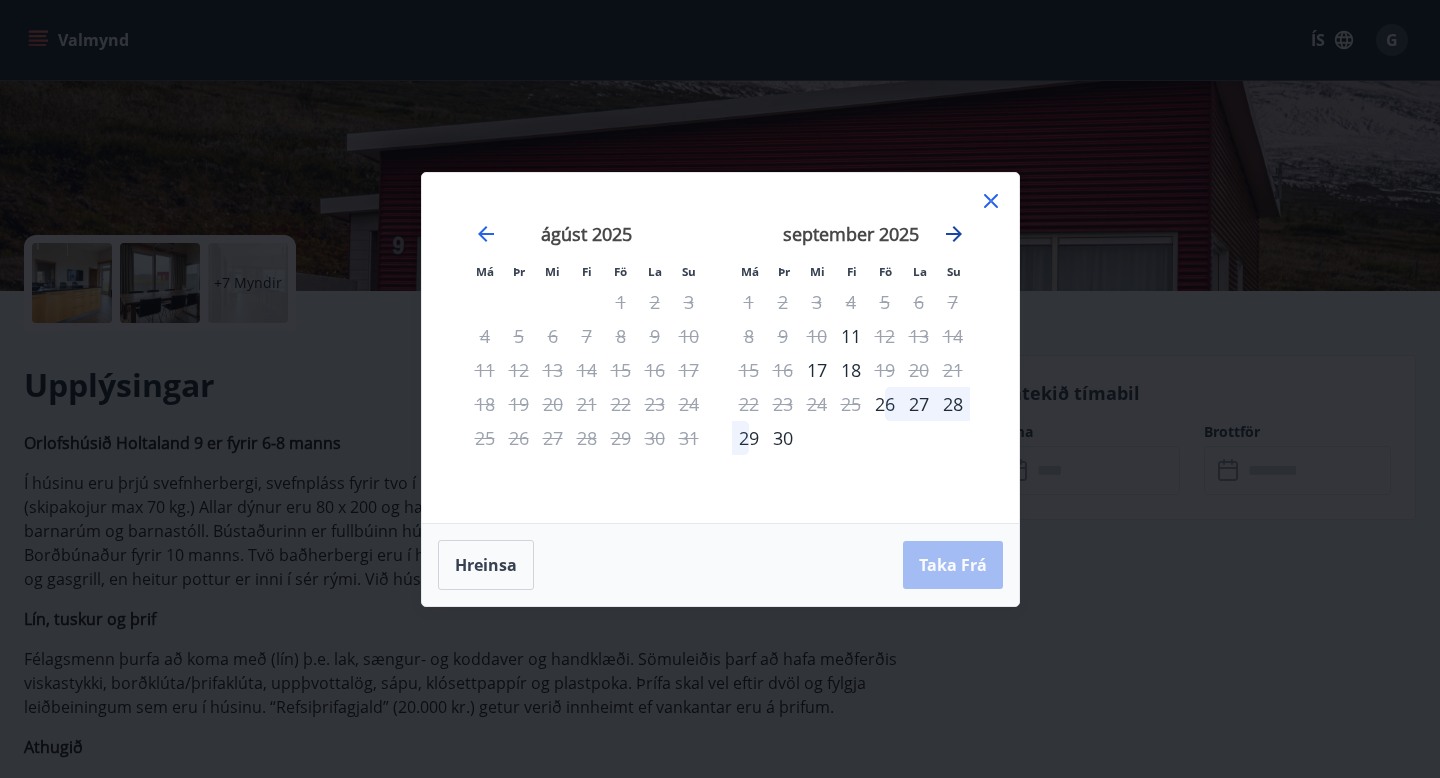 click 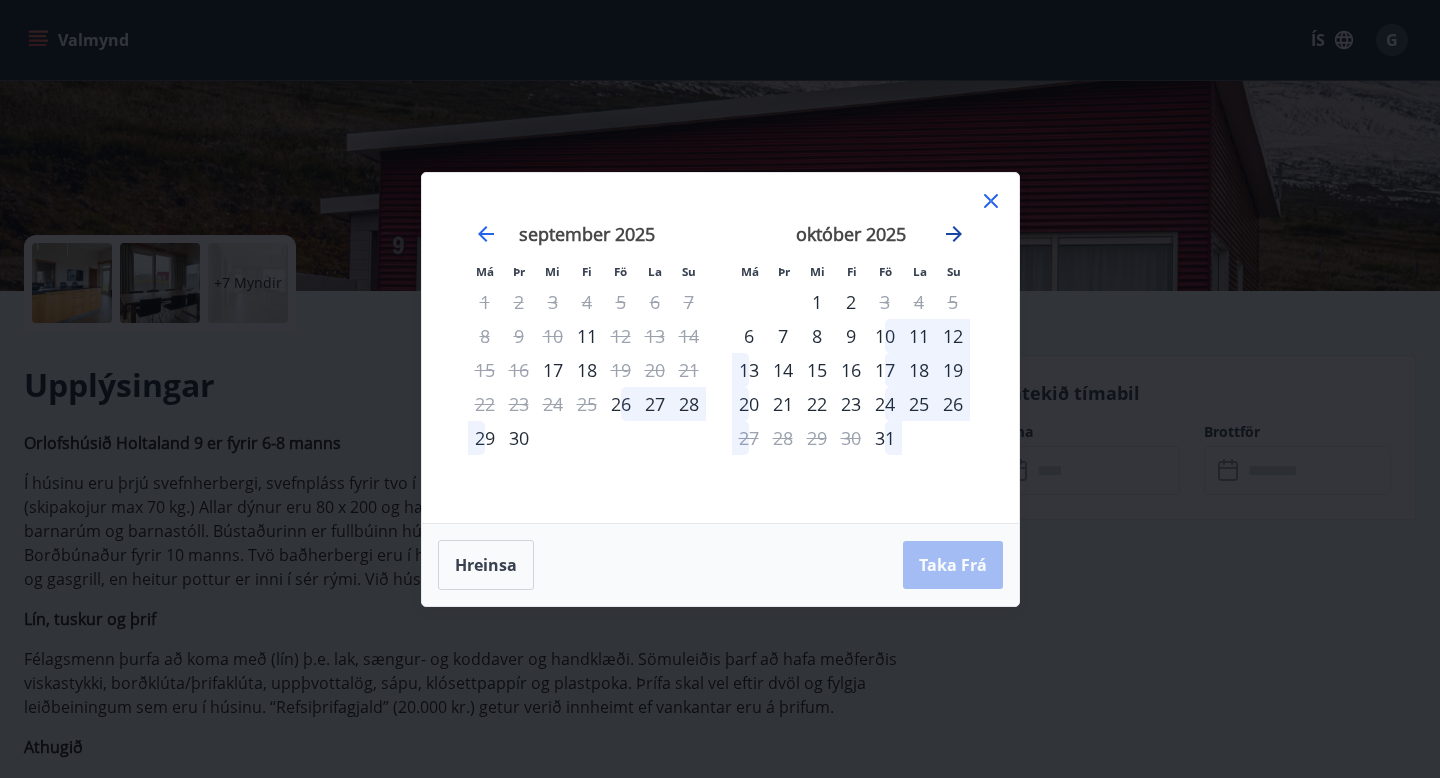click 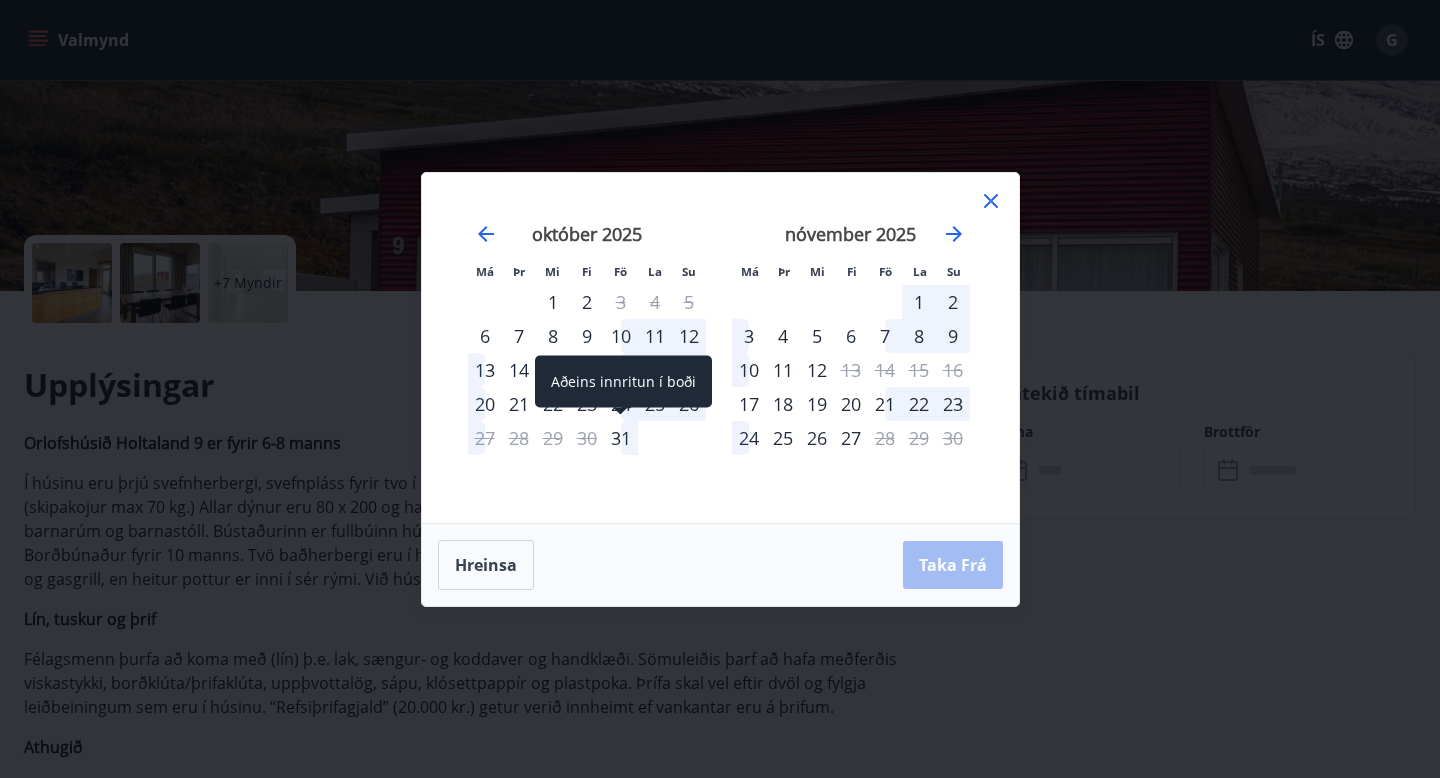 click on "31" at bounding box center (621, 438) 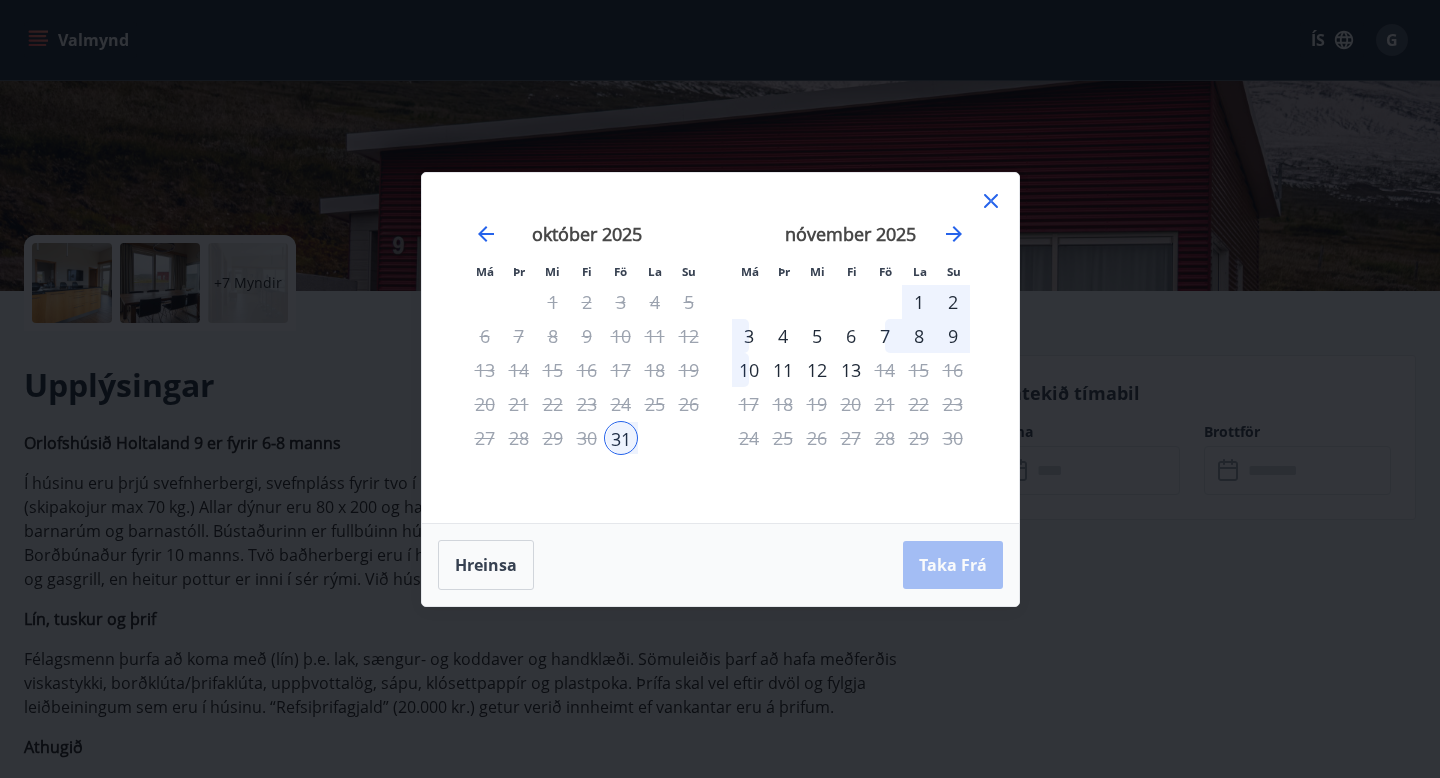click on "2" at bounding box center [953, 302] 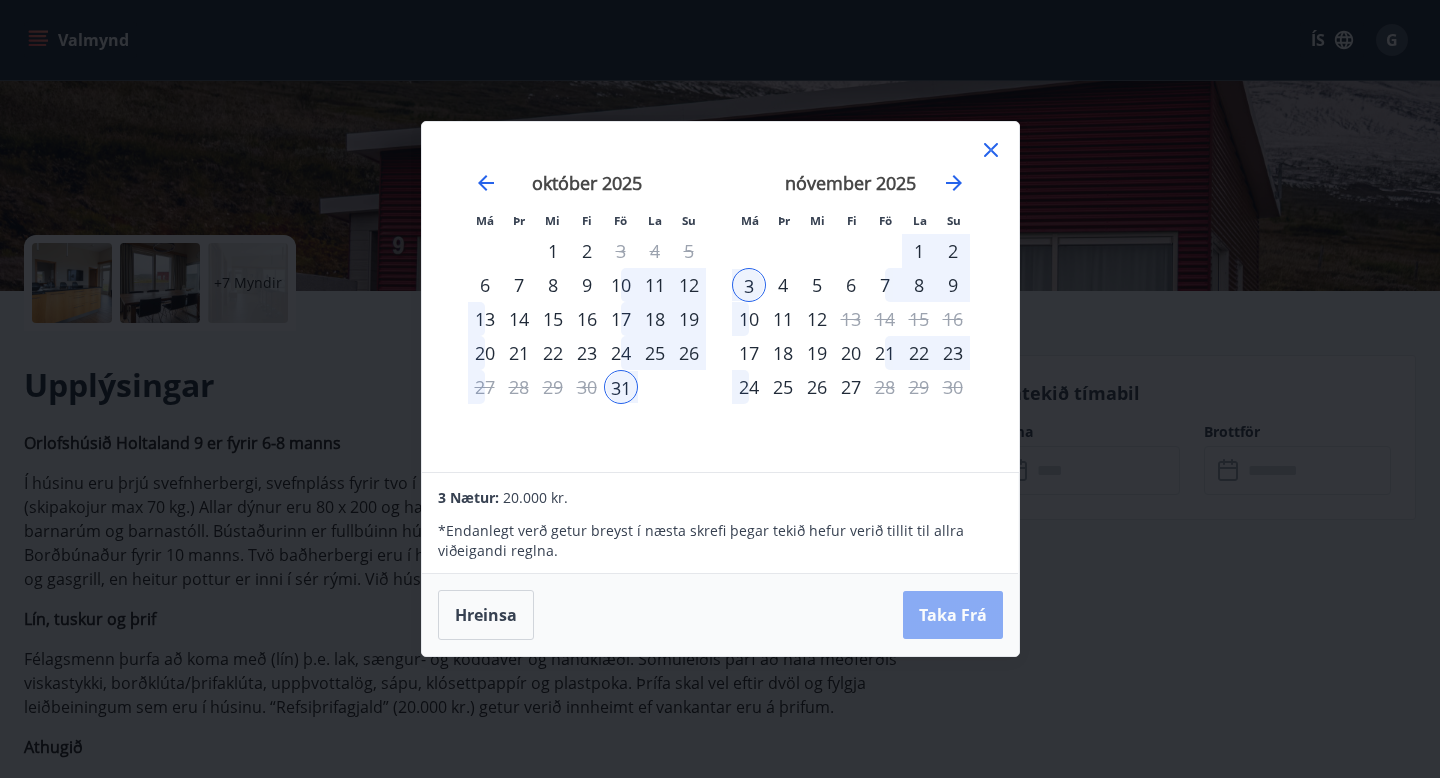click on "Taka Frá" at bounding box center [953, 615] 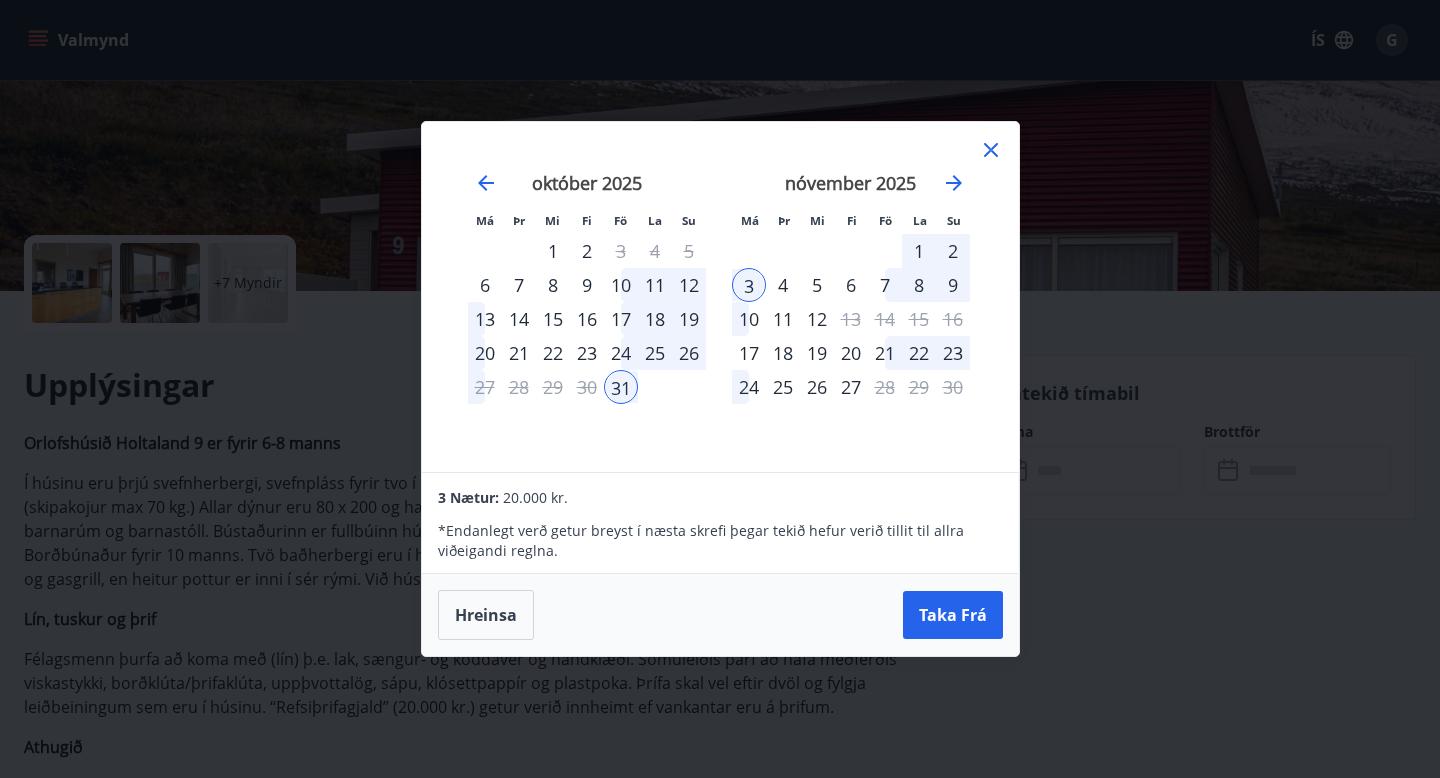 click 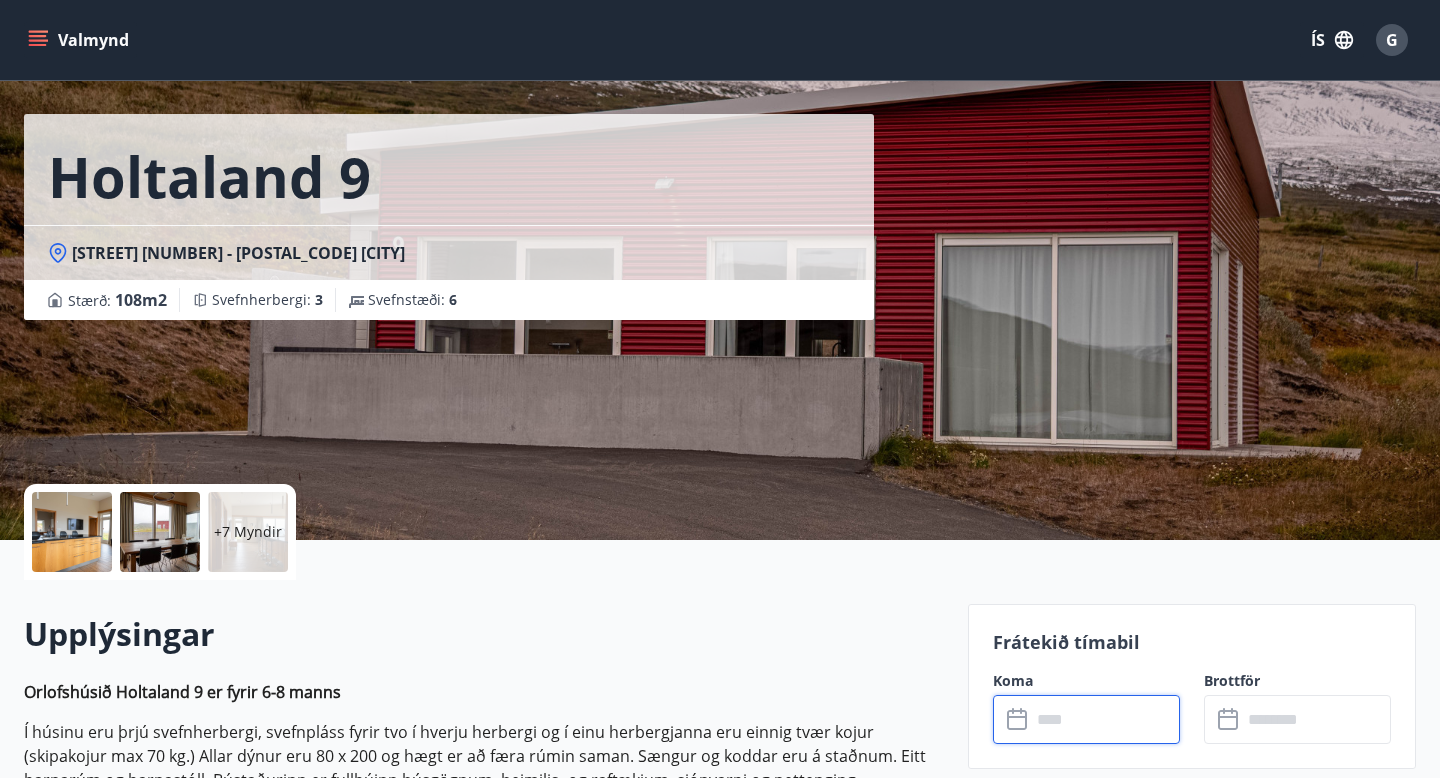 scroll, scrollTop: 0, scrollLeft: 0, axis: both 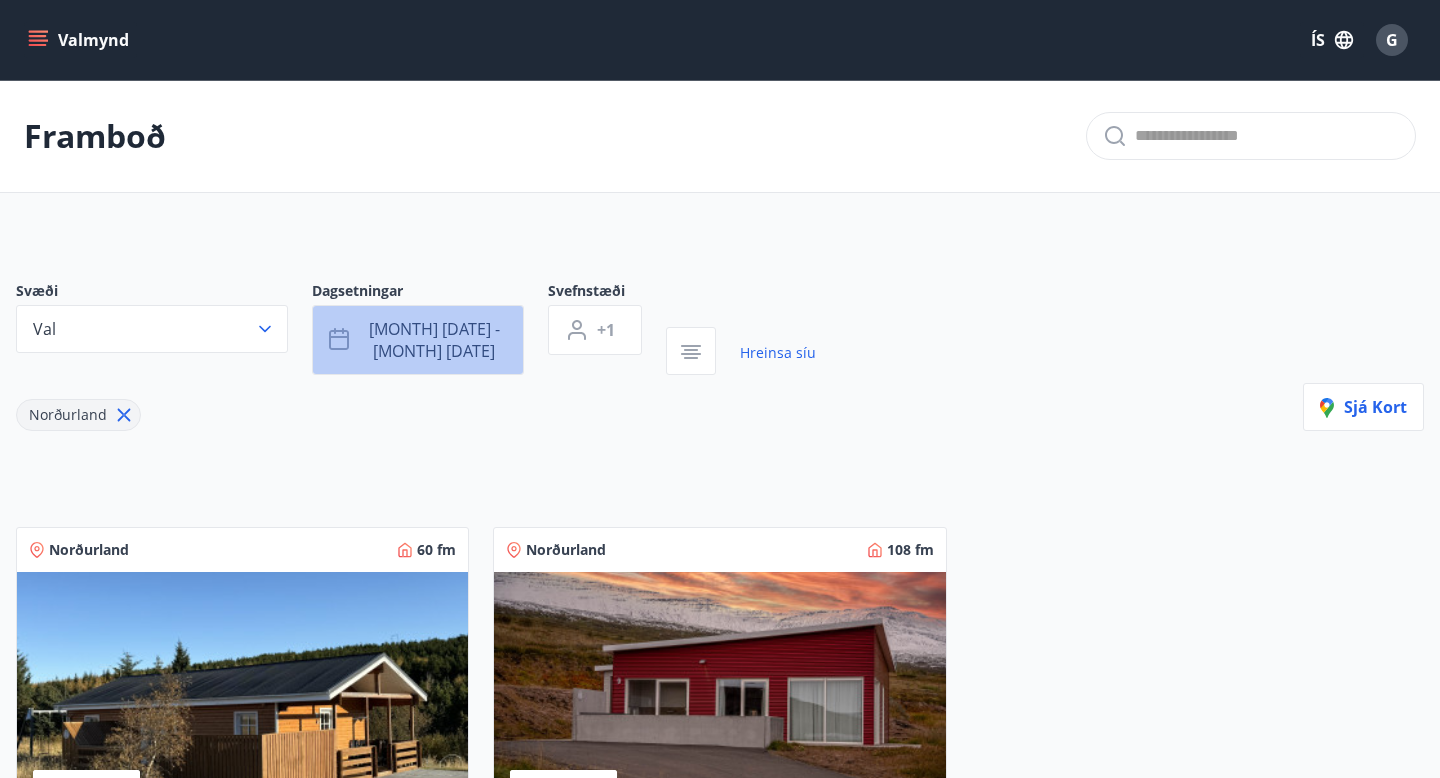 click on "[MONTH] [DATE] - [MONTH] [DATE]" at bounding box center [434, 340] 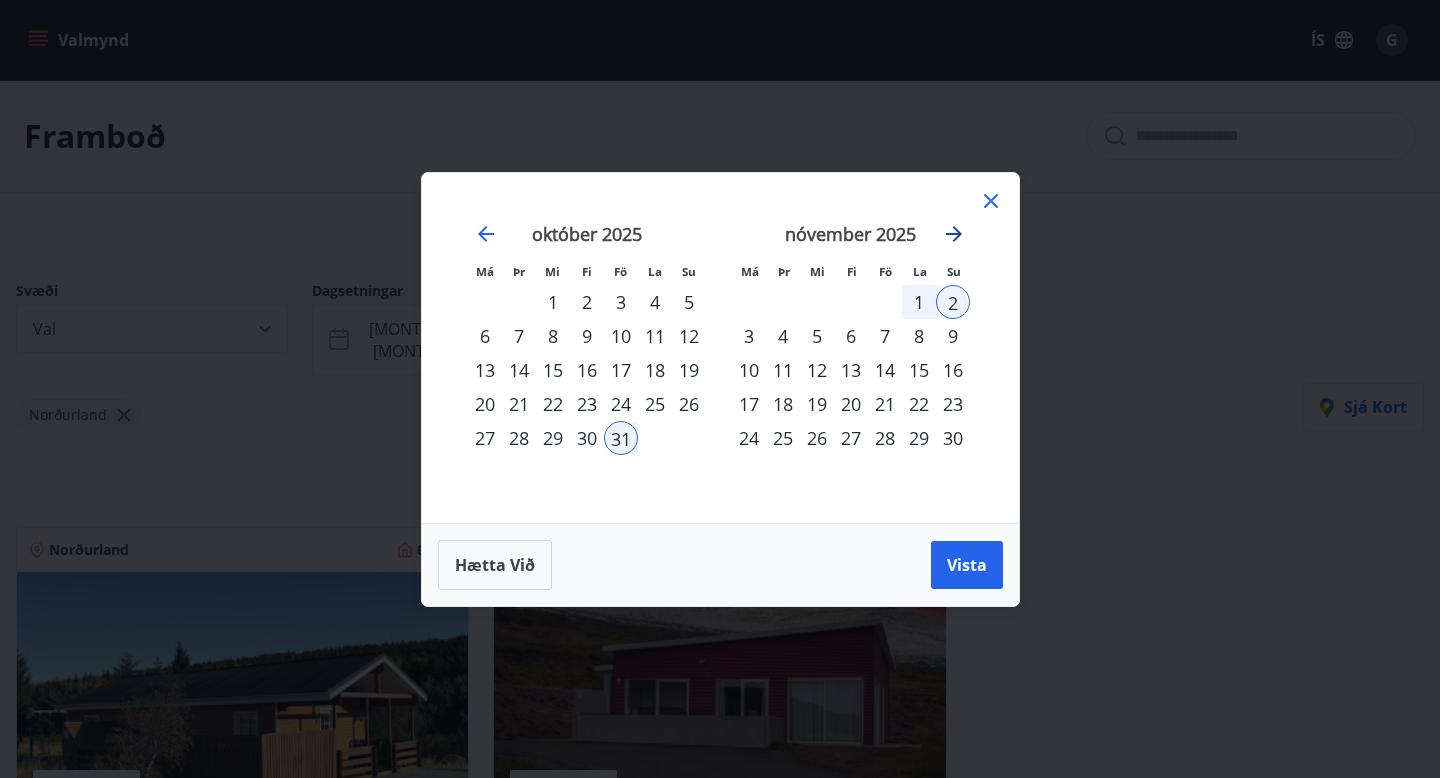 click 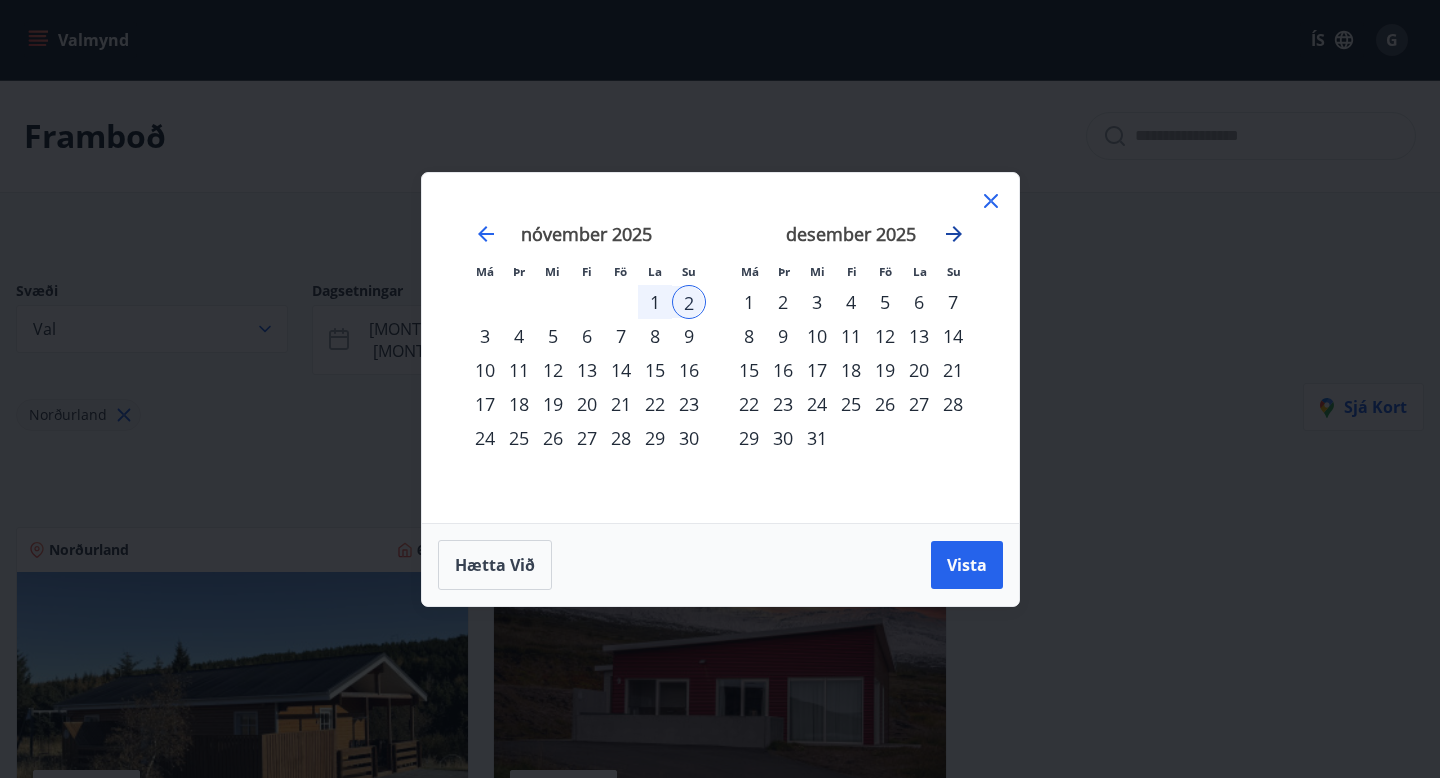 click 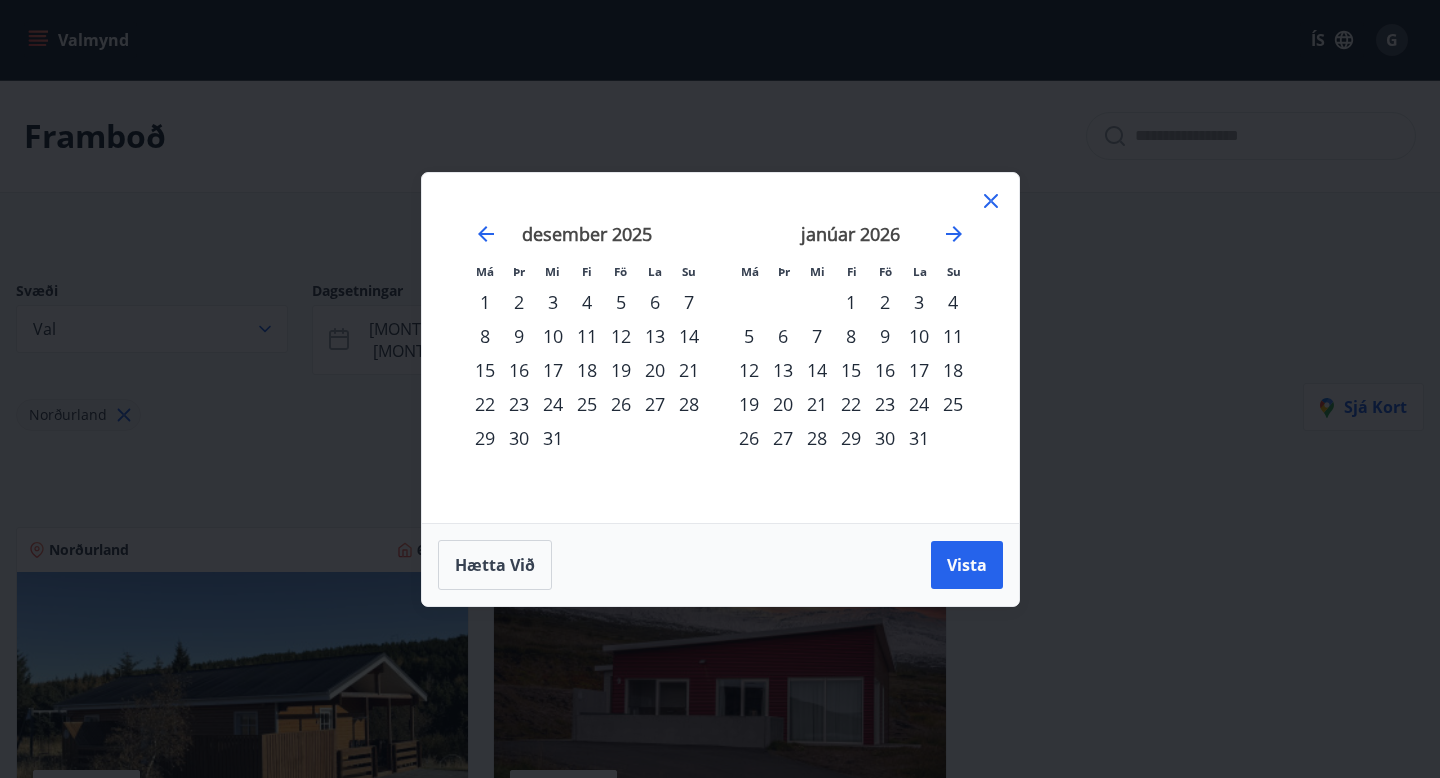 click on "26" at bounding box center (621, 404) 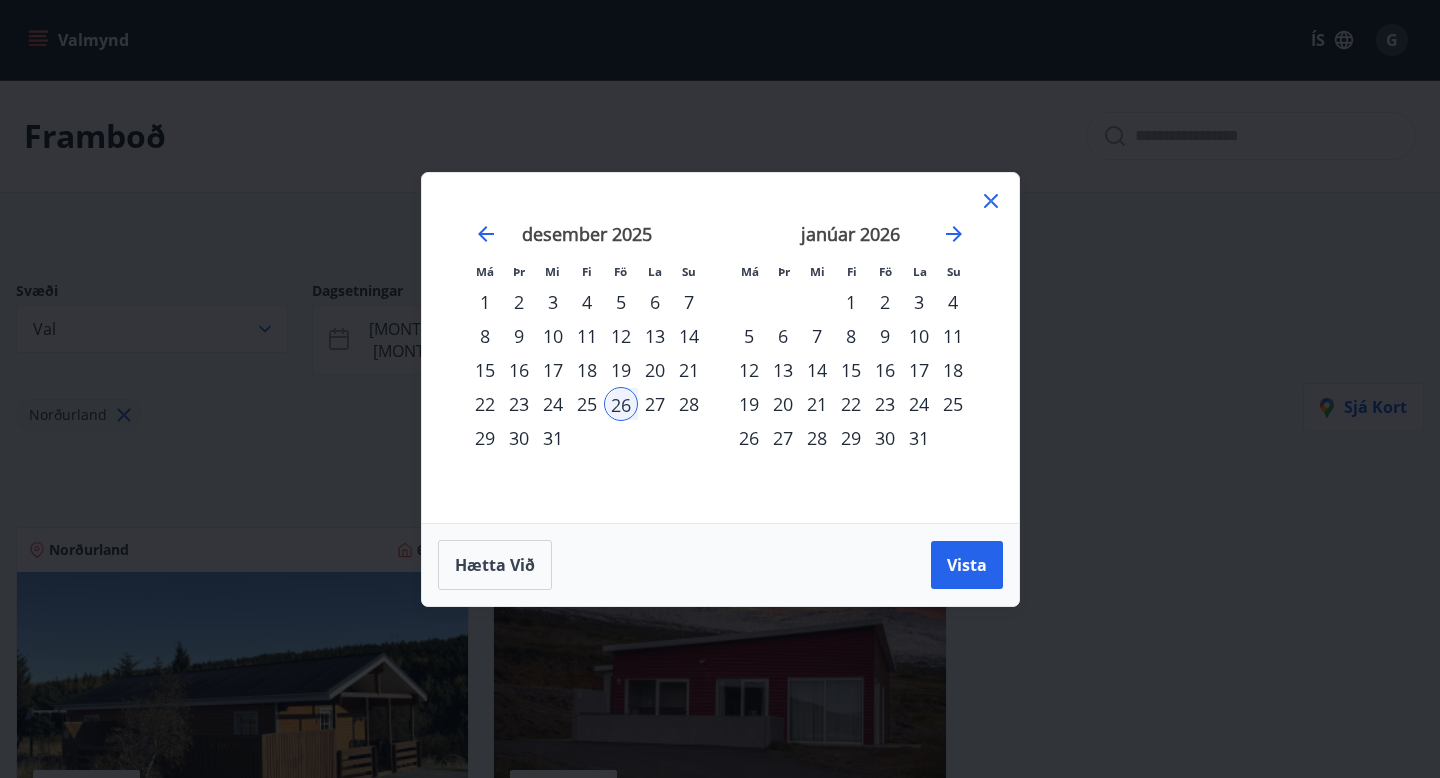 click on "2" at bounding box center (885, 302) 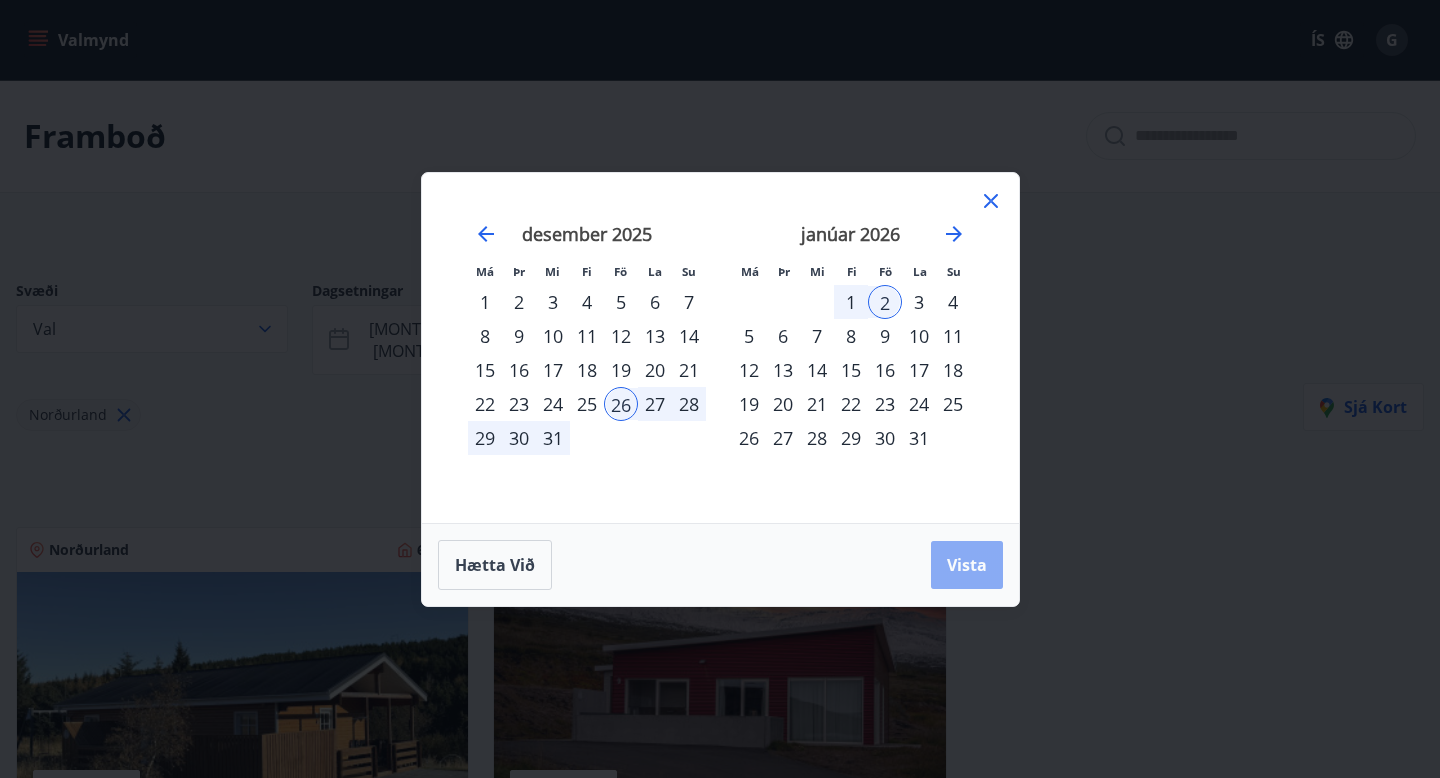 click on "Vista" at bounding box center (967, 565) 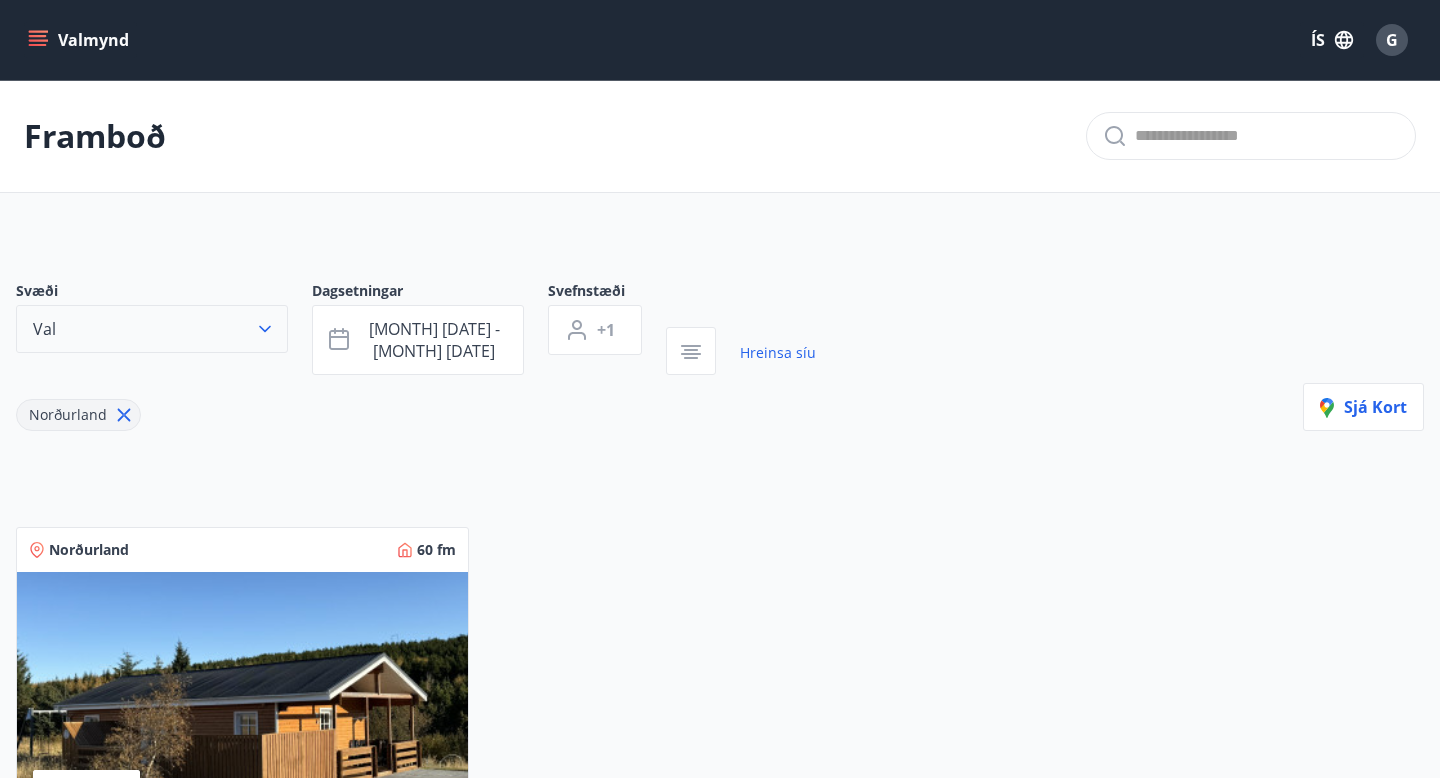 click 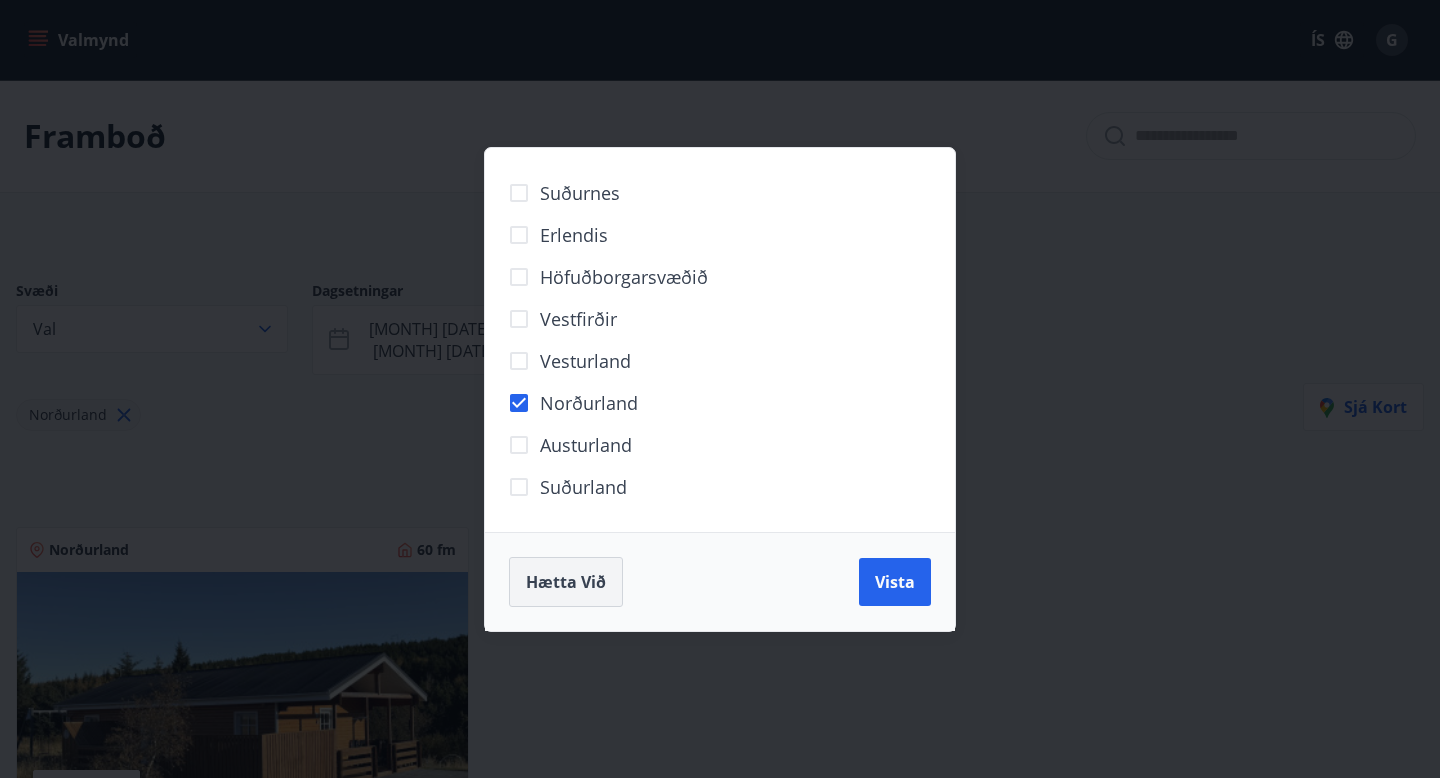 click on "Hætta við" at bounding box center (566, 582) 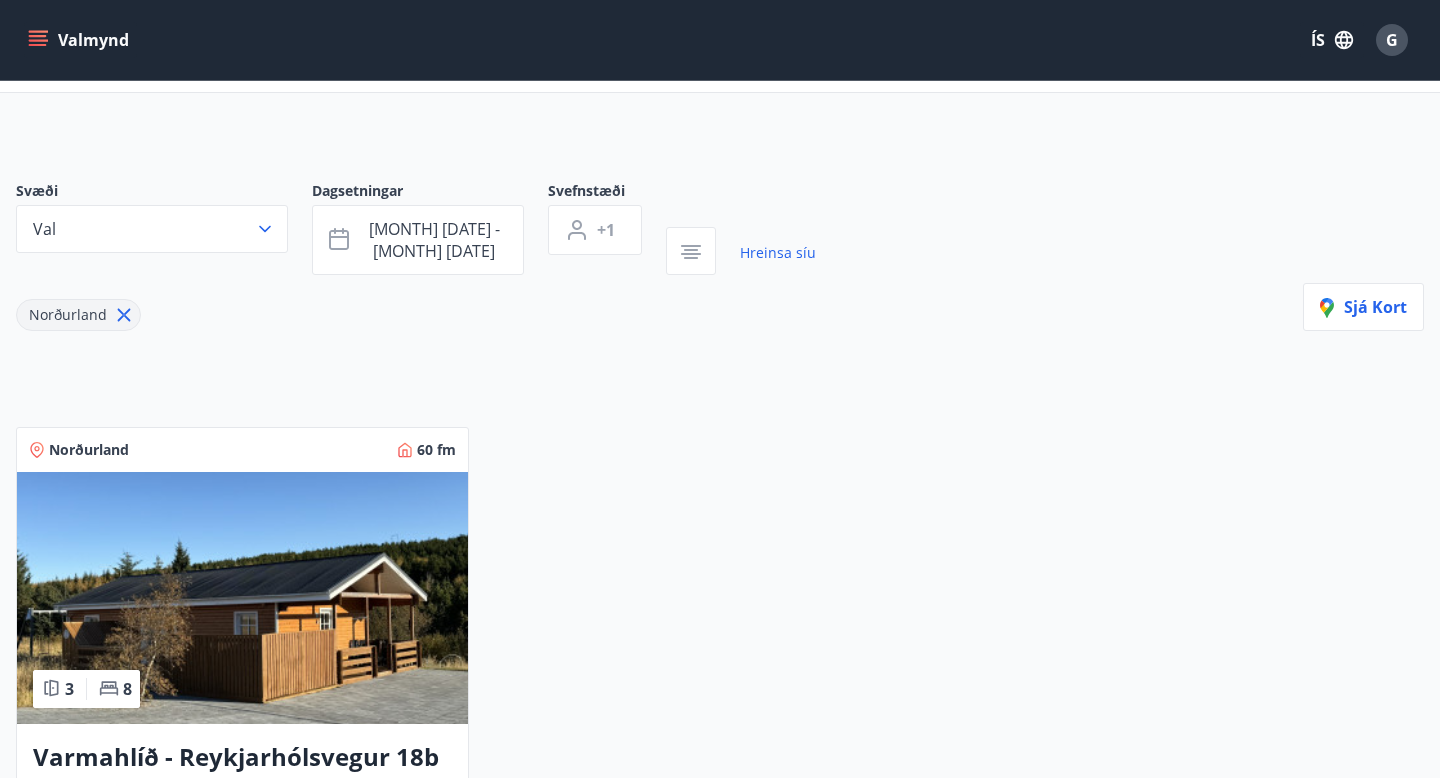 scroll, scrollTop: 0, scrollLeft: 0, axis: both 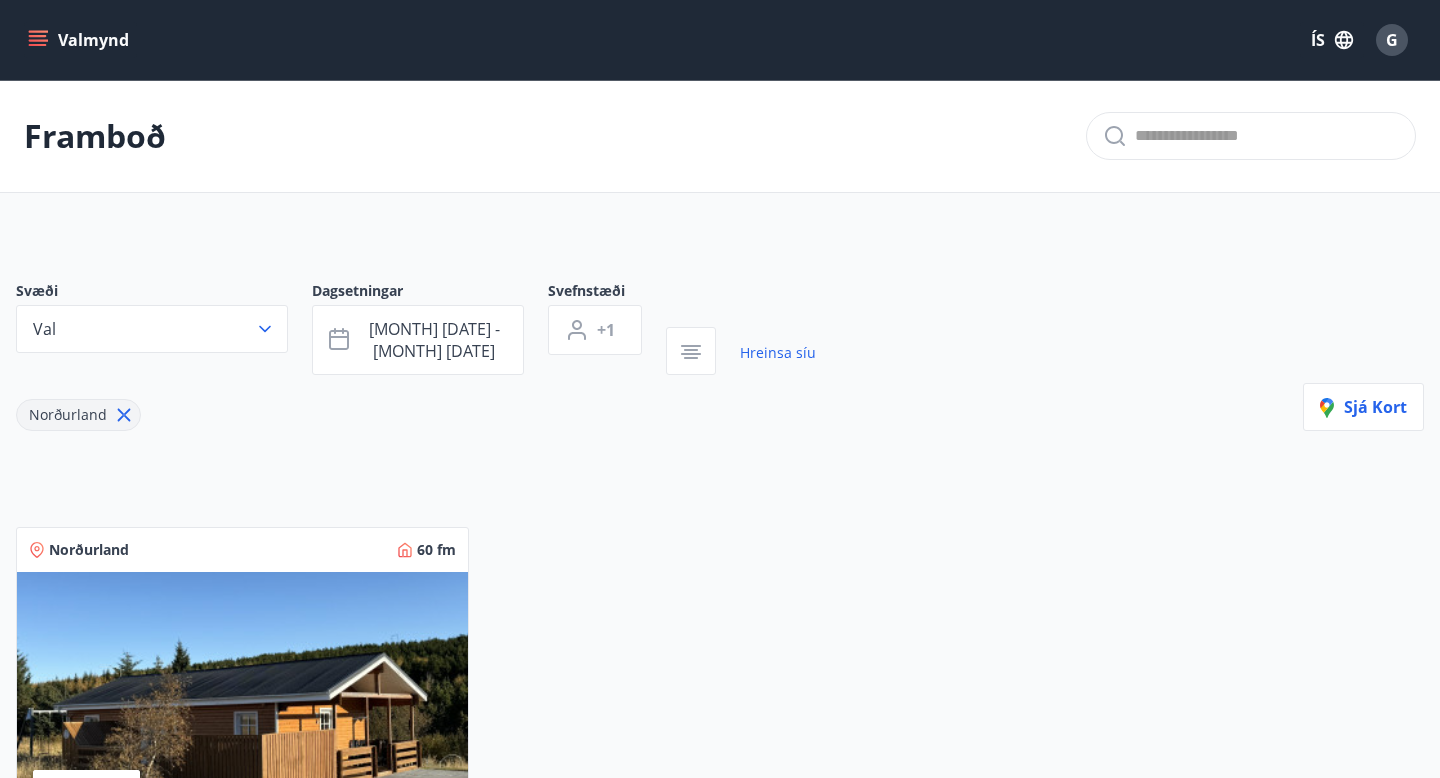 click 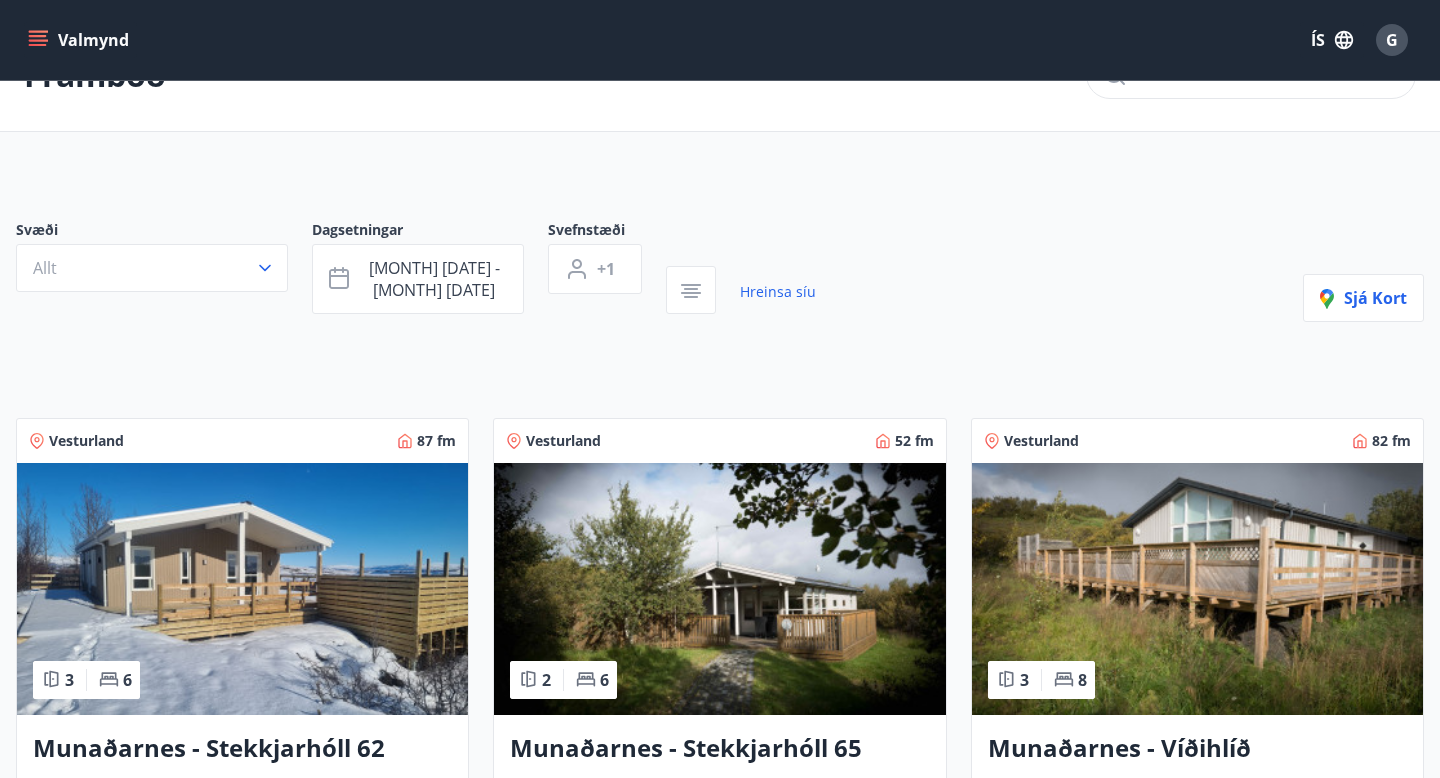 scroll, scrollTop: 0, scrollLeft: 0, axis: both 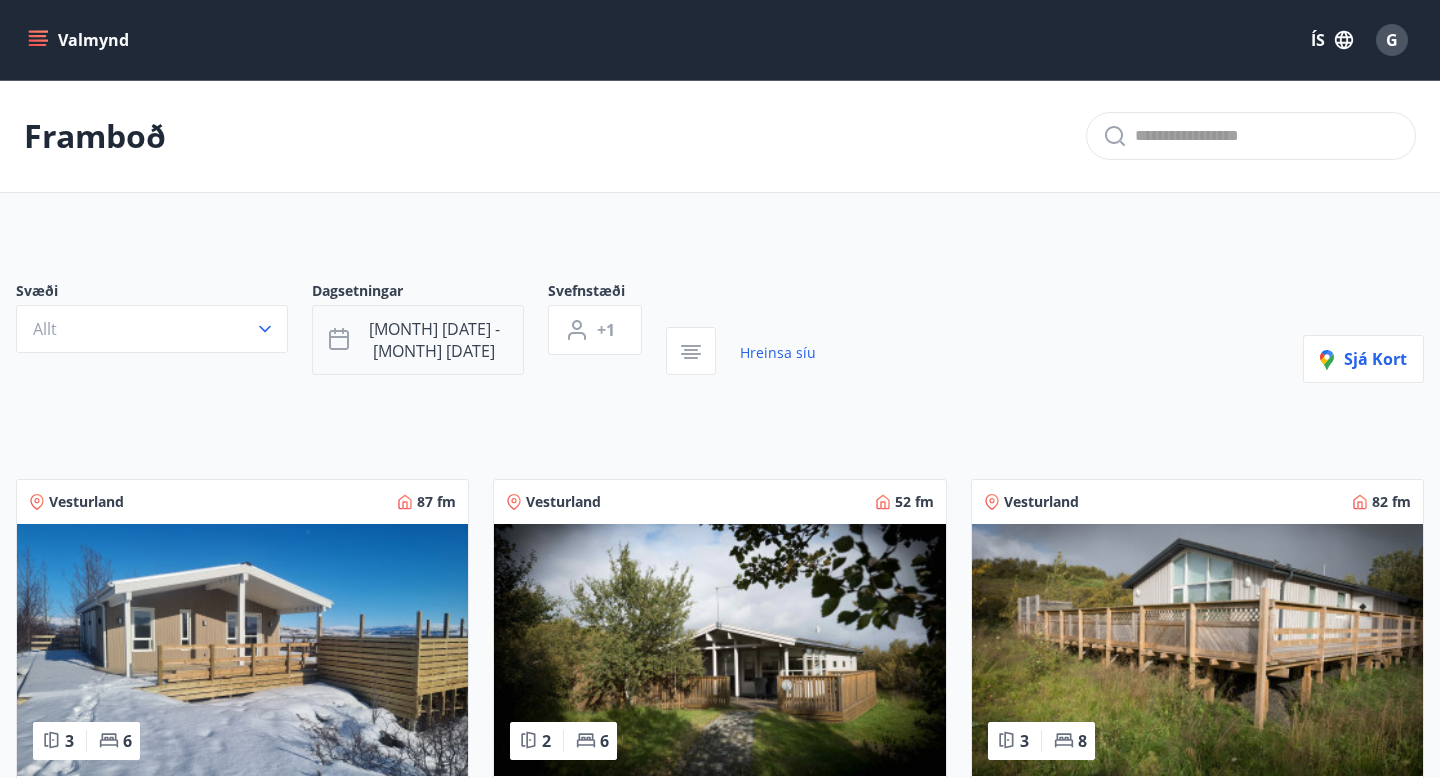 click on "[MONTH] [DATE] - [MONTH] [DATE]" at bounding box center [434, 340] 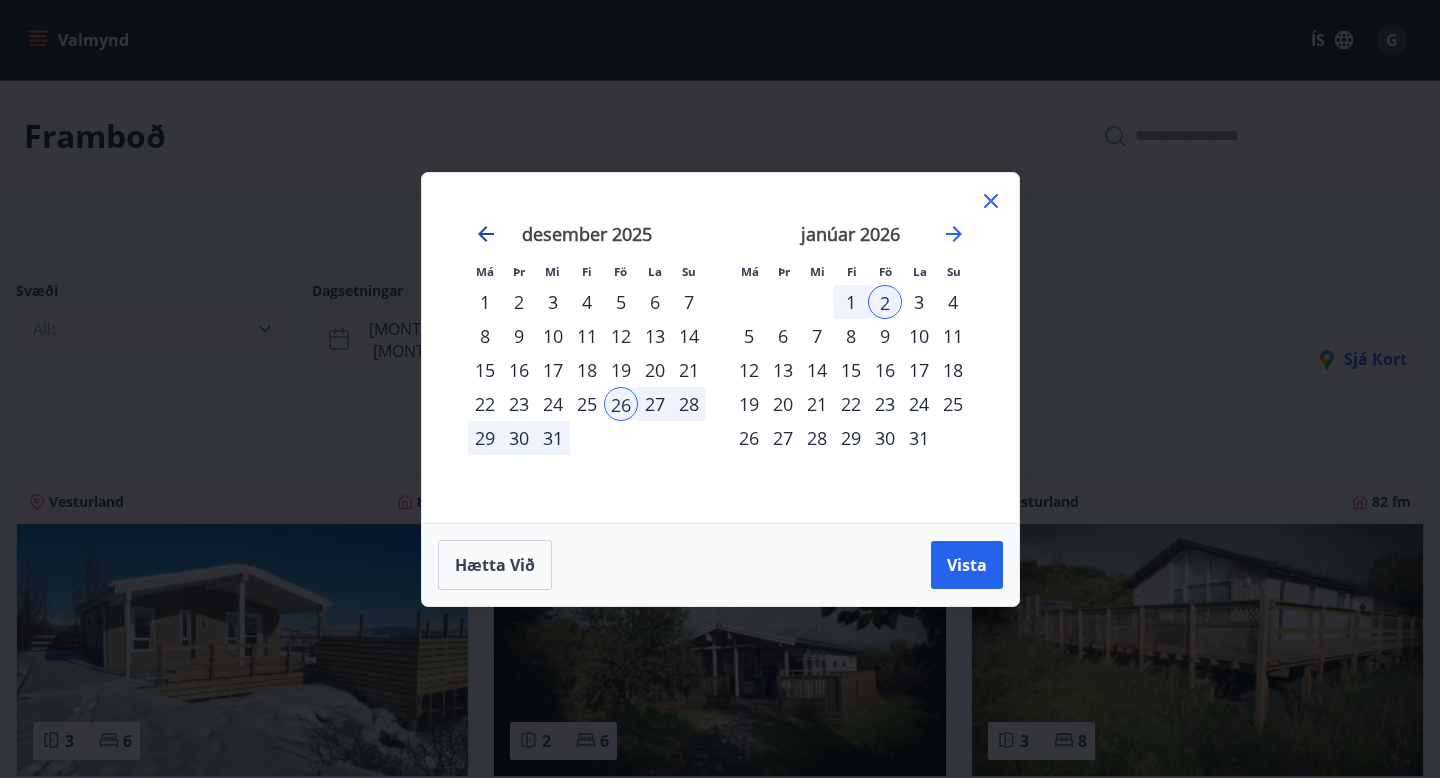 click 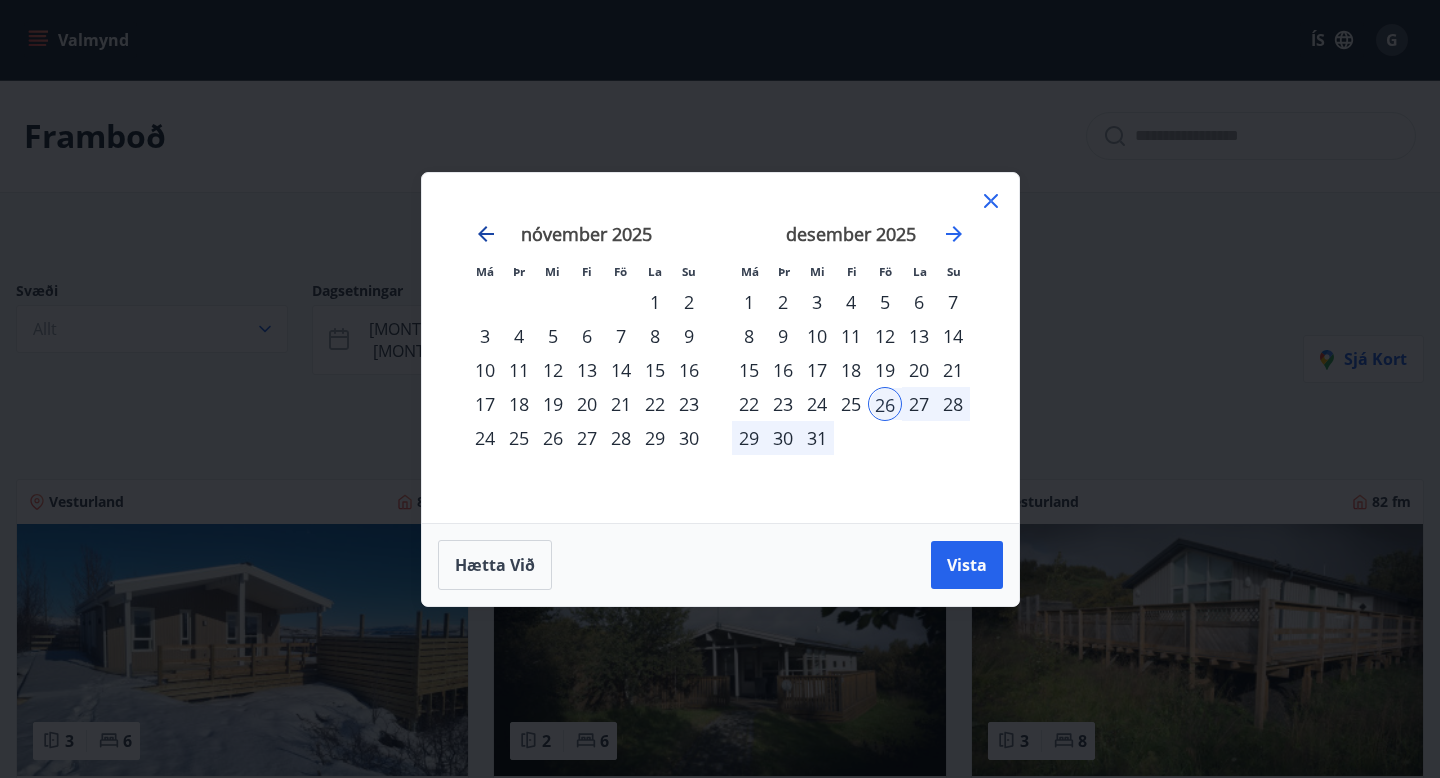 click 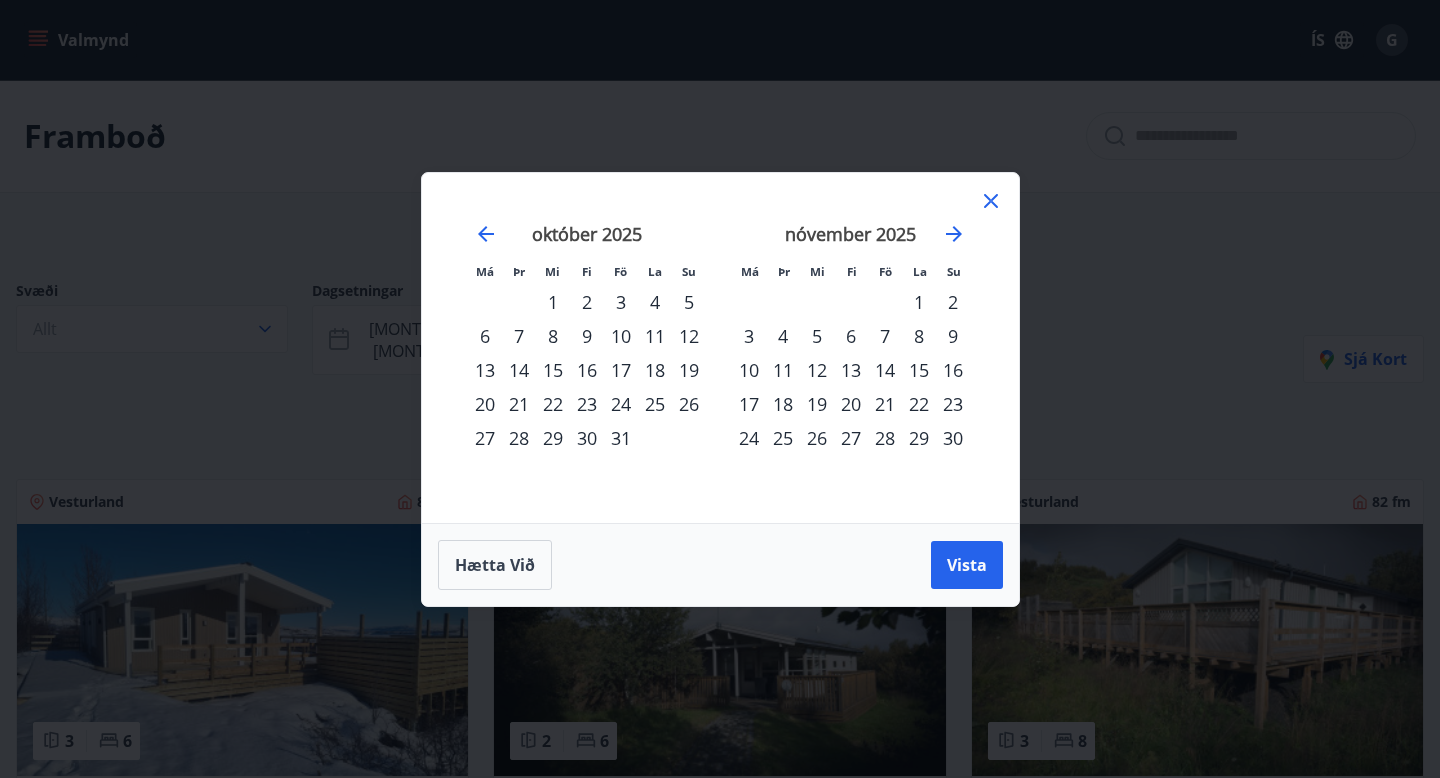 click 